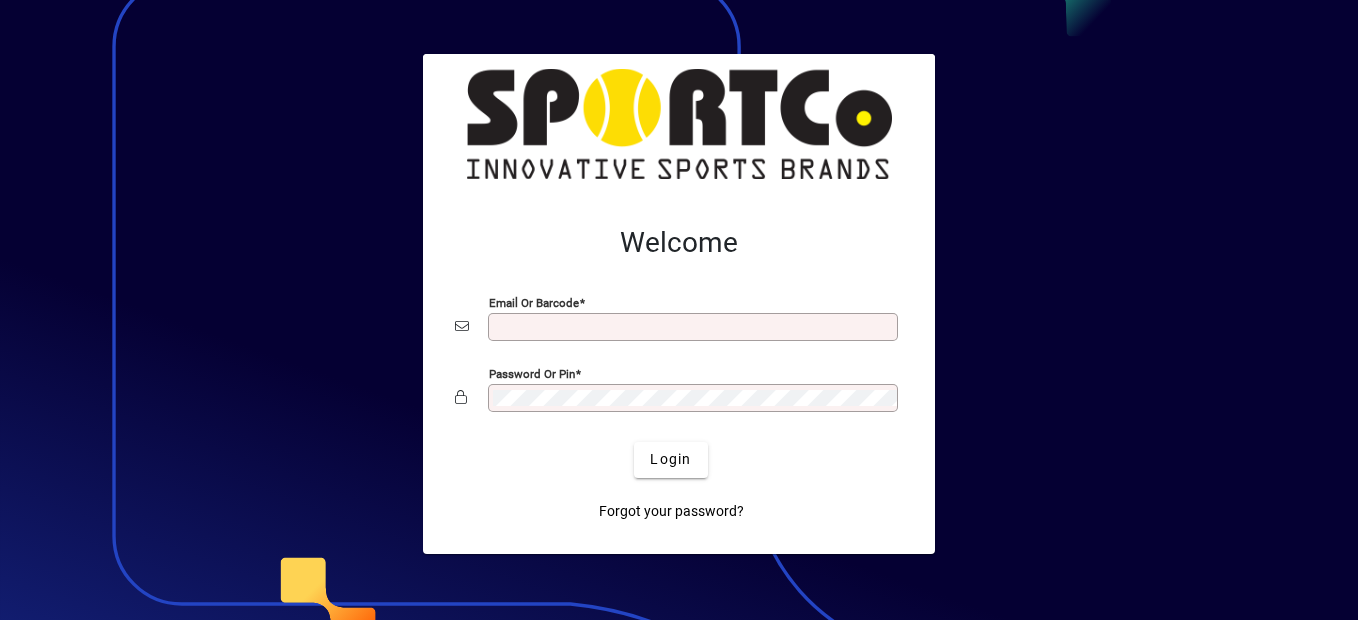 scroll, scrollTop: 0, scrollLeft: 0, axis: both 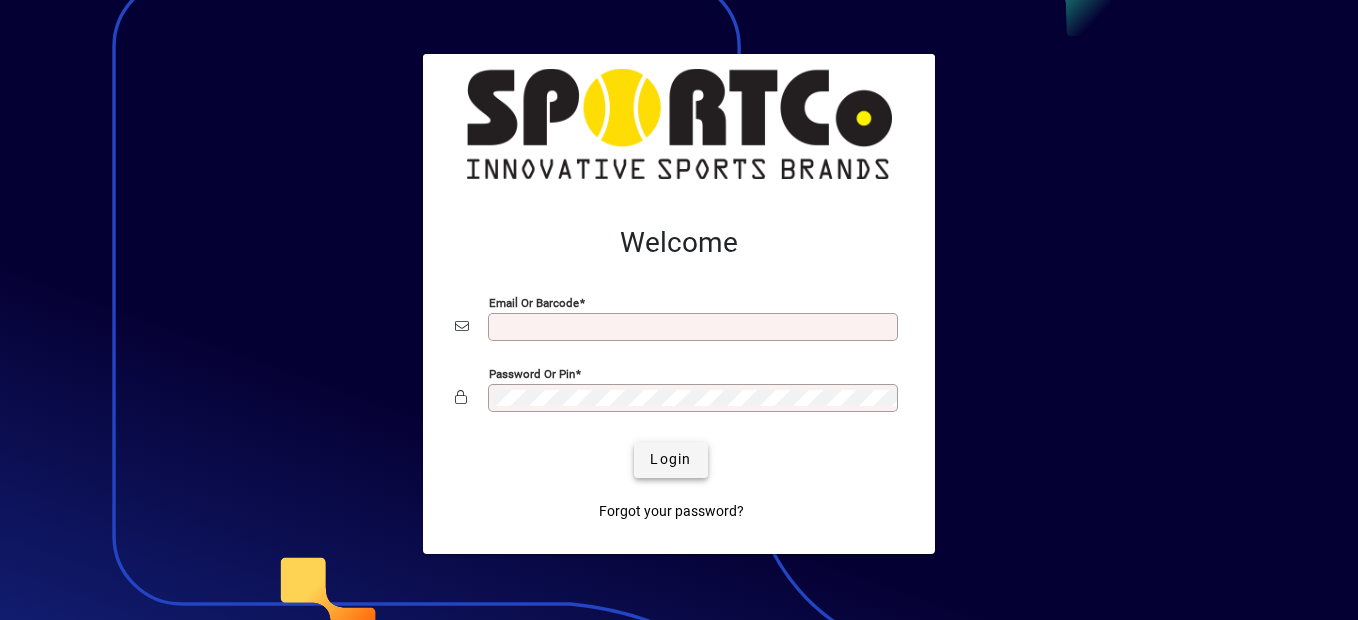 type on "**********" 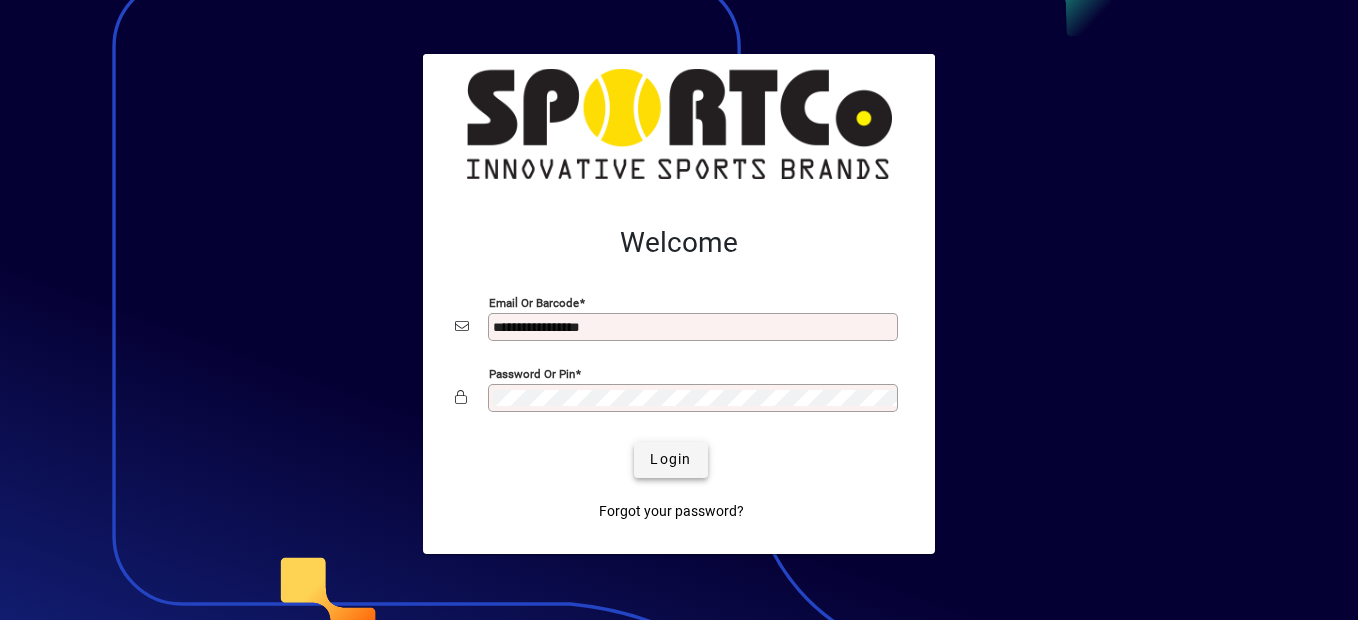 click on "Login" 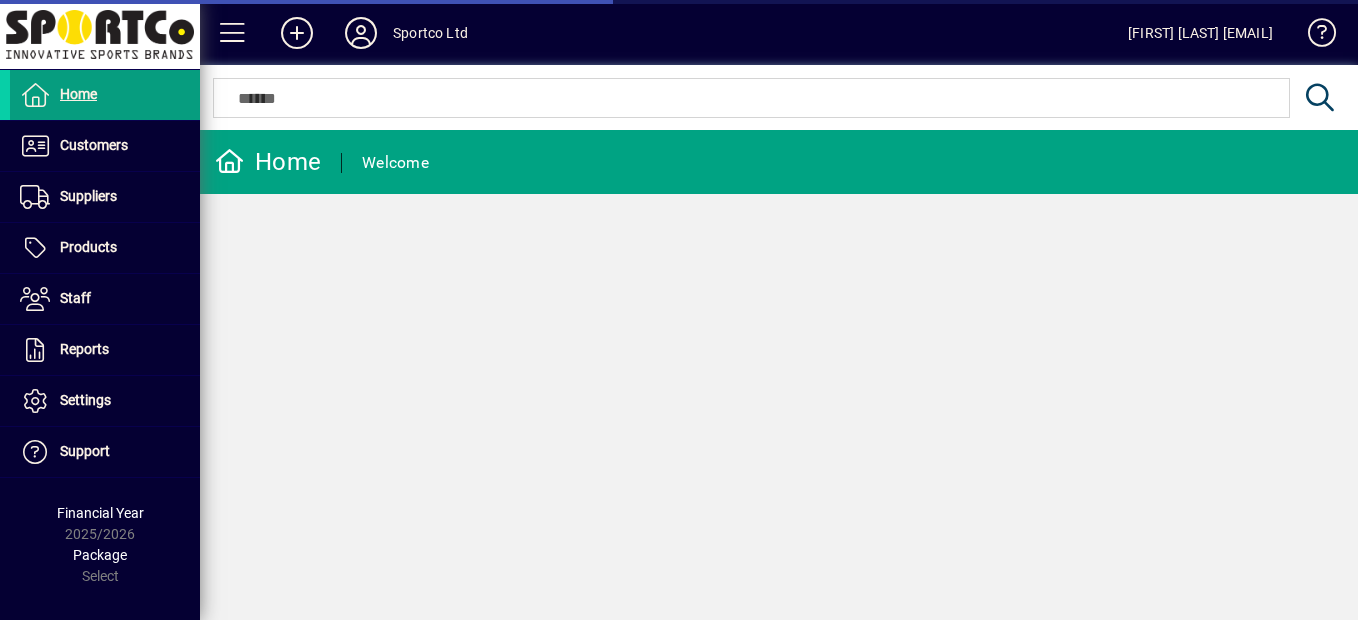 scroll, scrollTop: 0, scrollLeft: 0, axis: both 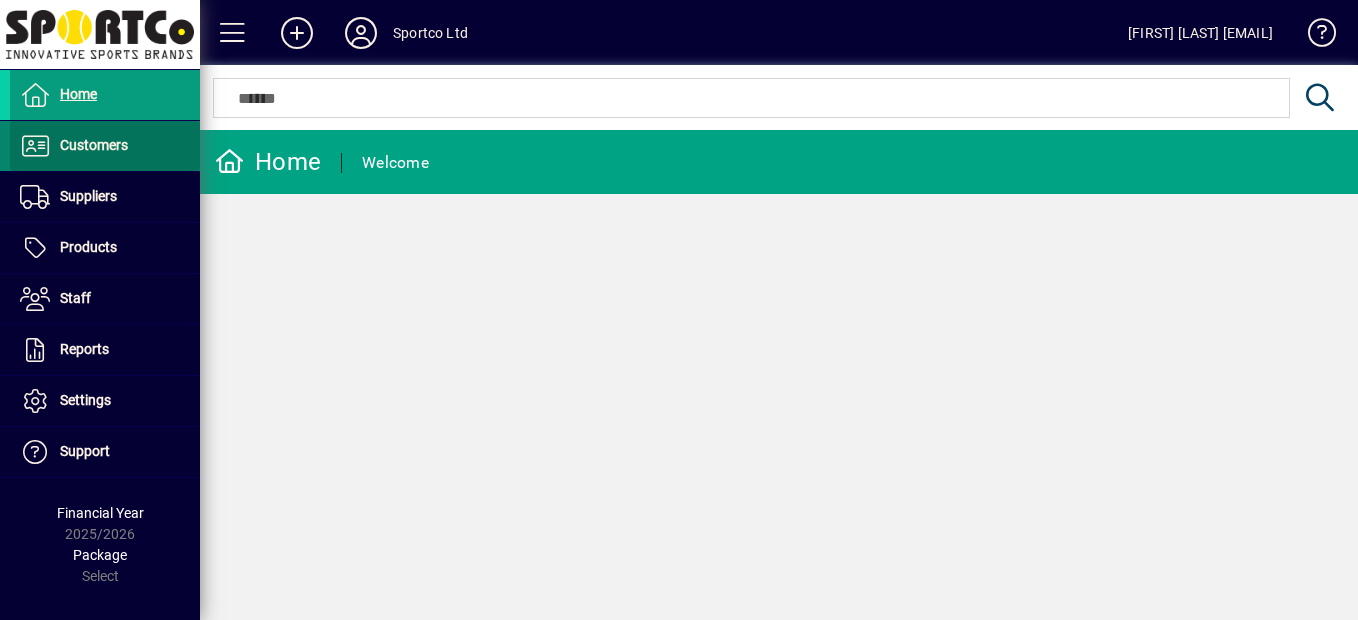 click on "Customers" at bounding box center [94, 145] 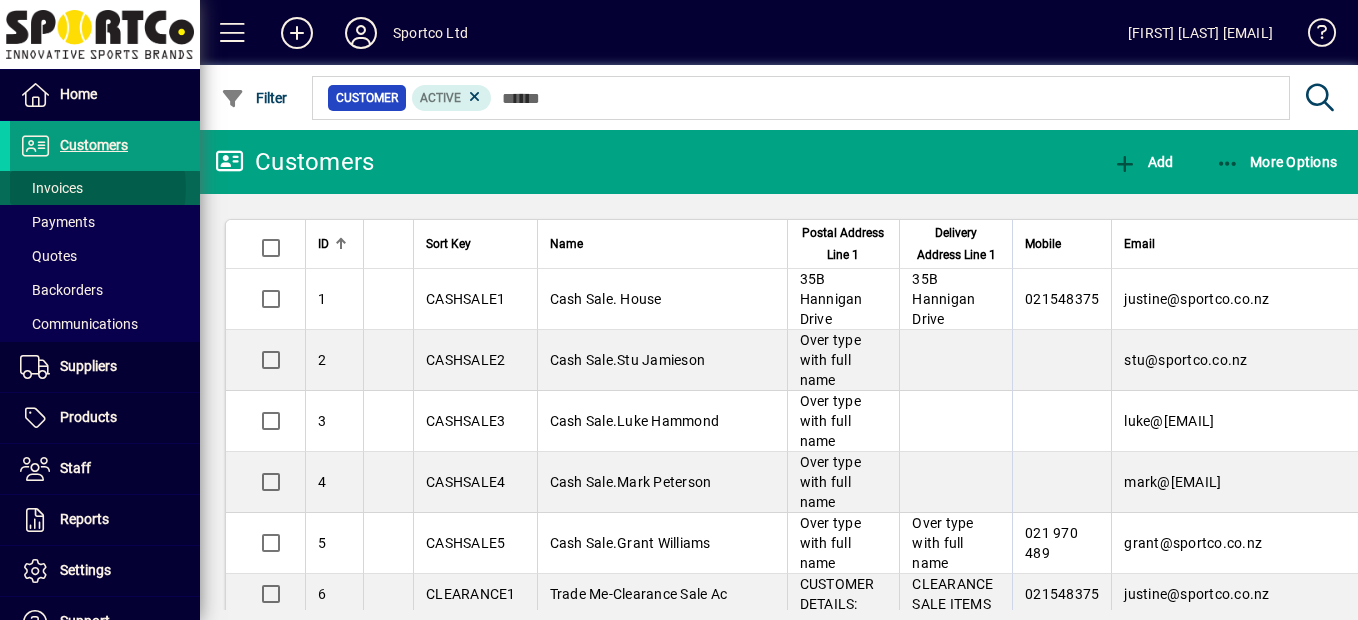 click on "Invoices" at bounding box center (51, 188) 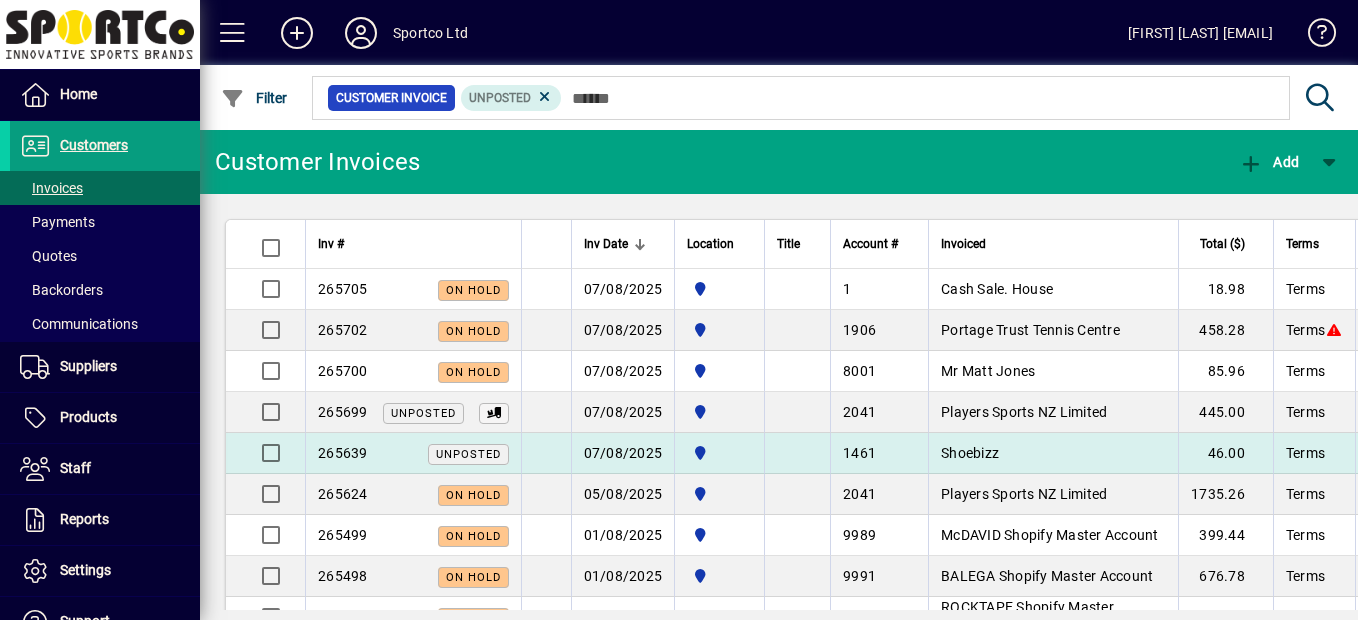 click on "Unposted" 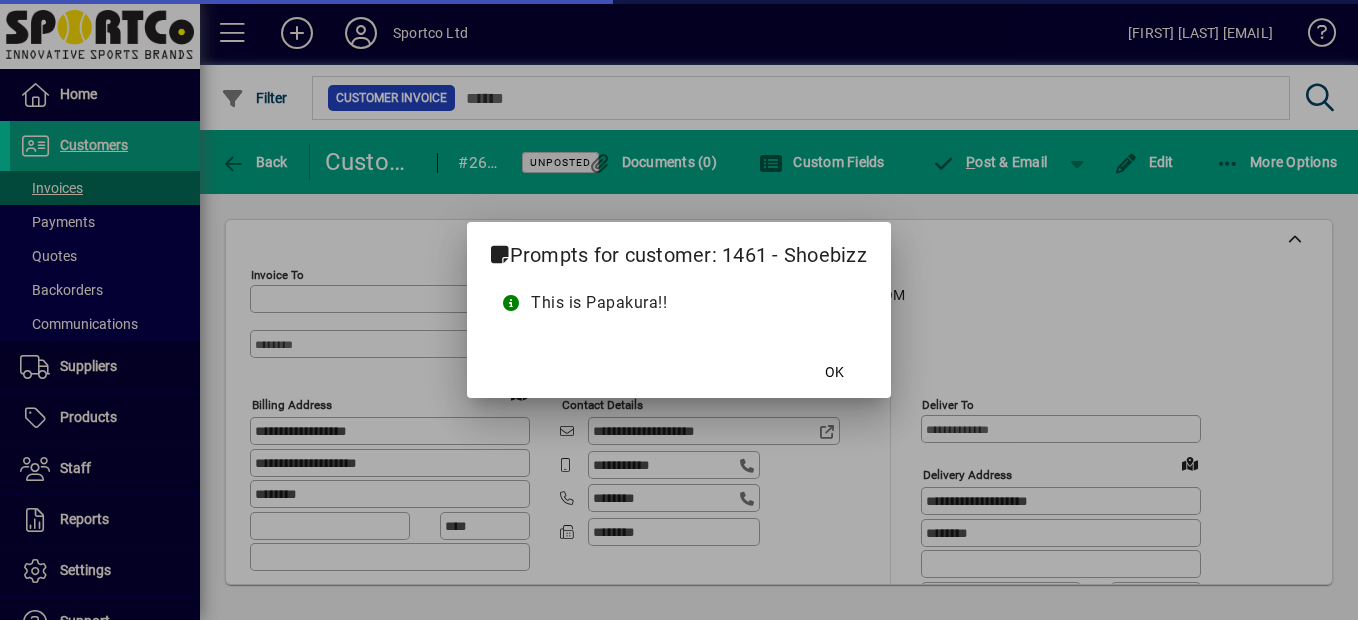 type on "**********" 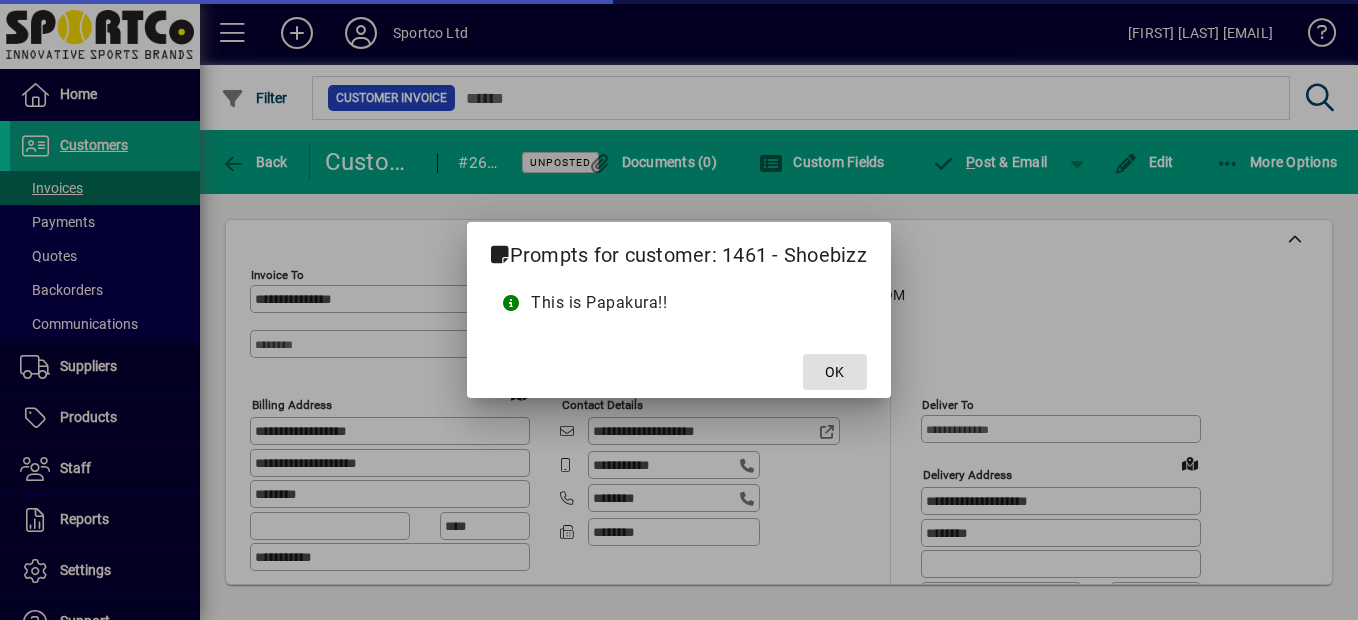 type on "**********" 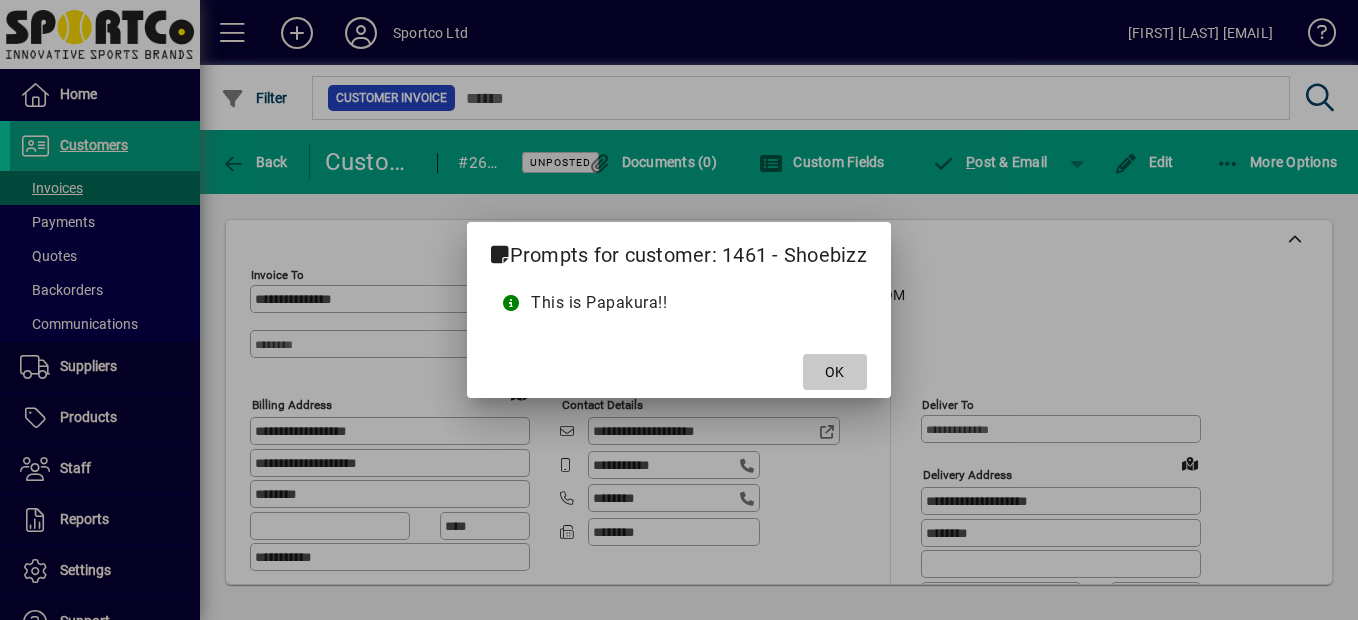 click on "OK" 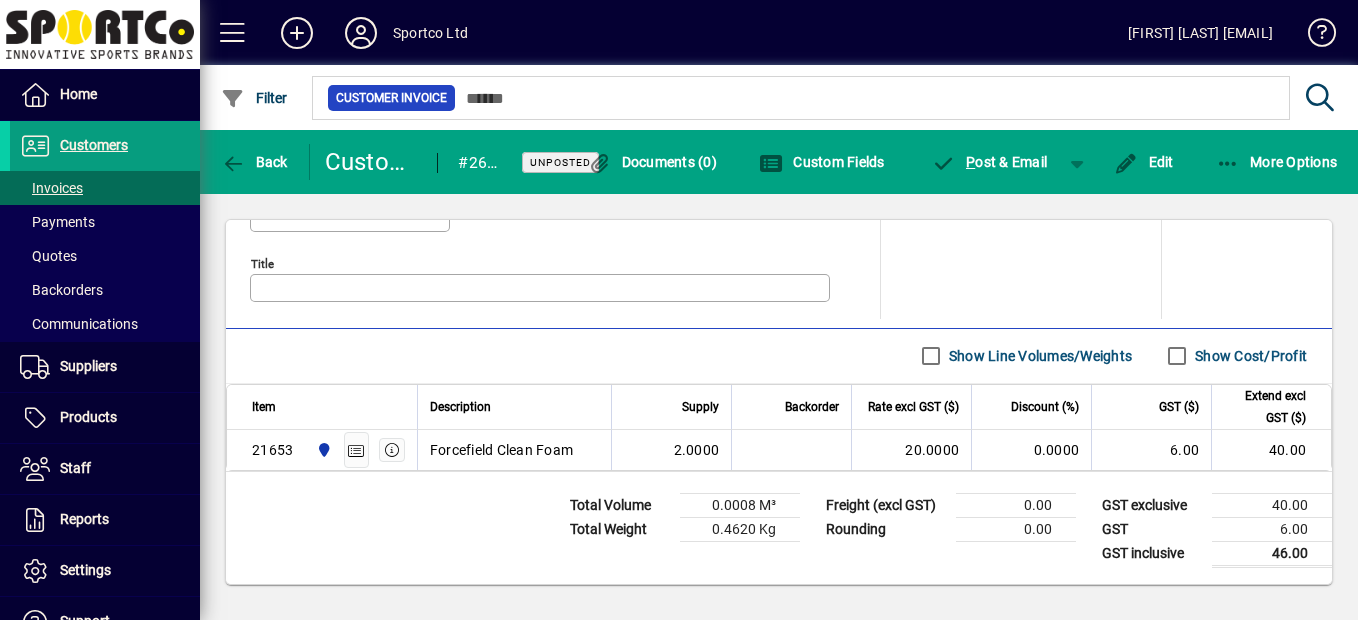 scroll, scrollTop: 1089, scrollLeft: 0, axis: vertical 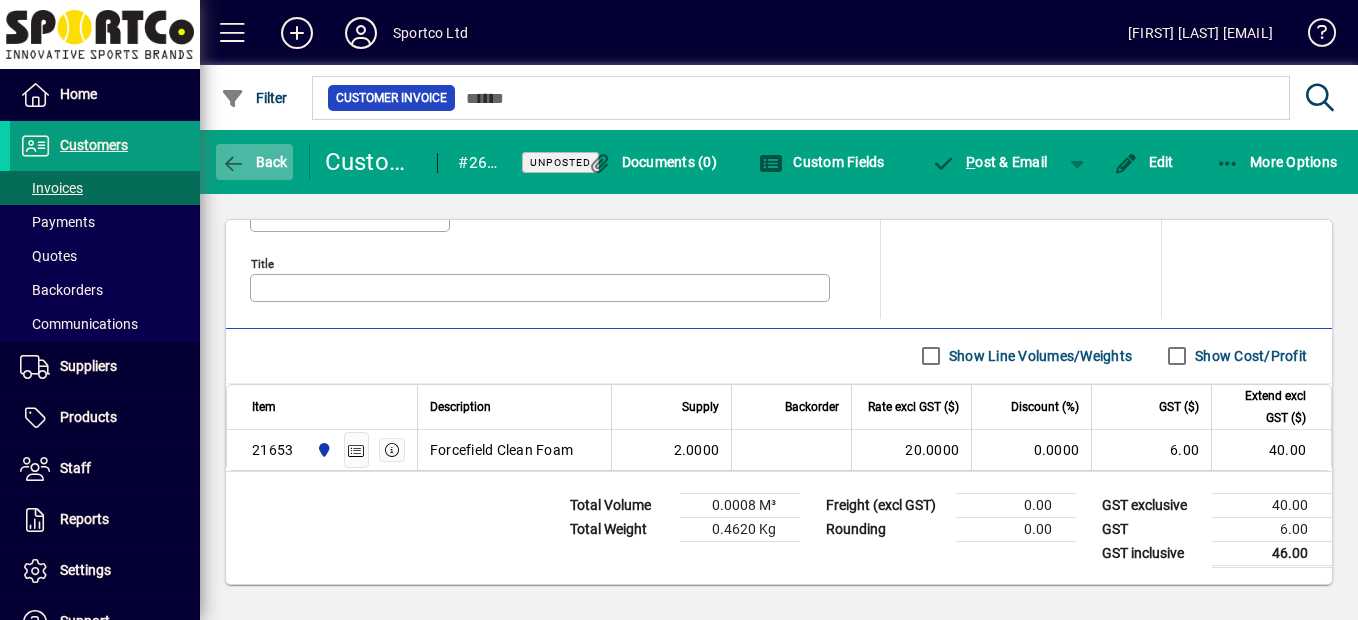 click 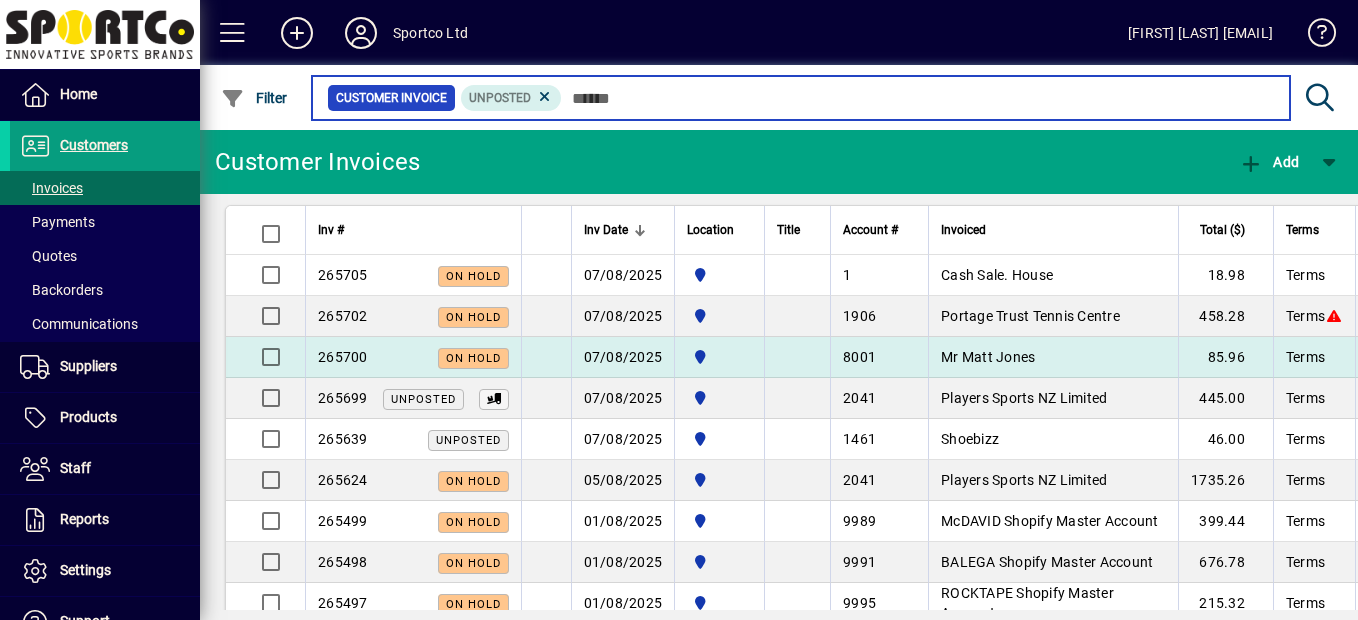 scroll, scrollTop: 0, scrollLeft: 0, axis: both 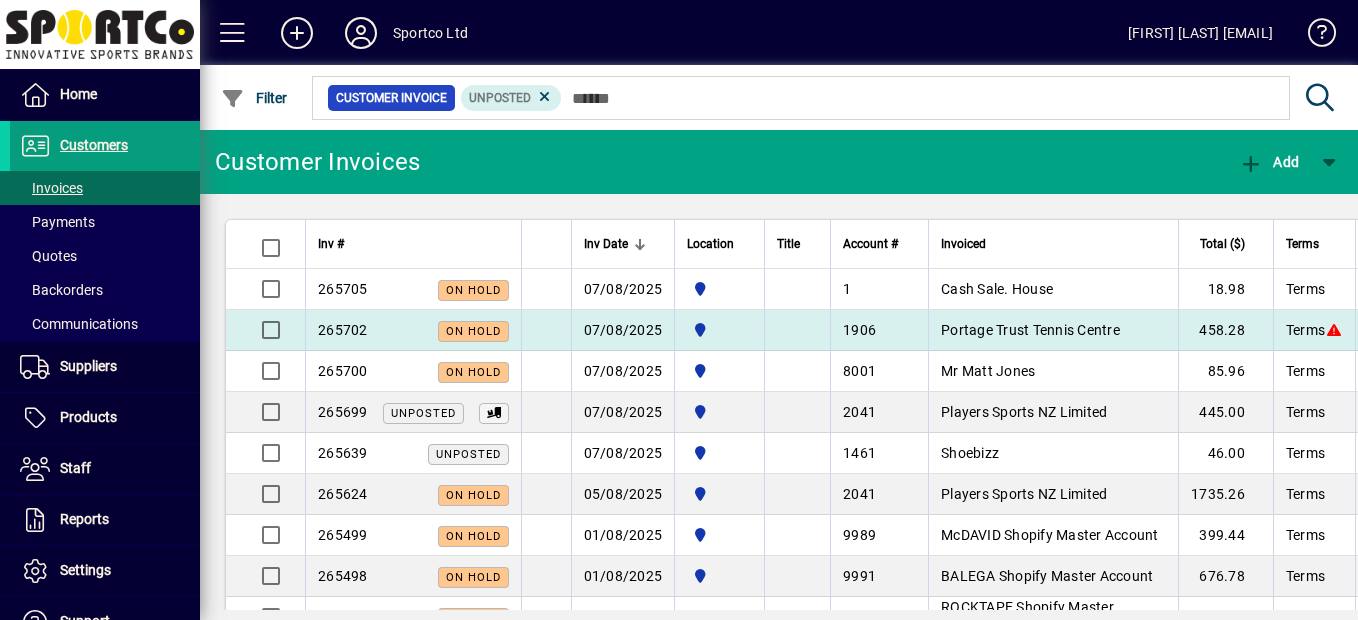 click on "07/08/2025" at bounding box center (623, 330) 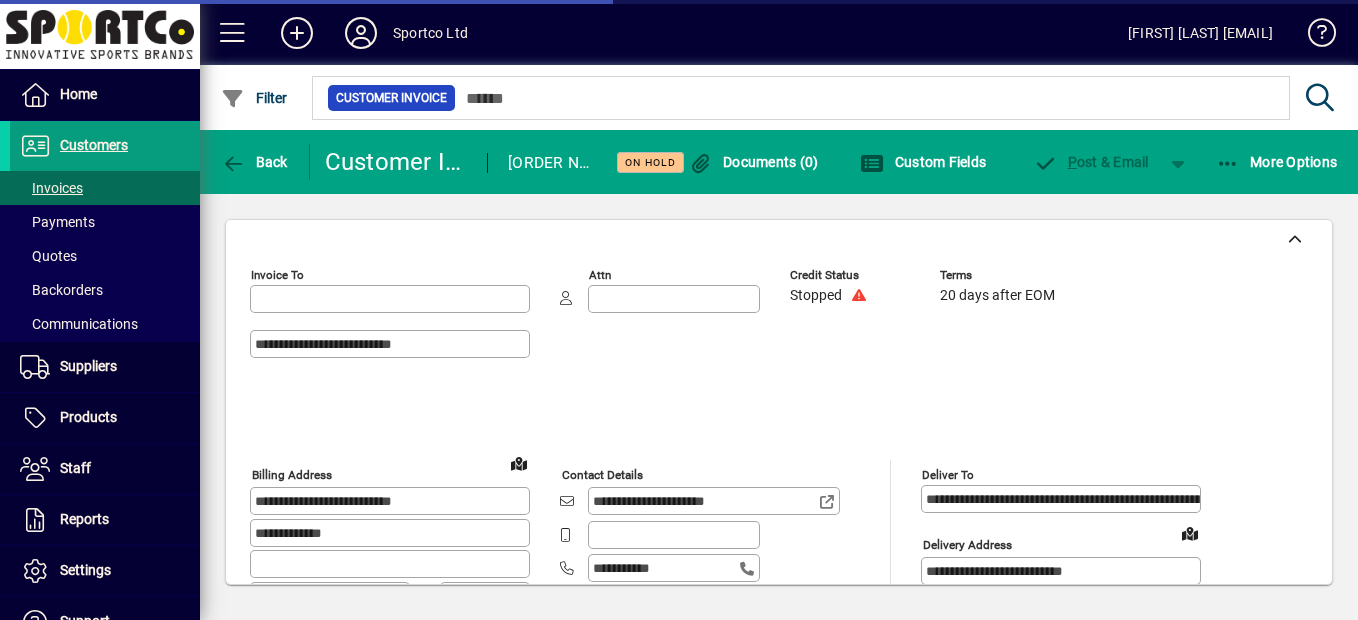 type on "**********" 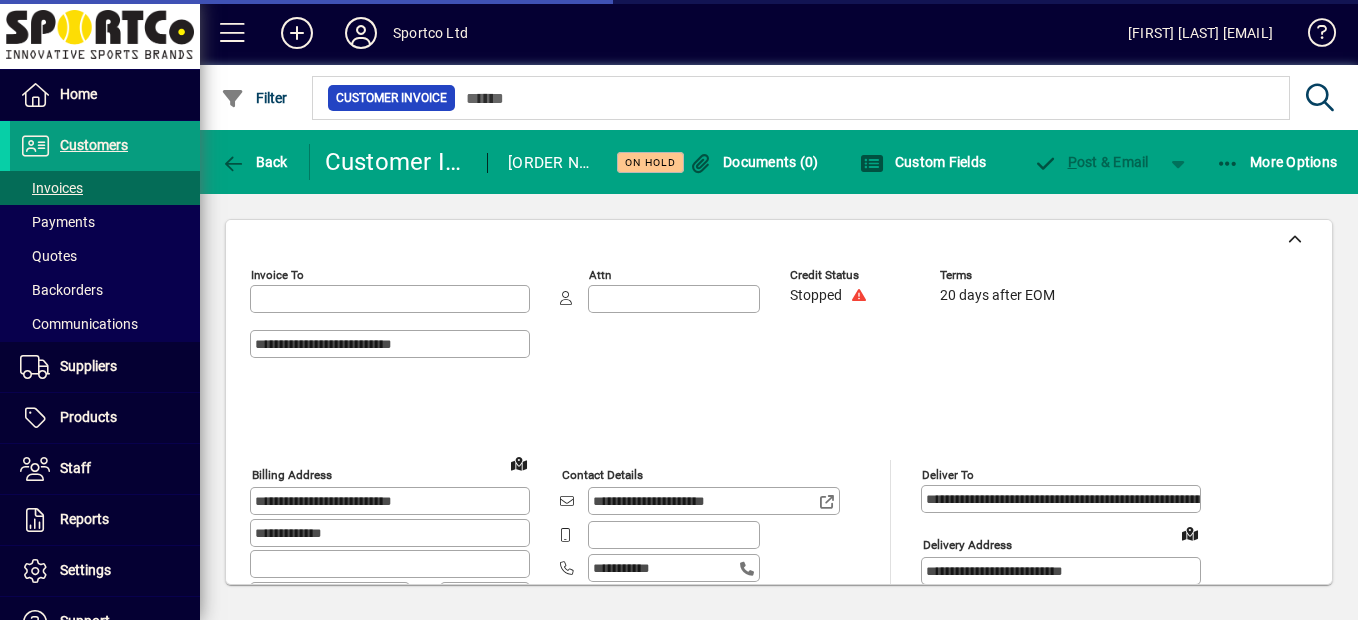 type on "**********" 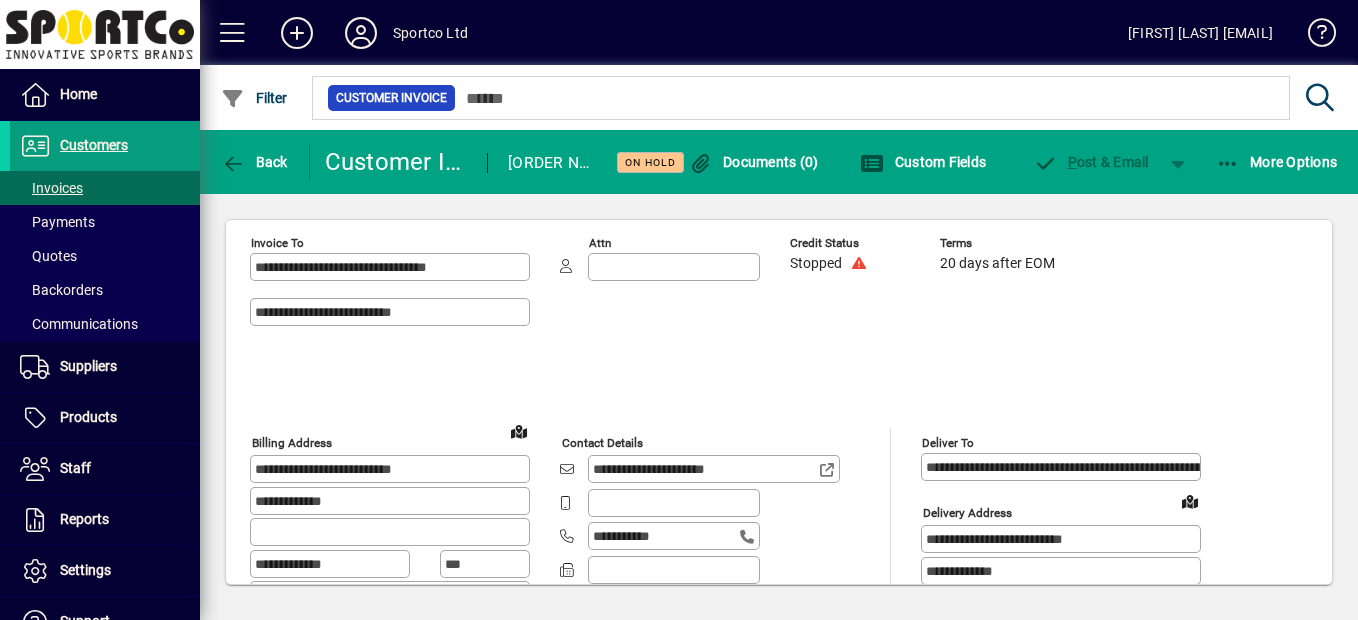 scroll, scrollTop: 0, scrollLeft: 0, axis: both 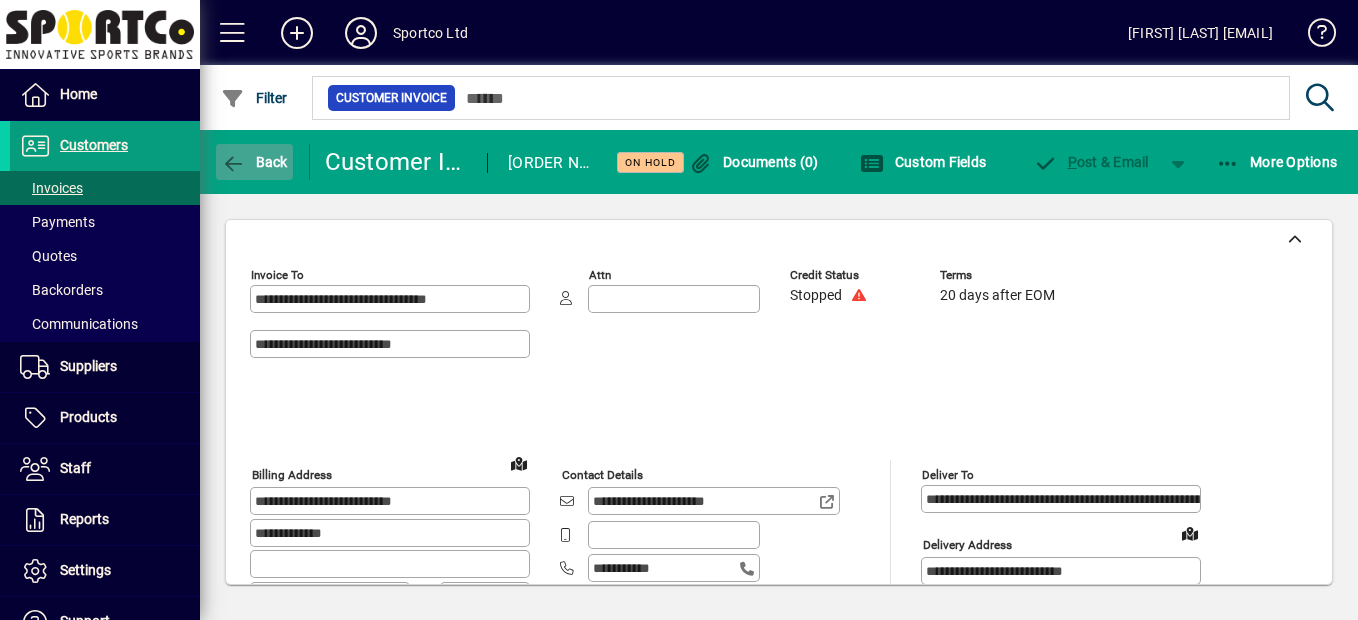 click on "Back" 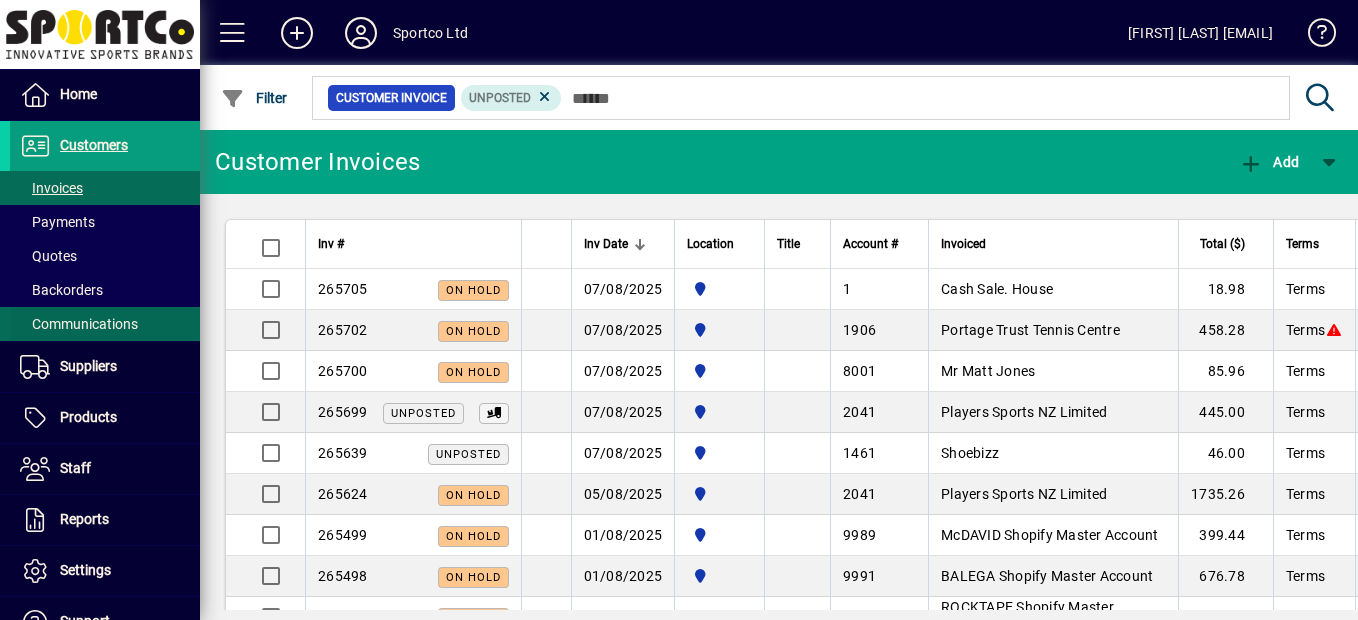 click on "Communications" at bounding box center [79, 324] 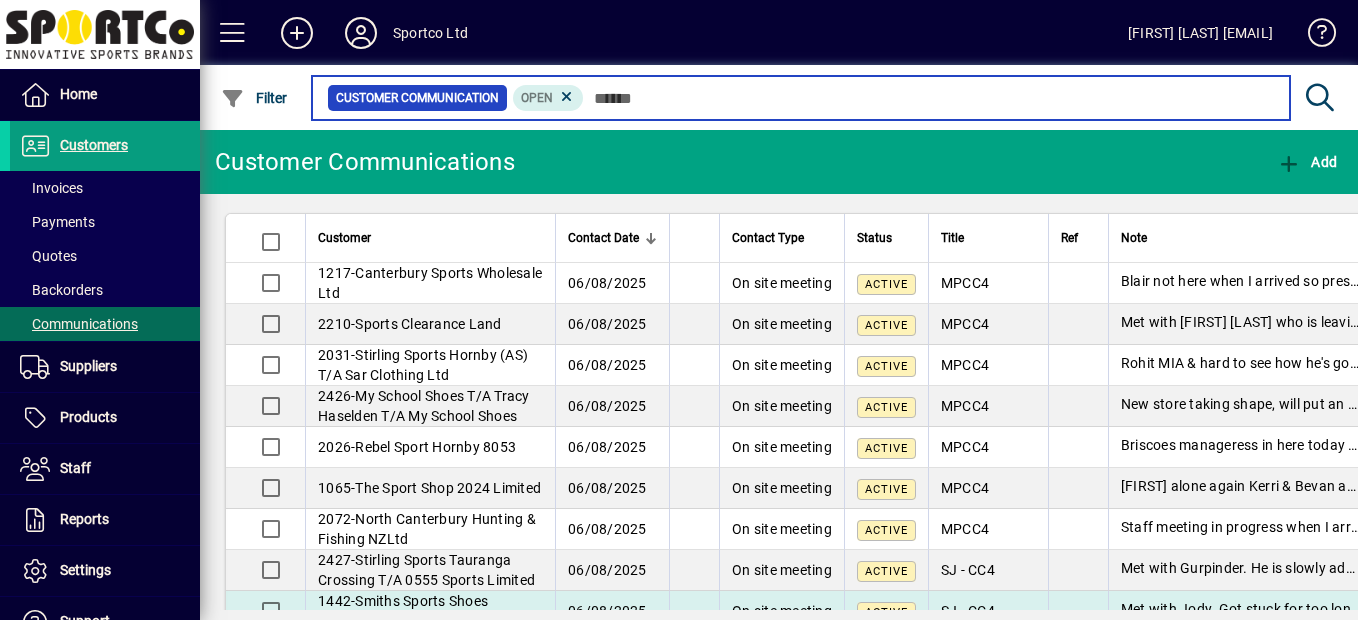 scroll, scrollTop: 0, scrollLeft: 0, axis: both 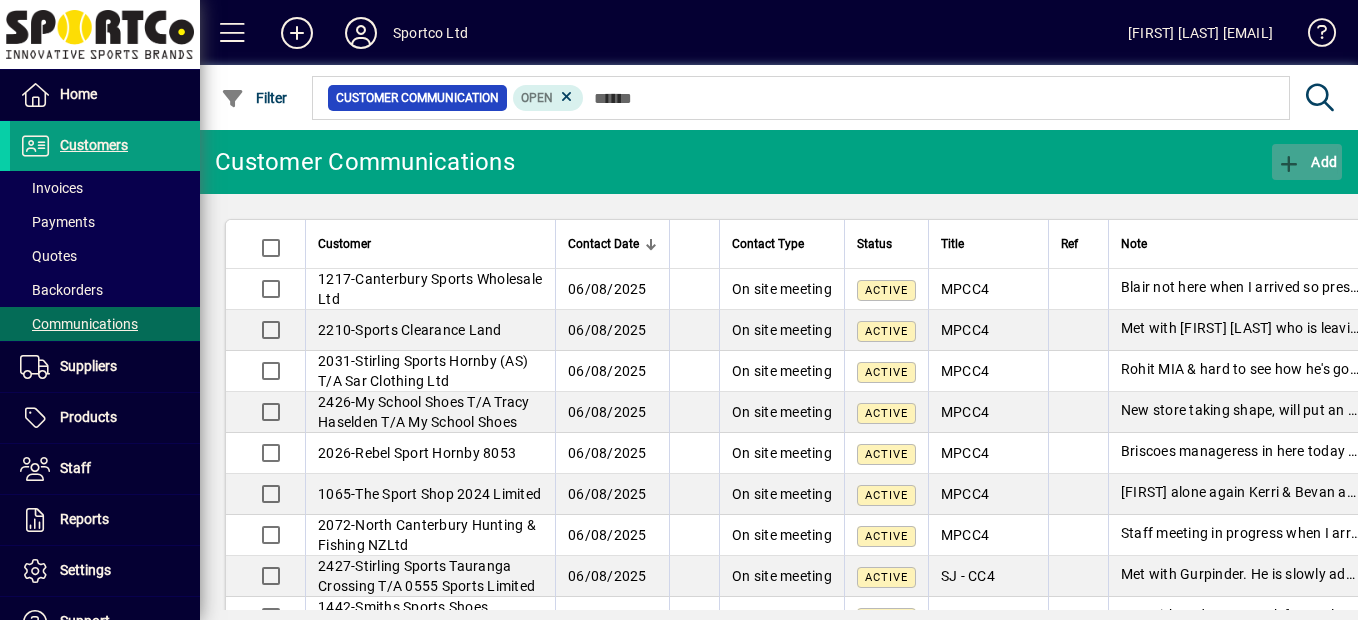 click on "Add" 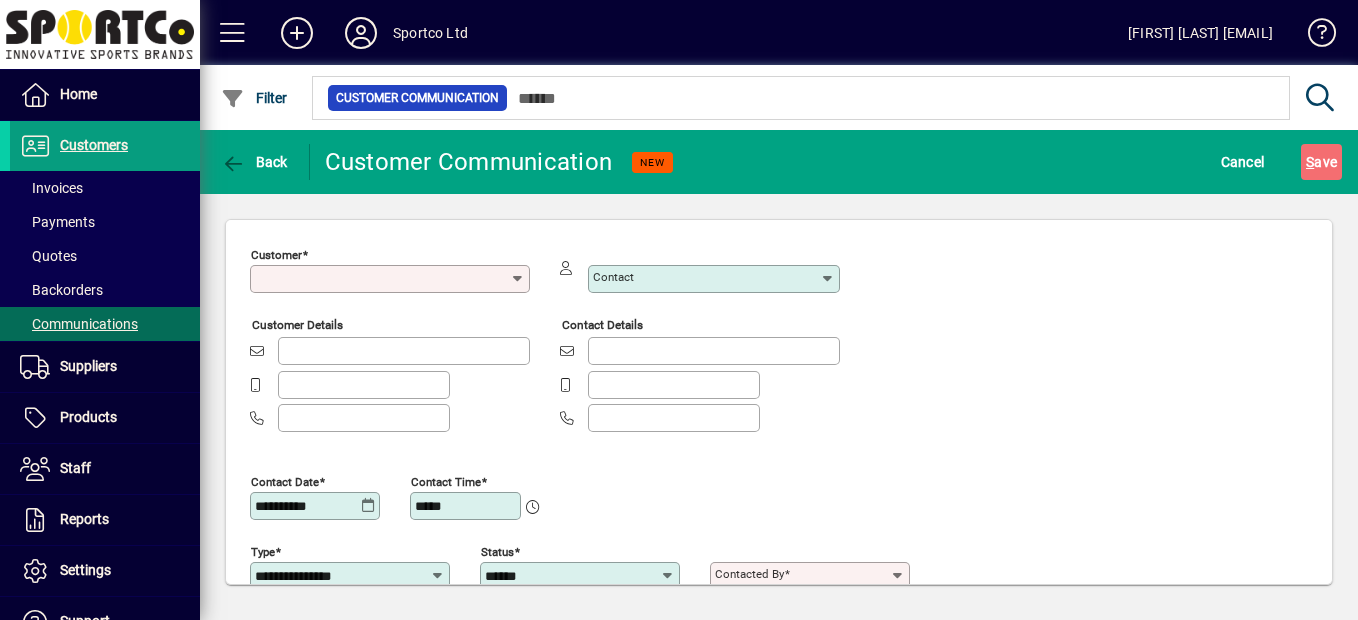 type on "**********" 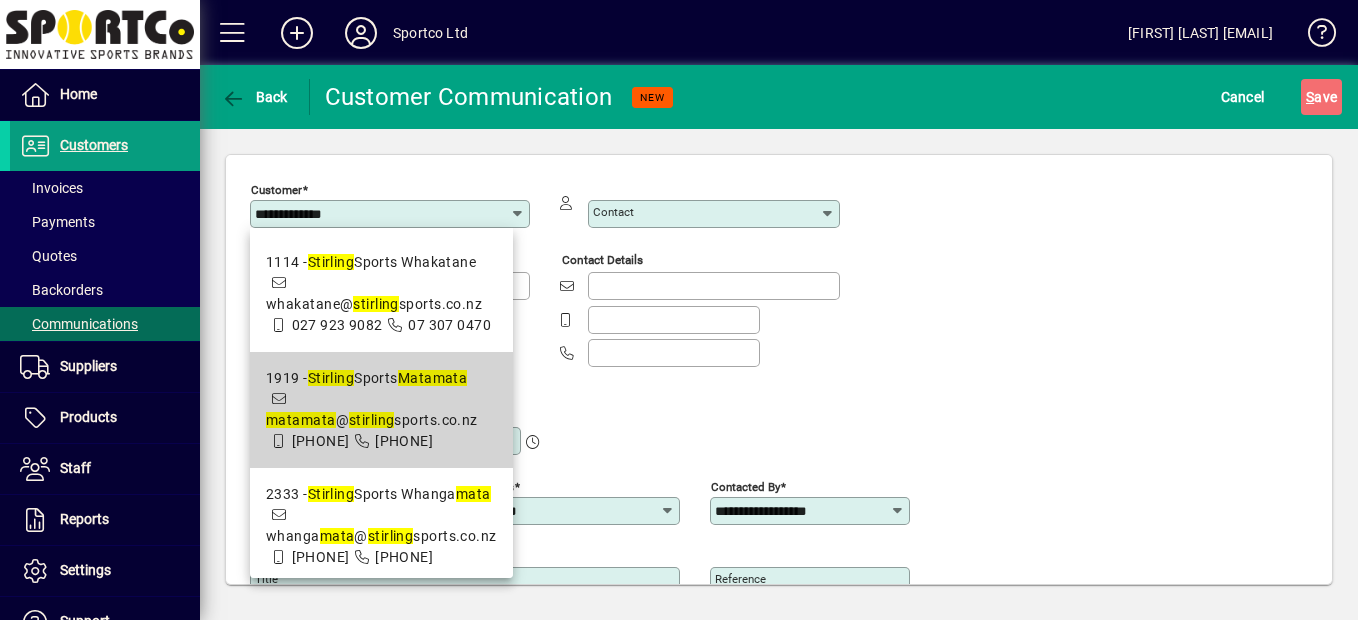 click on "Mata" at bounding box center (415, 378) 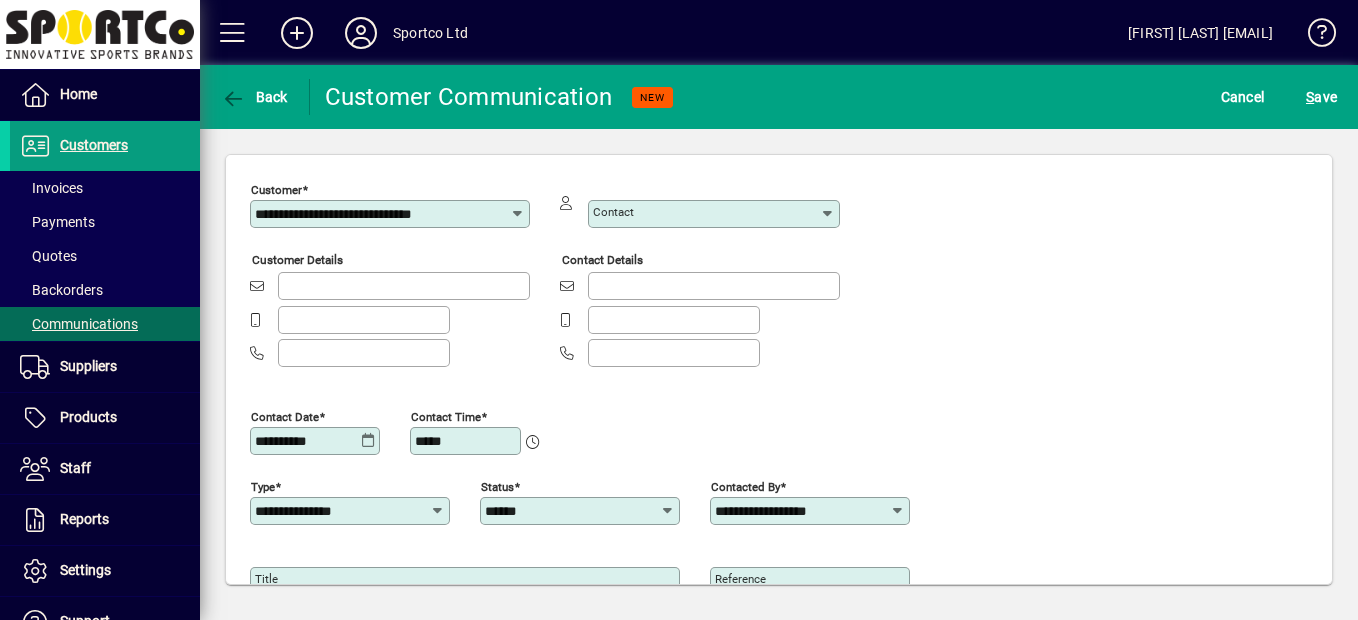 type on "**********" 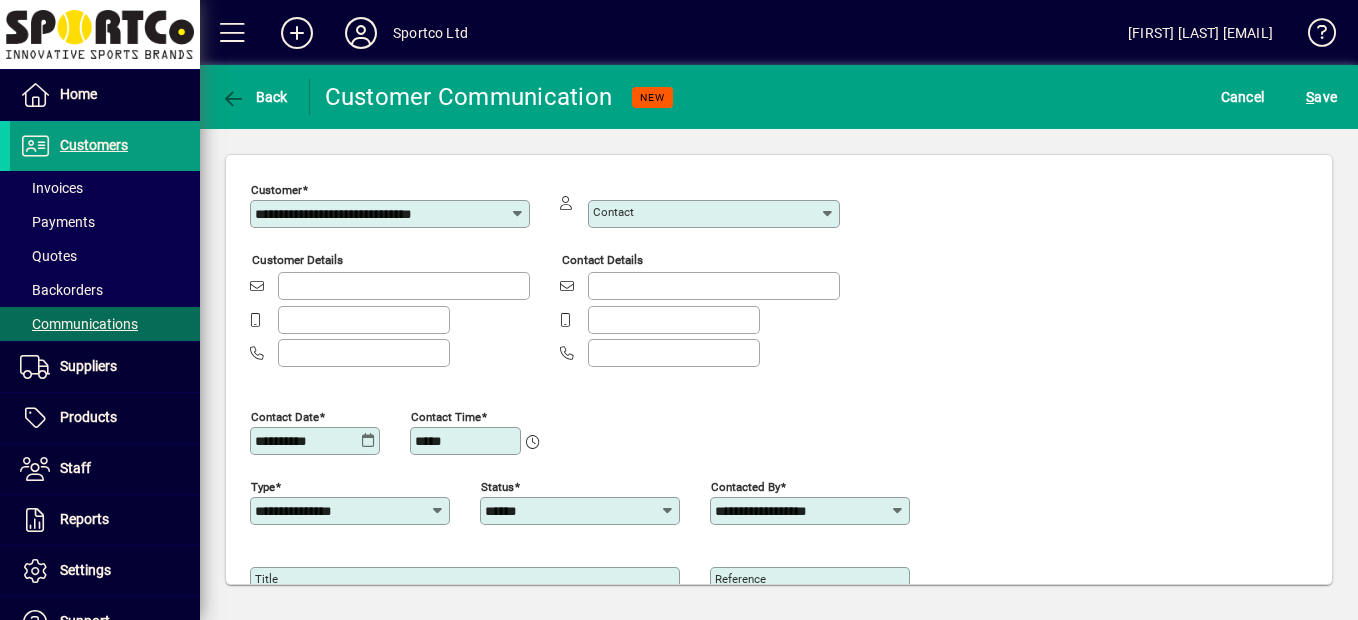 type on "**********" 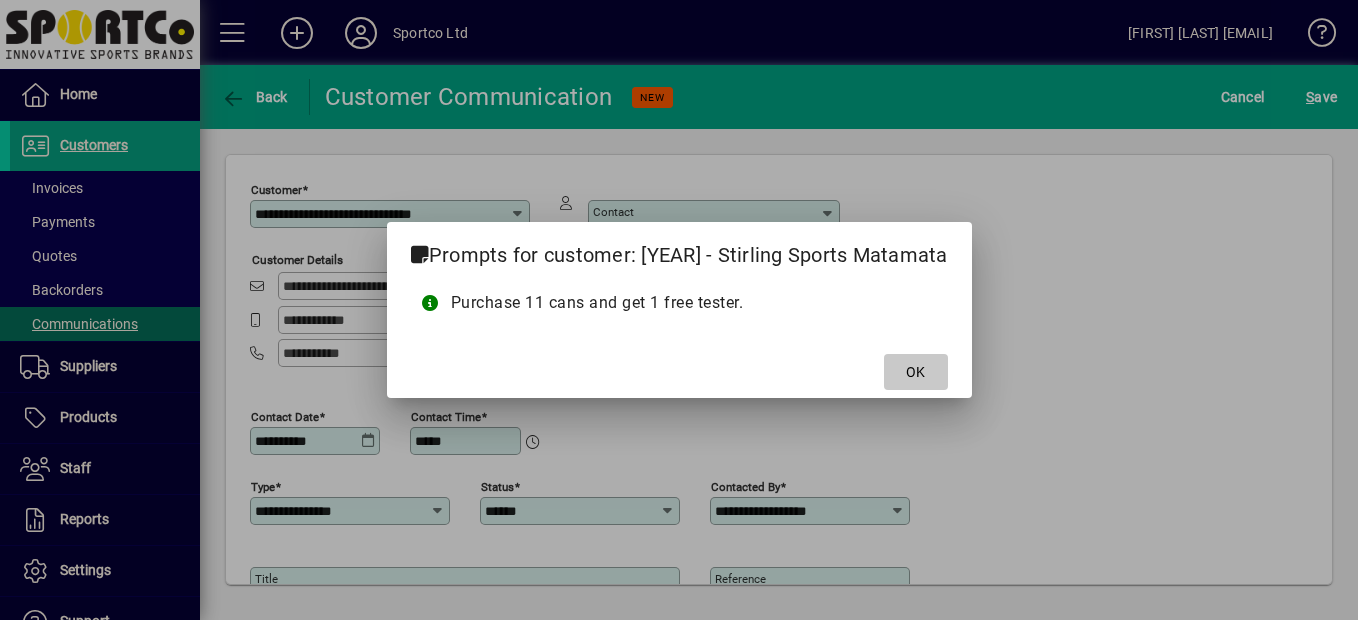 click 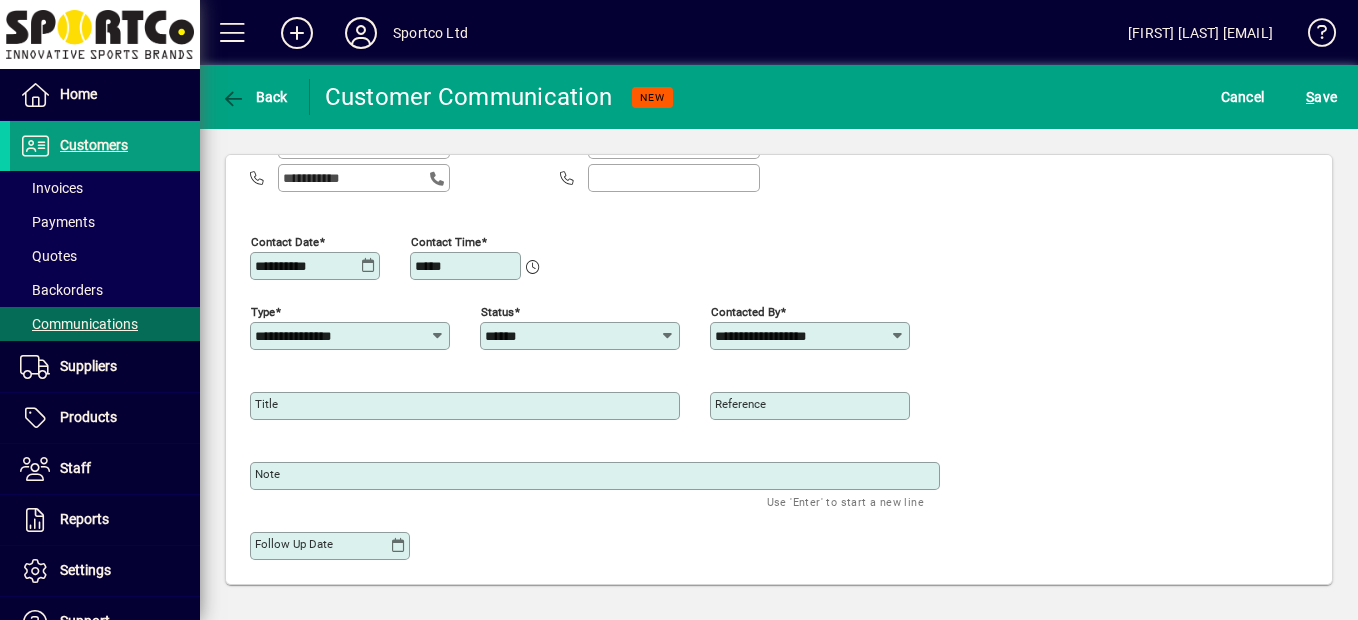 scroll, scrollTop: 178, scrollLeft: 0, axis: vertical 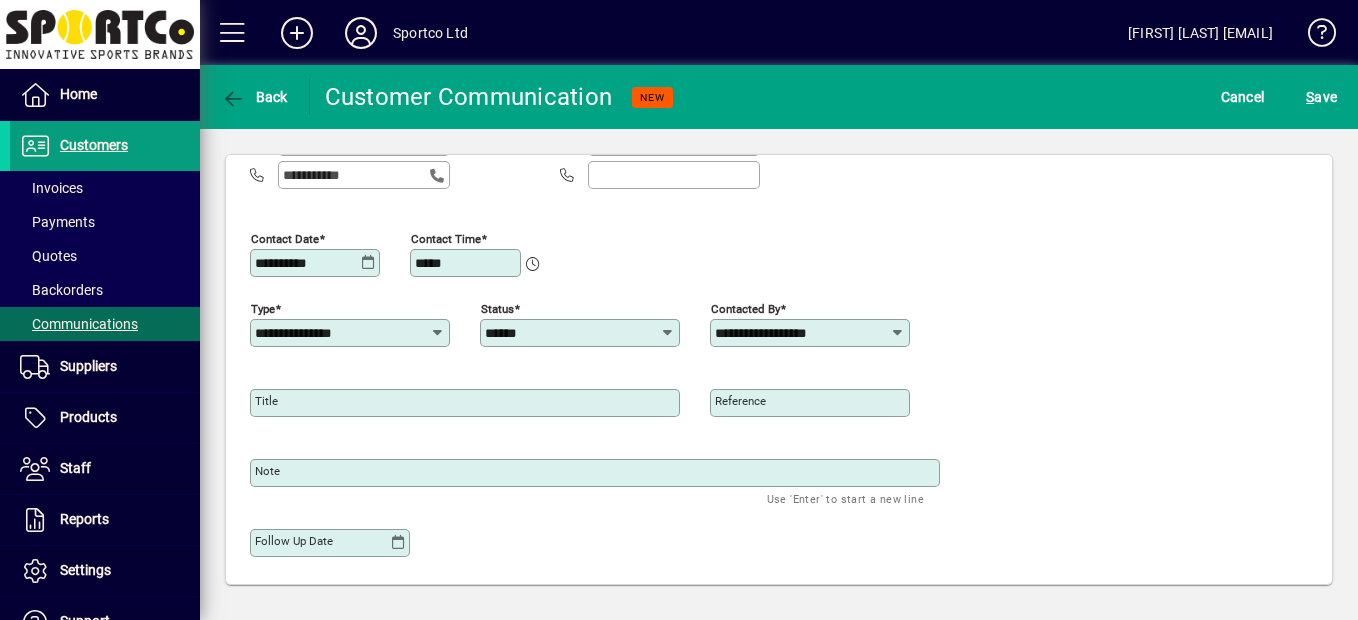 click on "Title" at bounding box center (467, 403) 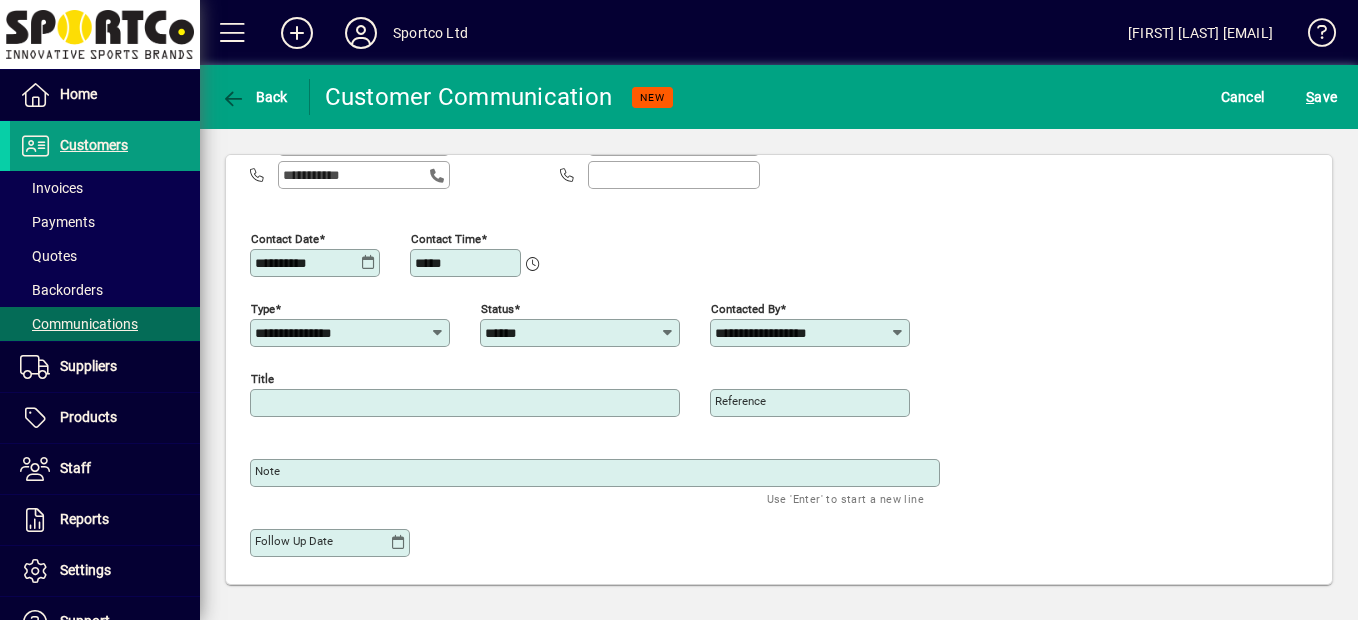 type on "********" 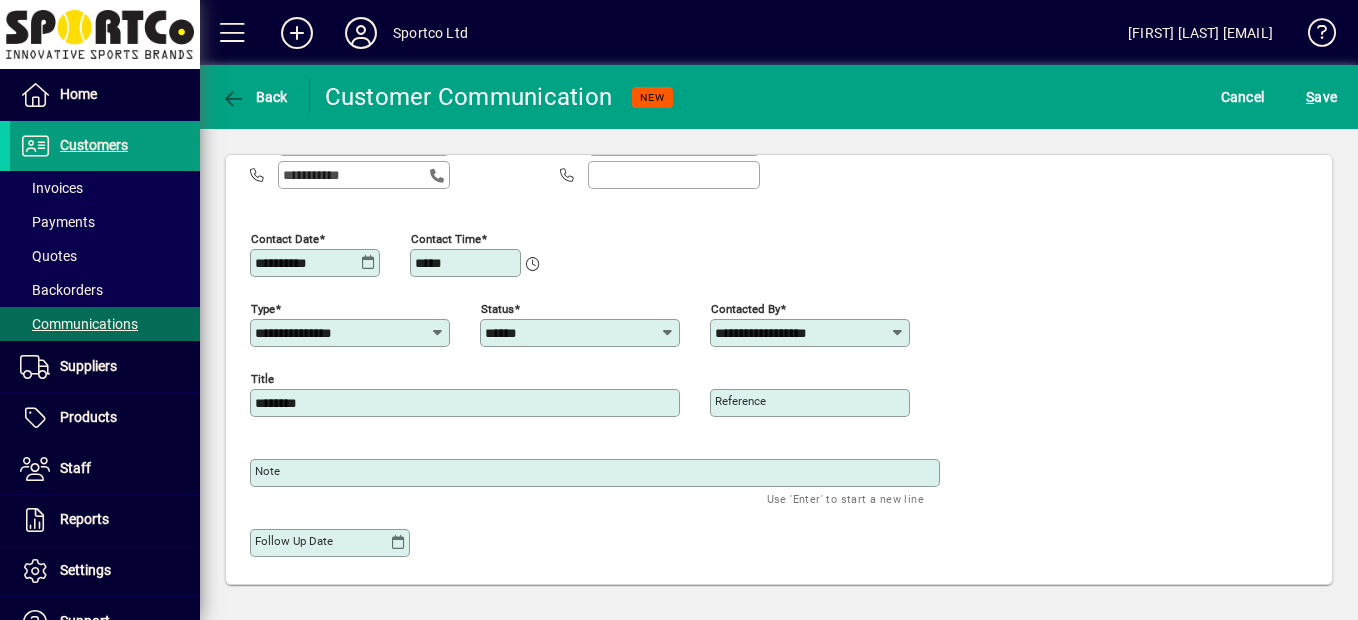 click on "Note" at bounding box center (597, 473) 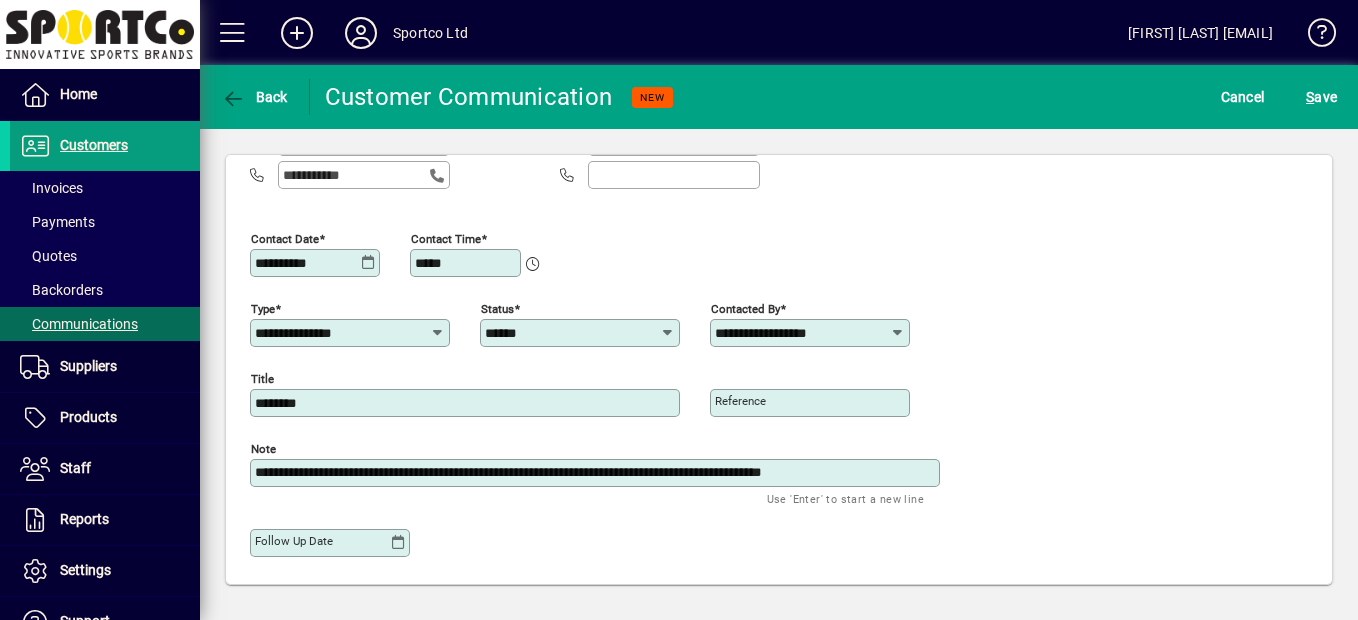 click on "**********" at bounding box center (597, 473) 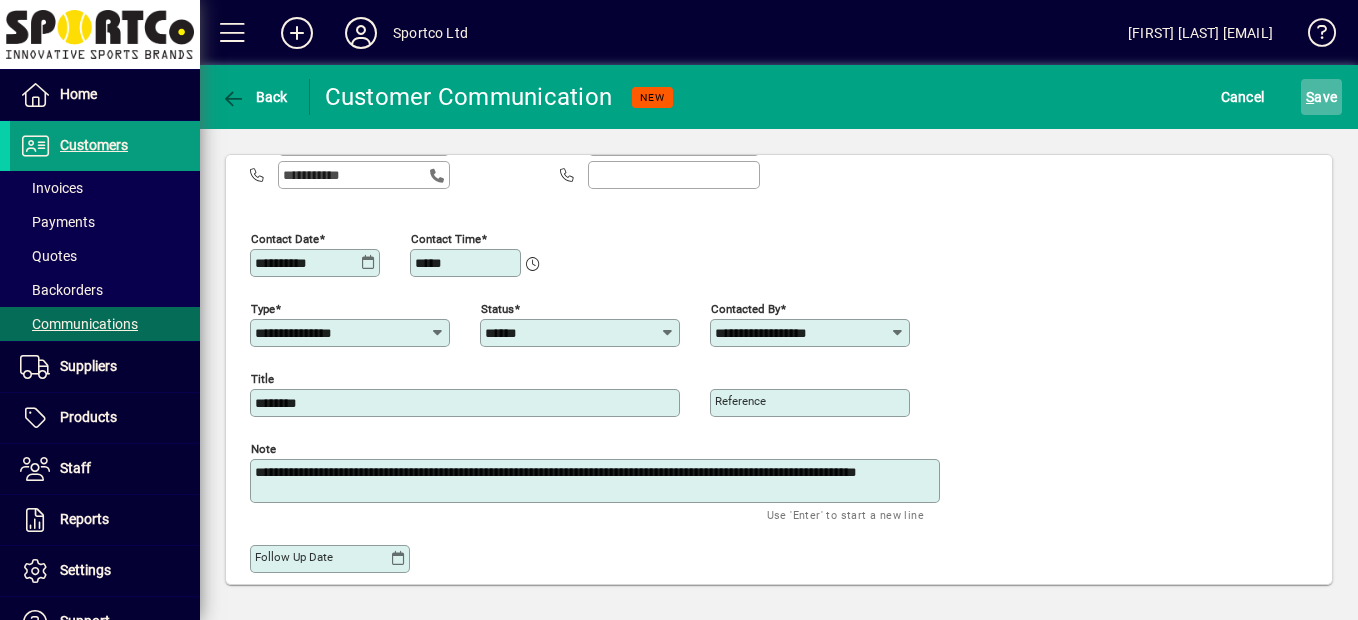 type on "**********" 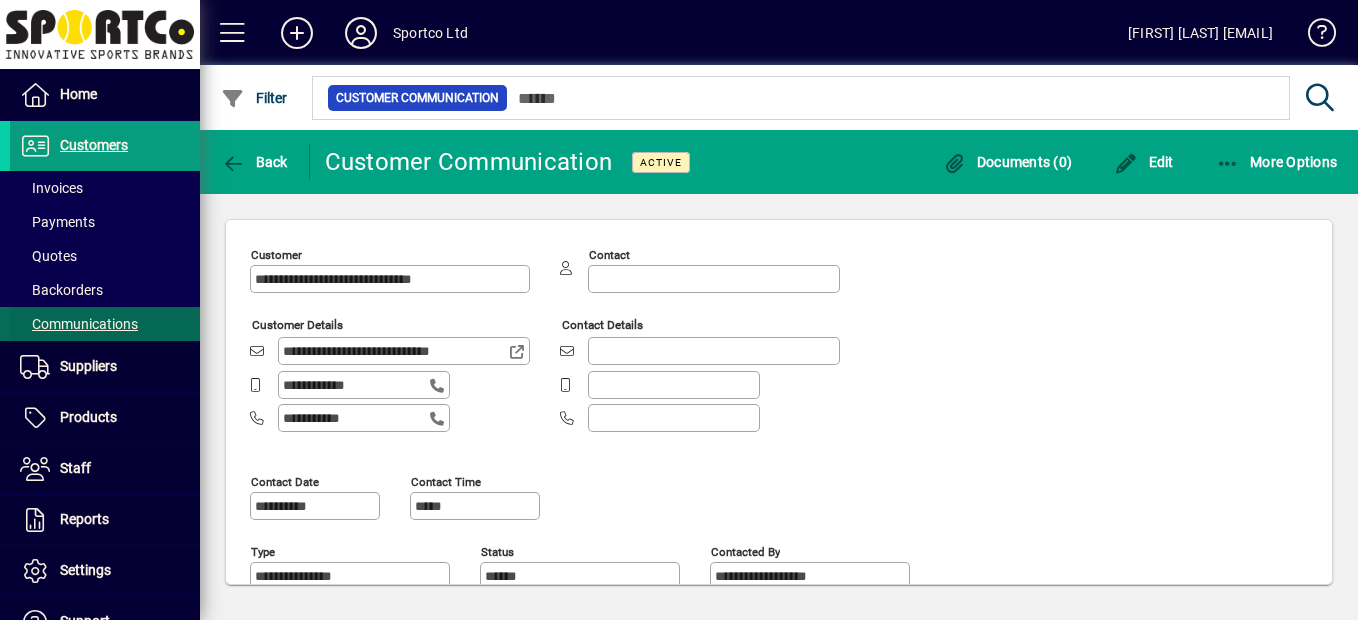 click on "Communications" at bounding box center [79, 324] 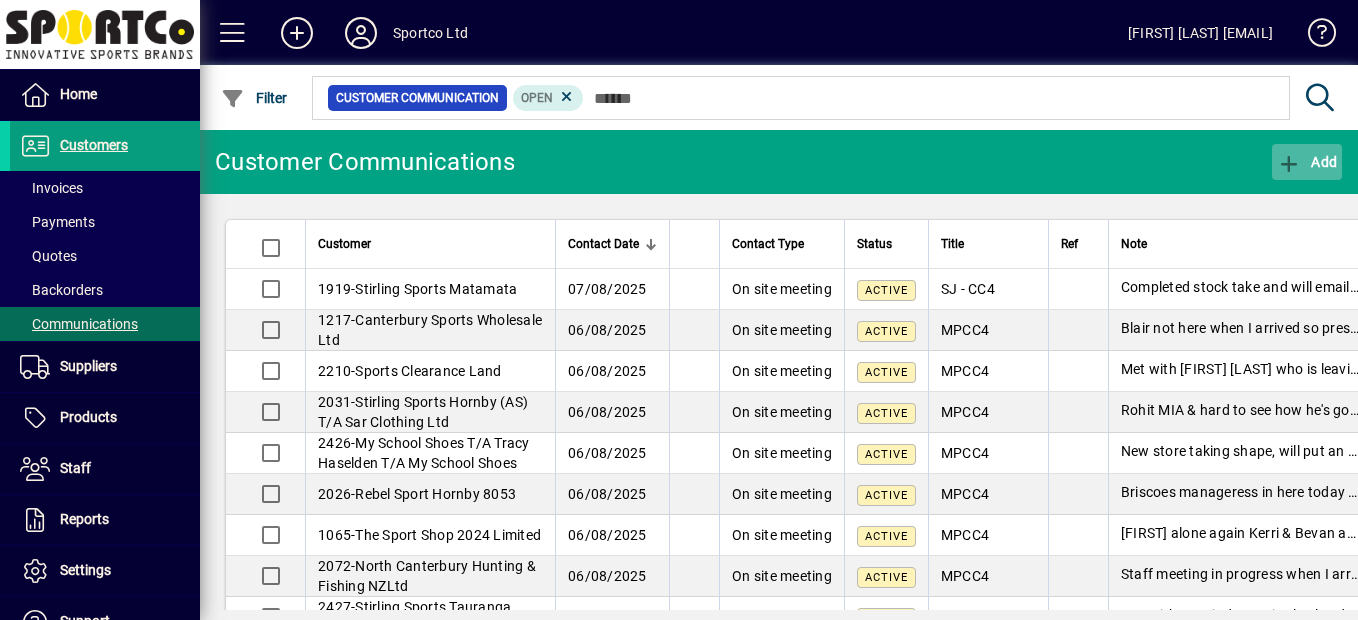 click on "Add" 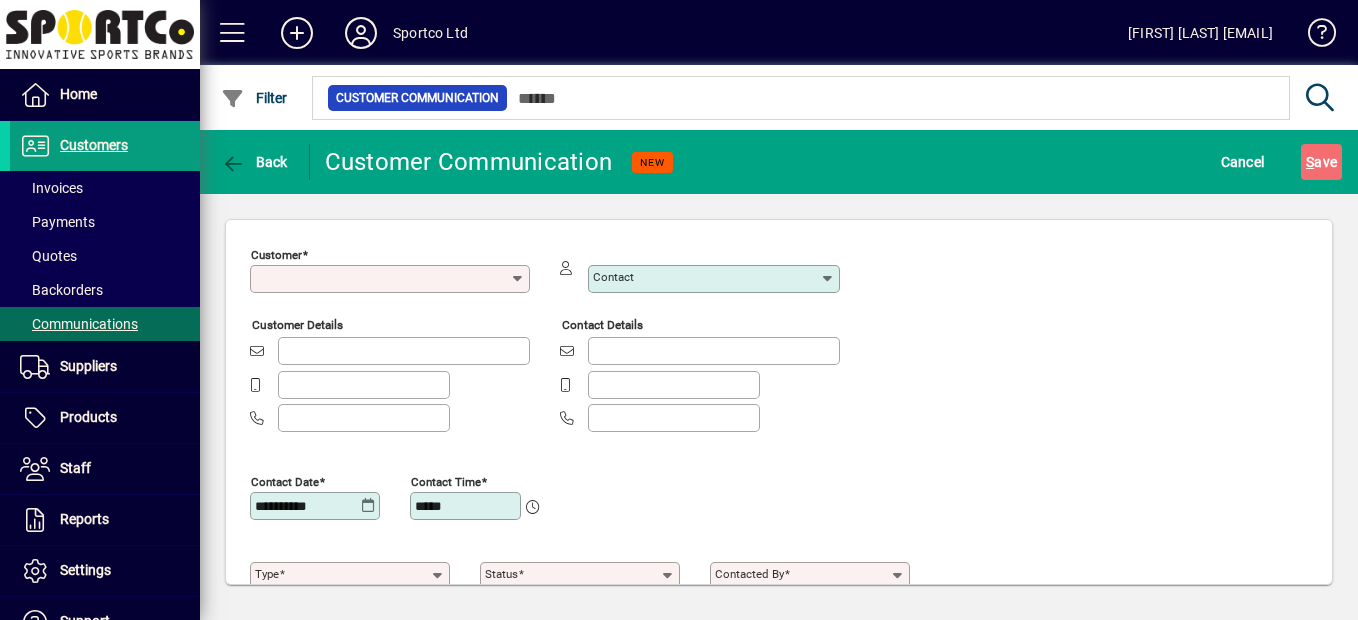 type on "**********" 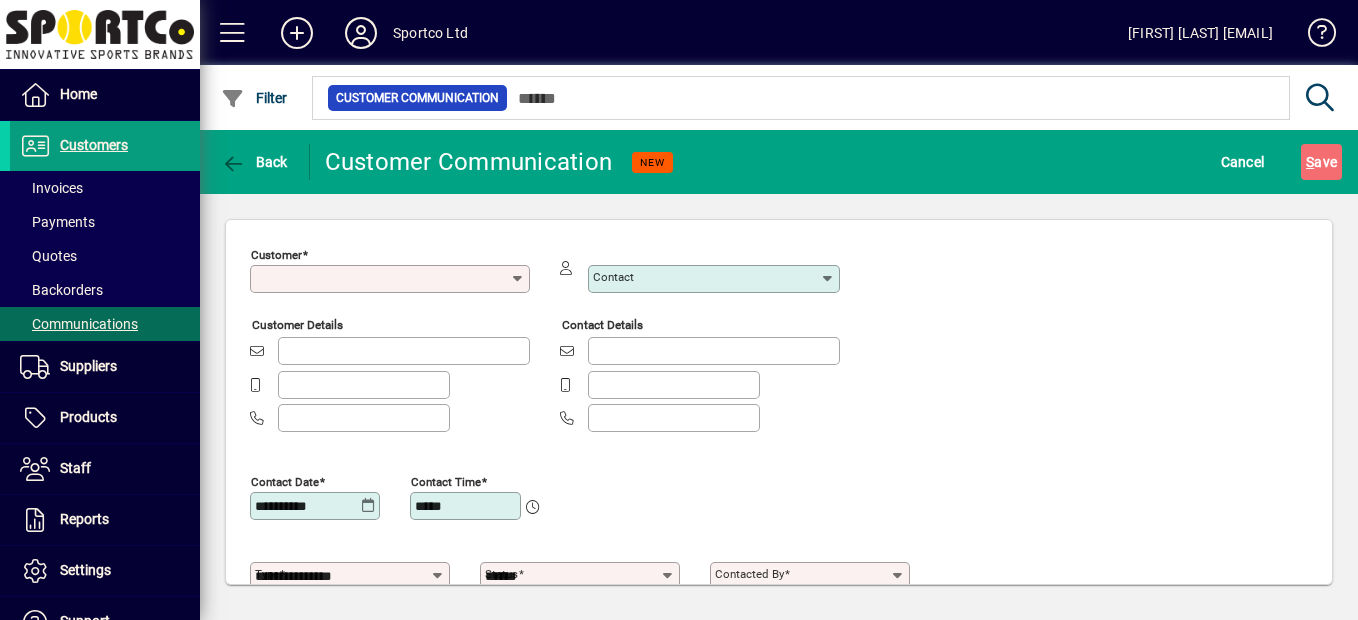 type on "**********" 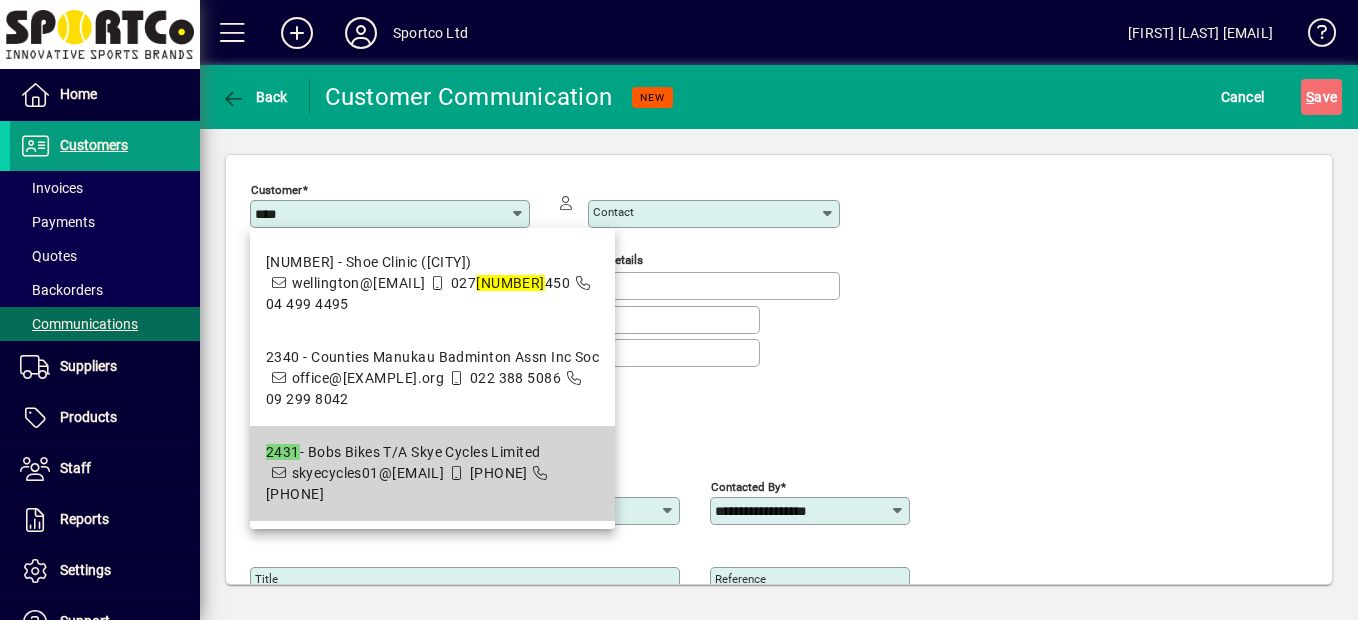 click on "skyecycles01@[EMAIL]" at bounding box center (368, 473) 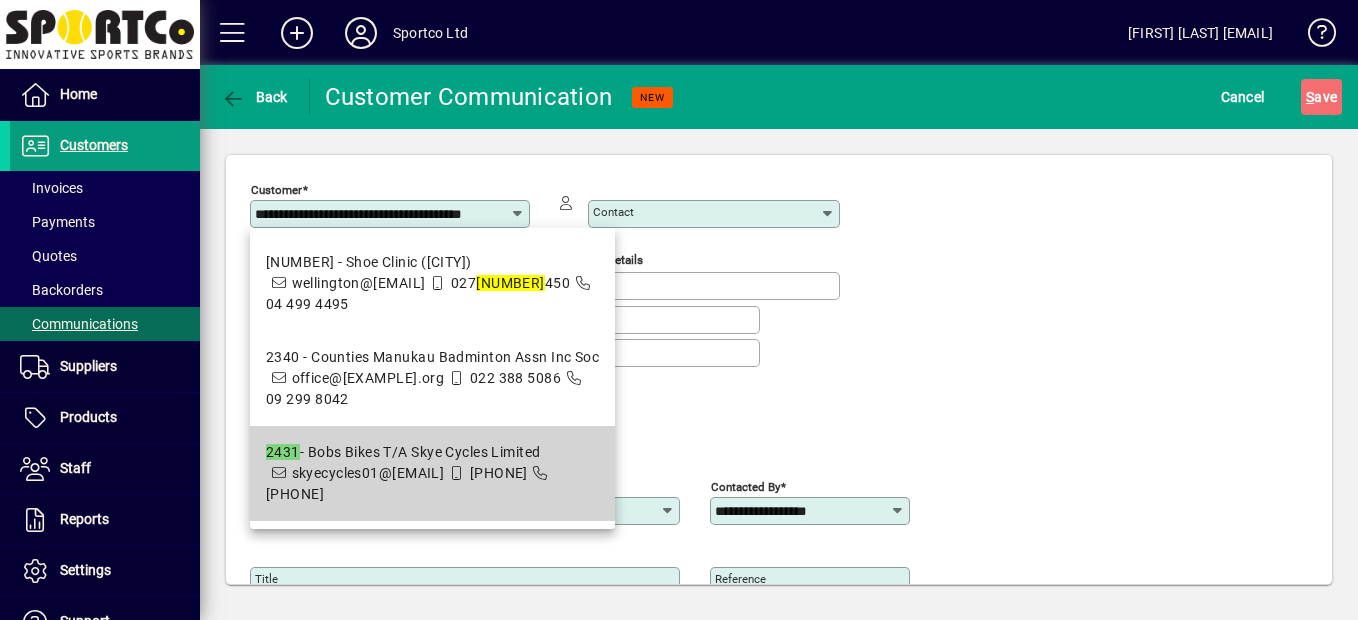 scroll, scrollTop: 0, scrollLeft: 23, axis: horizontal 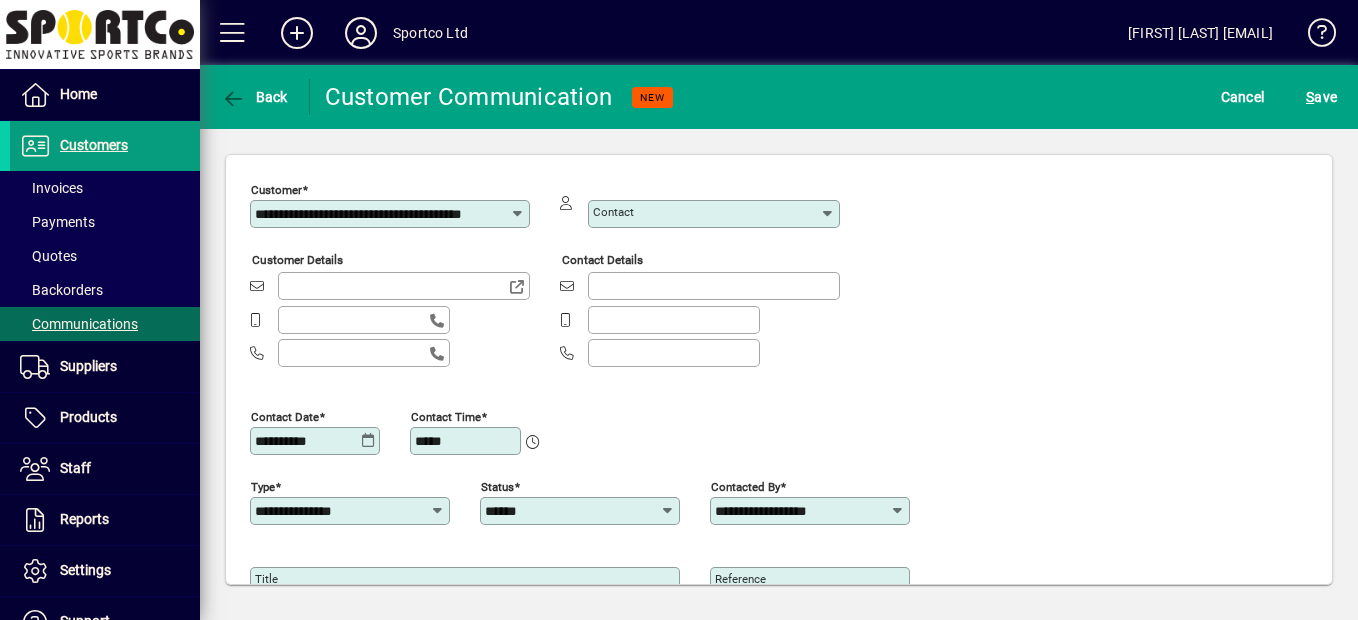 type on "**********" 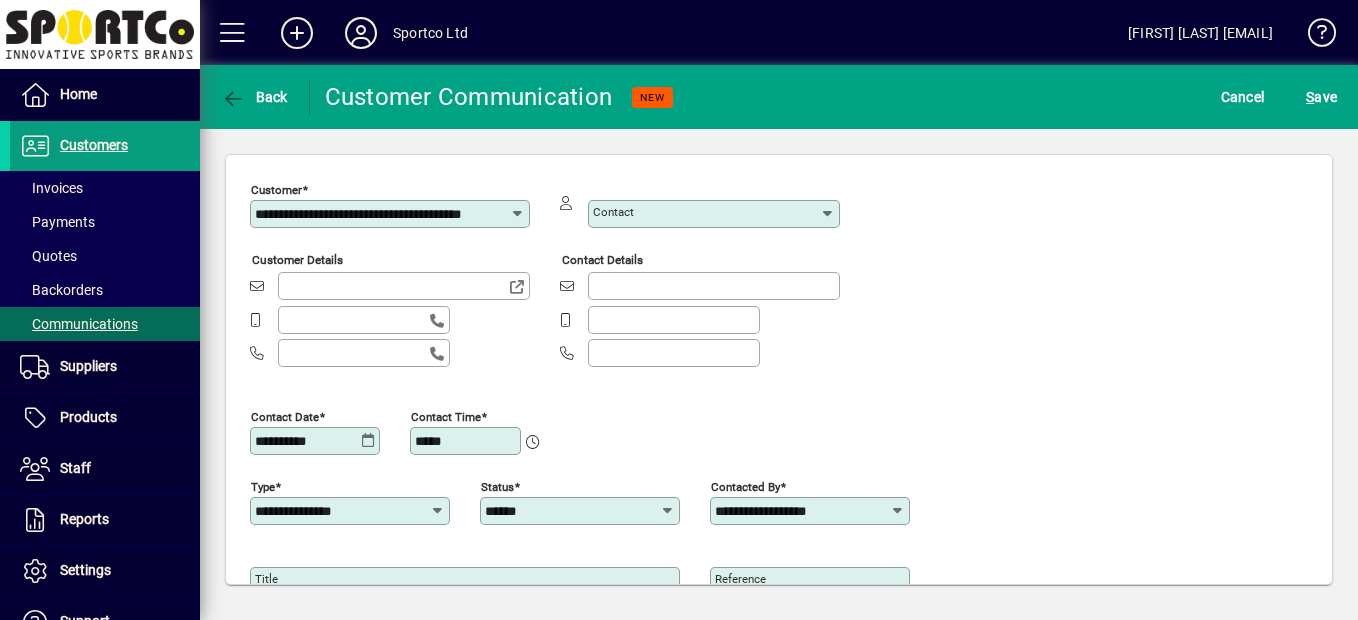type on "**********" 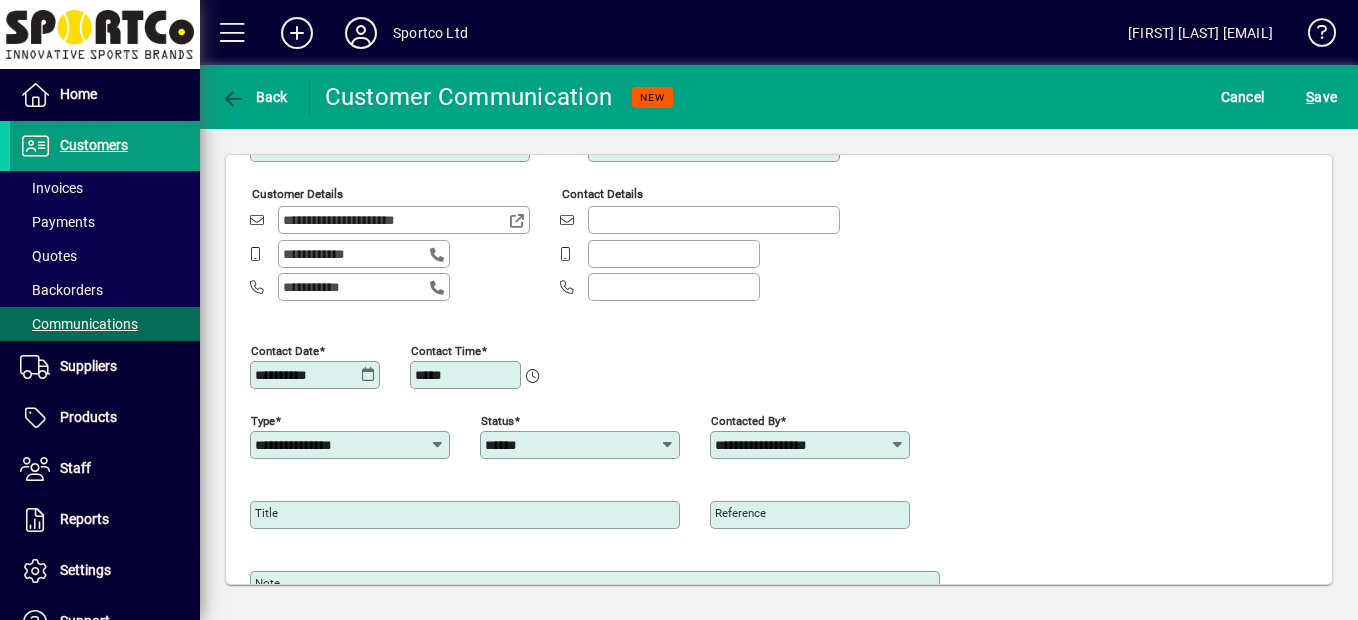 scroll, scrollTop: 100, scrollLeft: 0, axis: vertical 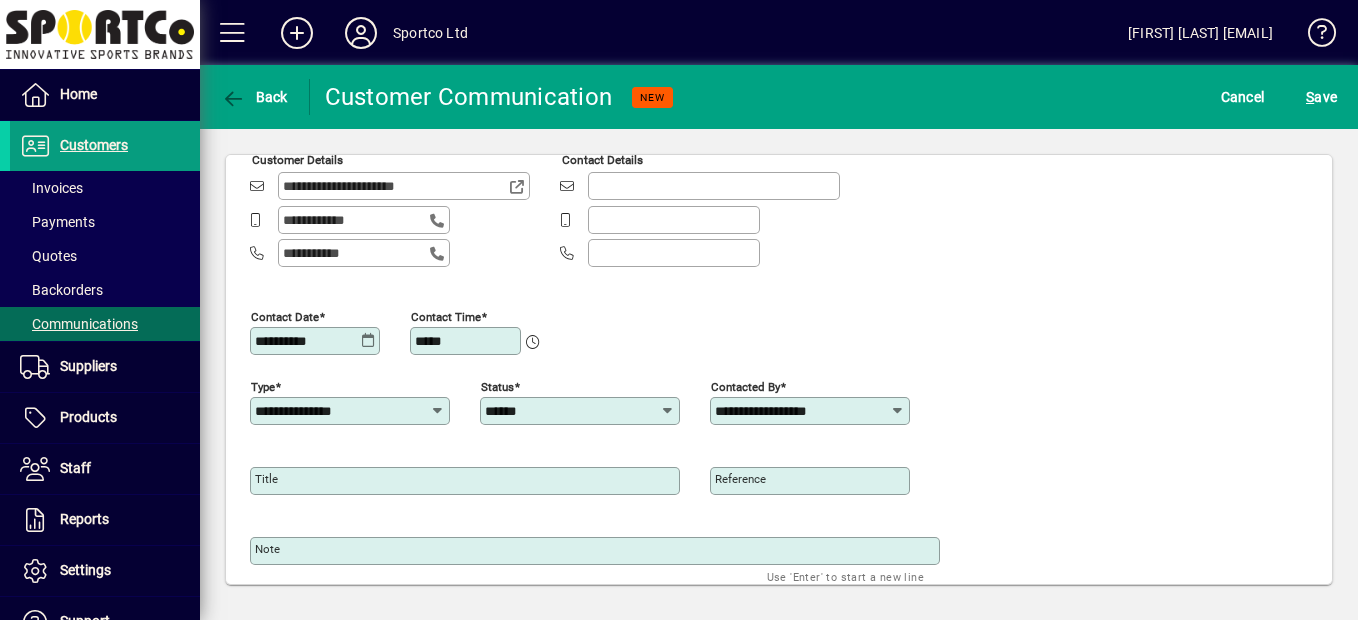 click on "Title" at bounding box center [467, 481] 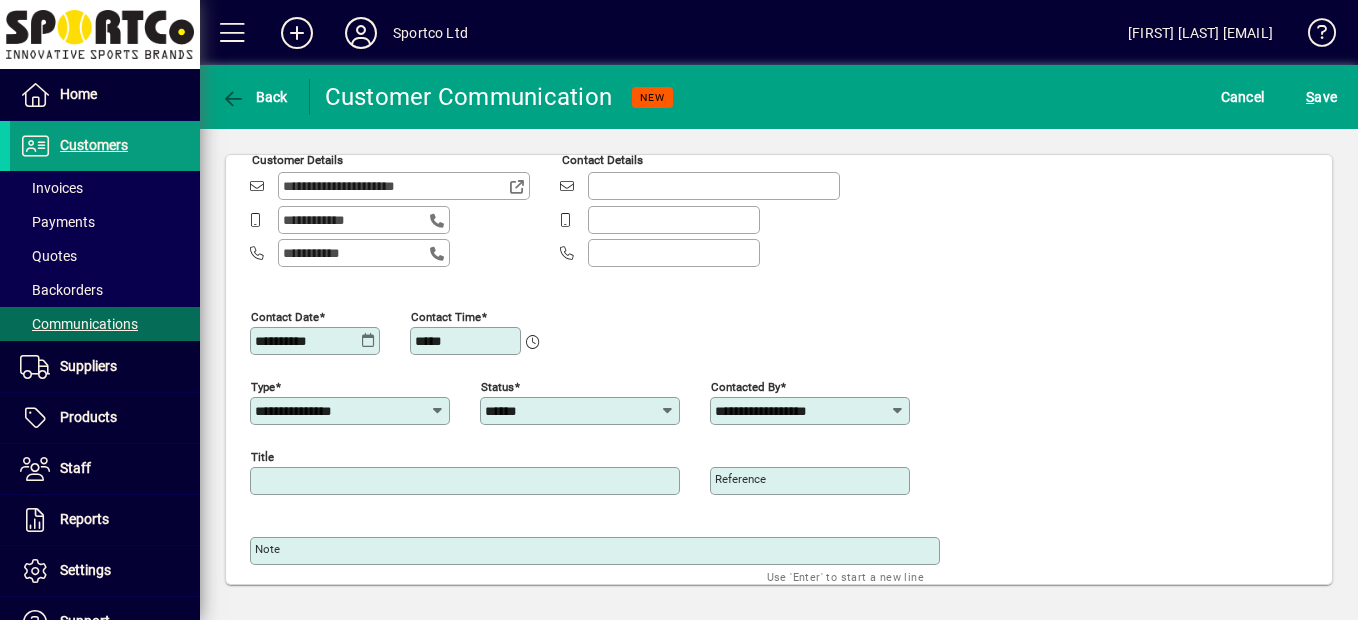 type on "********" 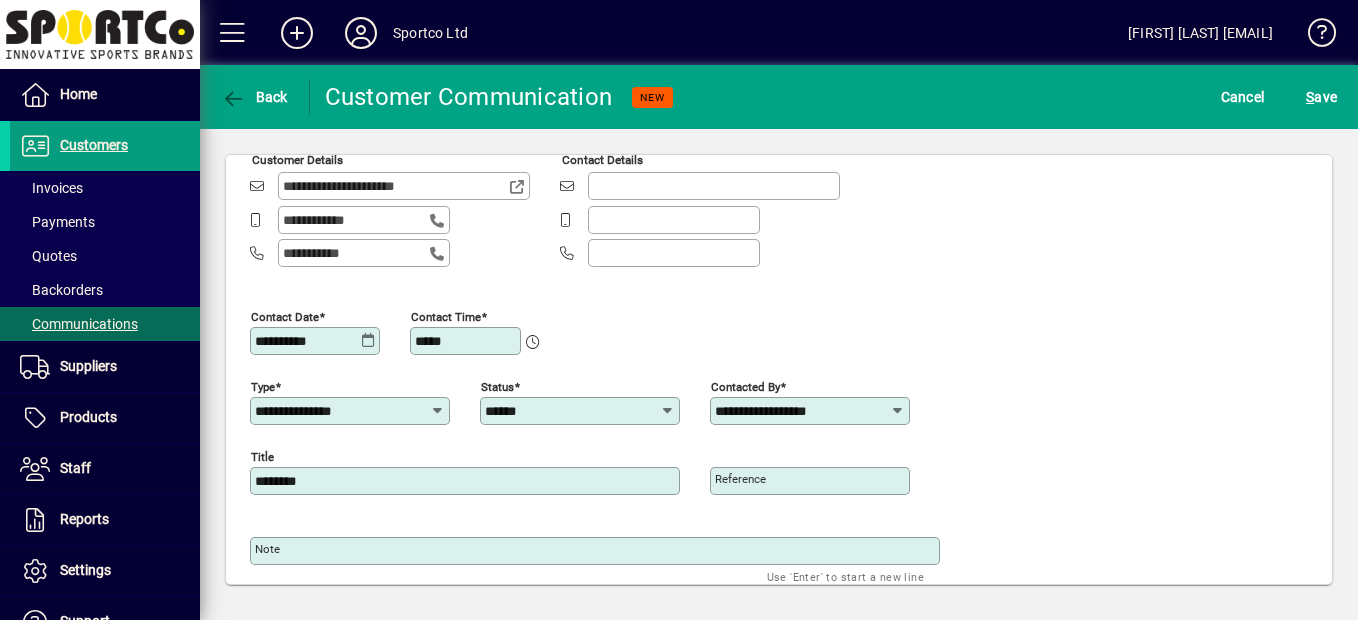 click on "Note" at bounding box center [597, 551] 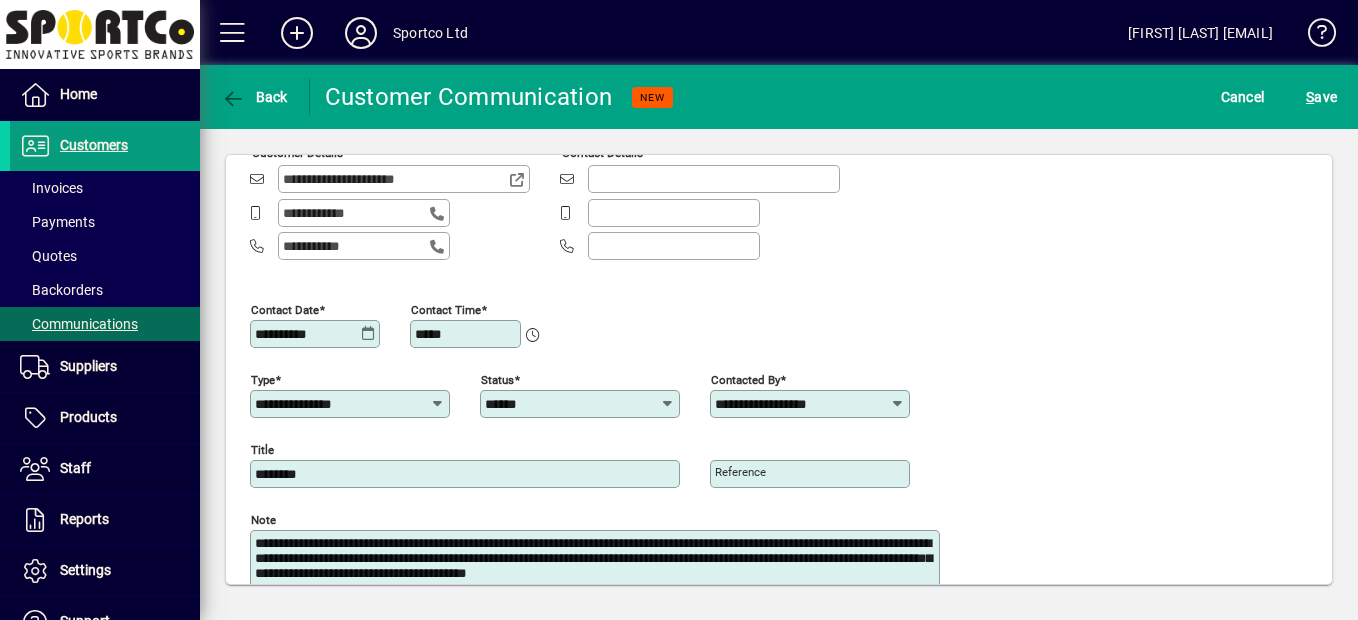 scroll, scrollTop: 123, scrollLeft: 0, axis: vertical 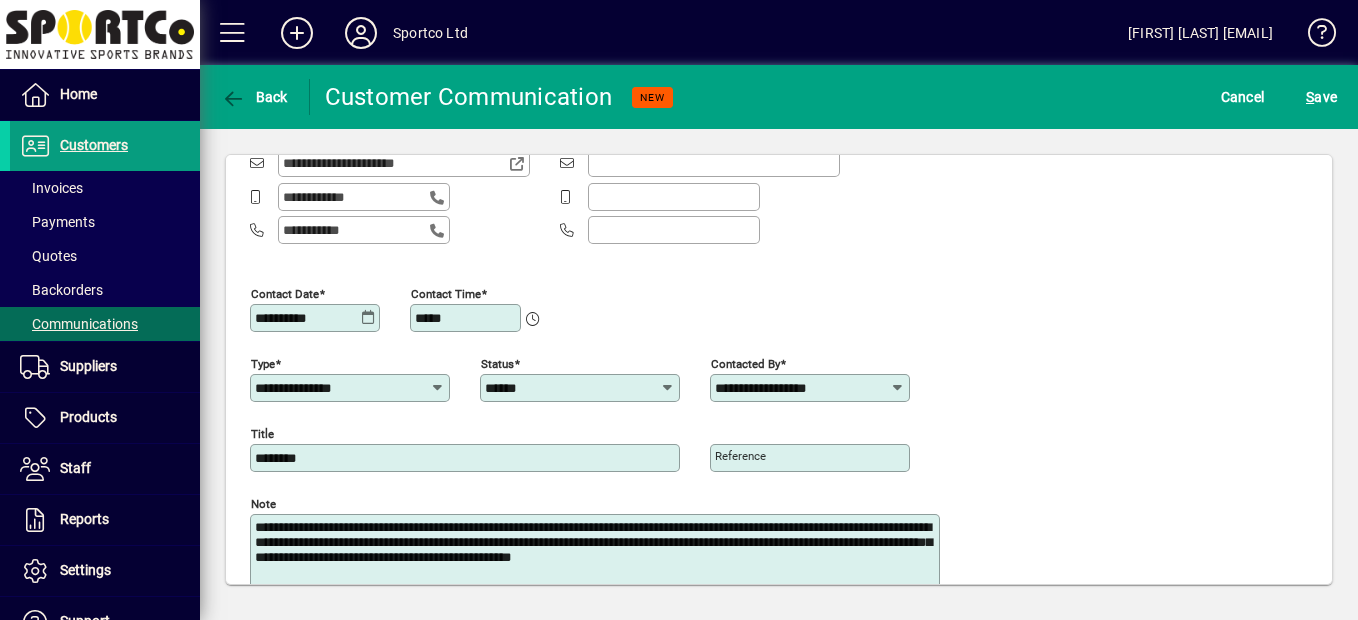 click on "**********" at bounding box center (597, 552) 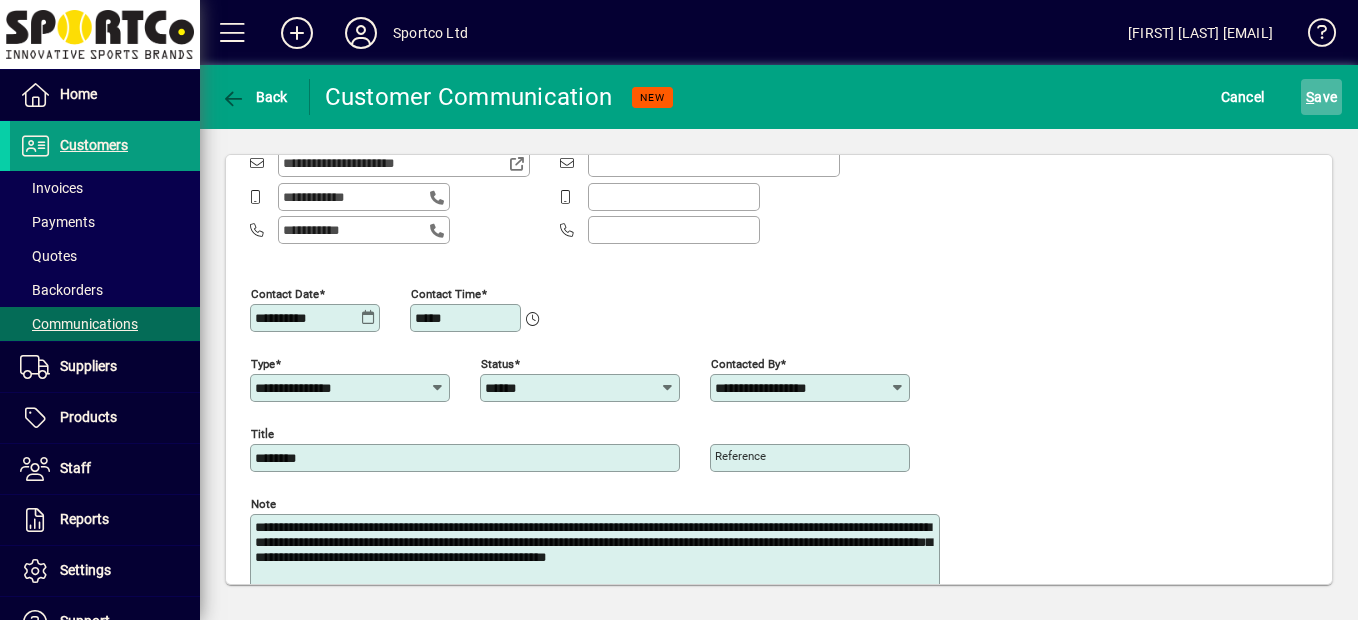 type on "**********" 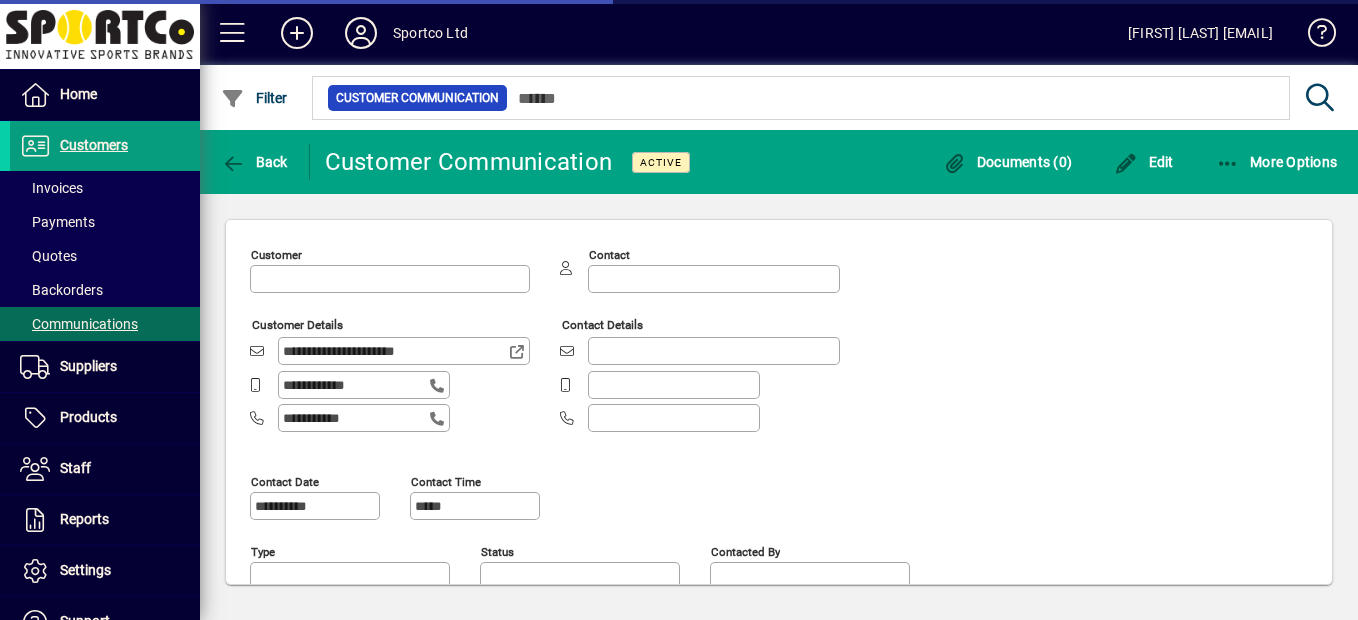 type on "******" 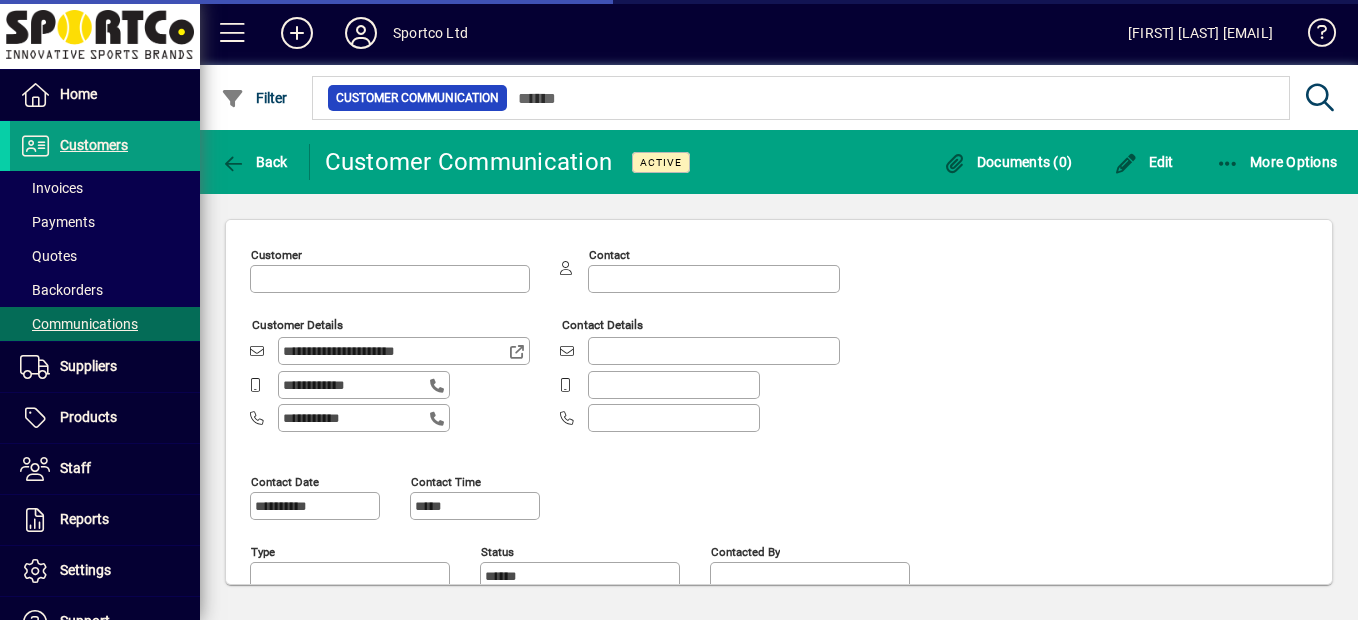 type on "**********" 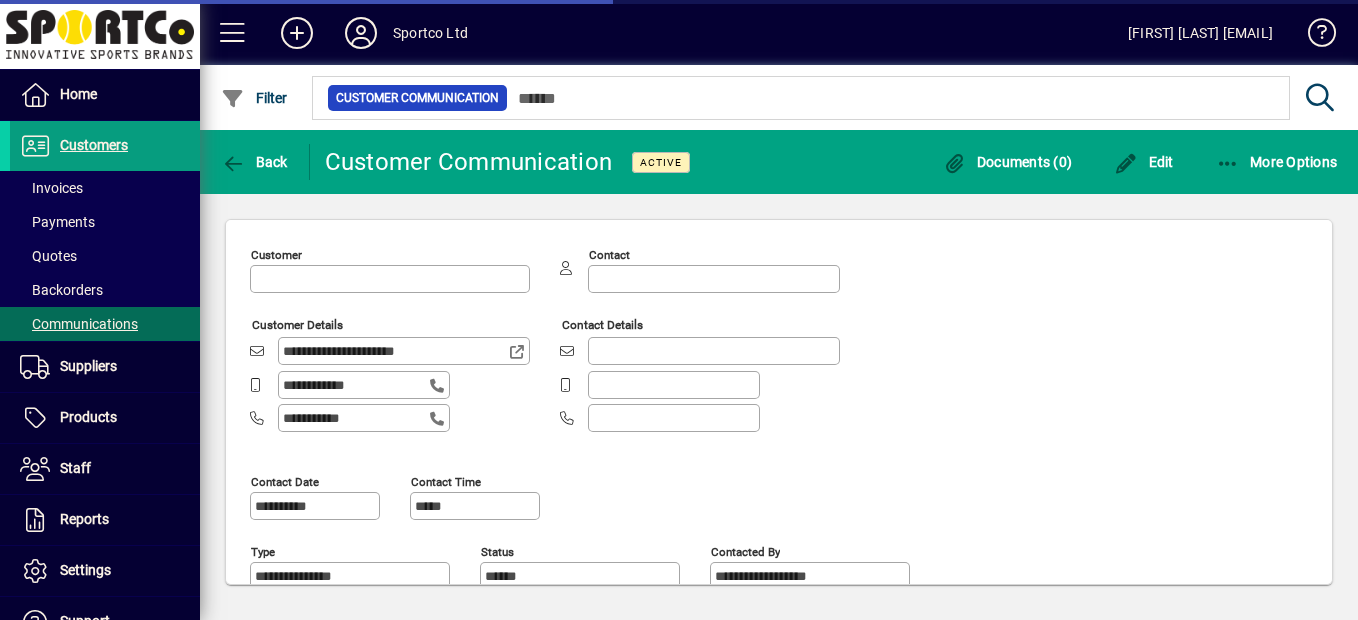 type on "**********" 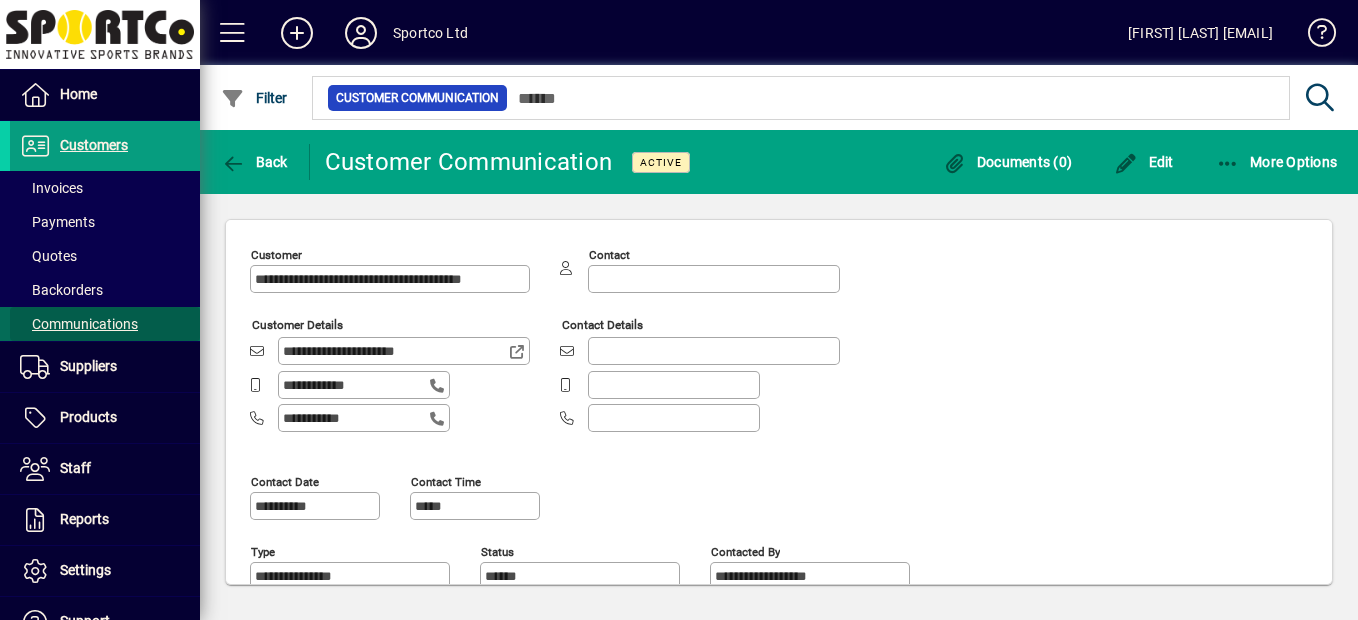 click on "Communications" at bounding box center (79, 324) 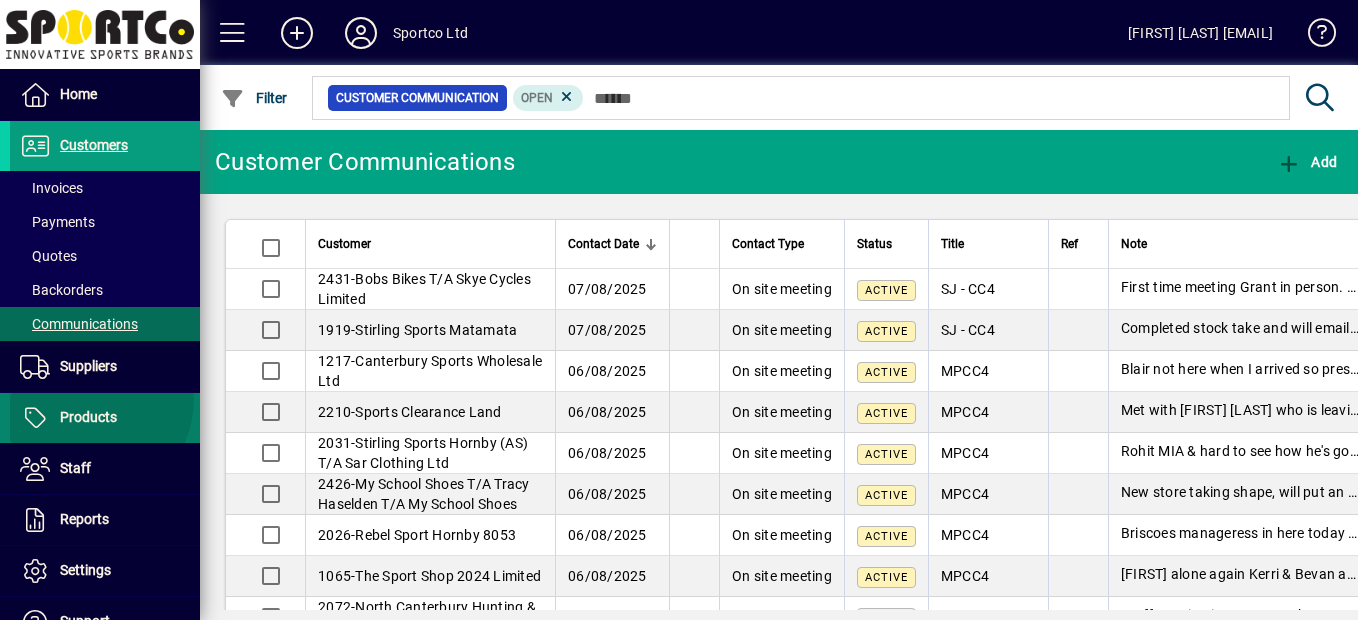 click at bounding box center (105, 418) 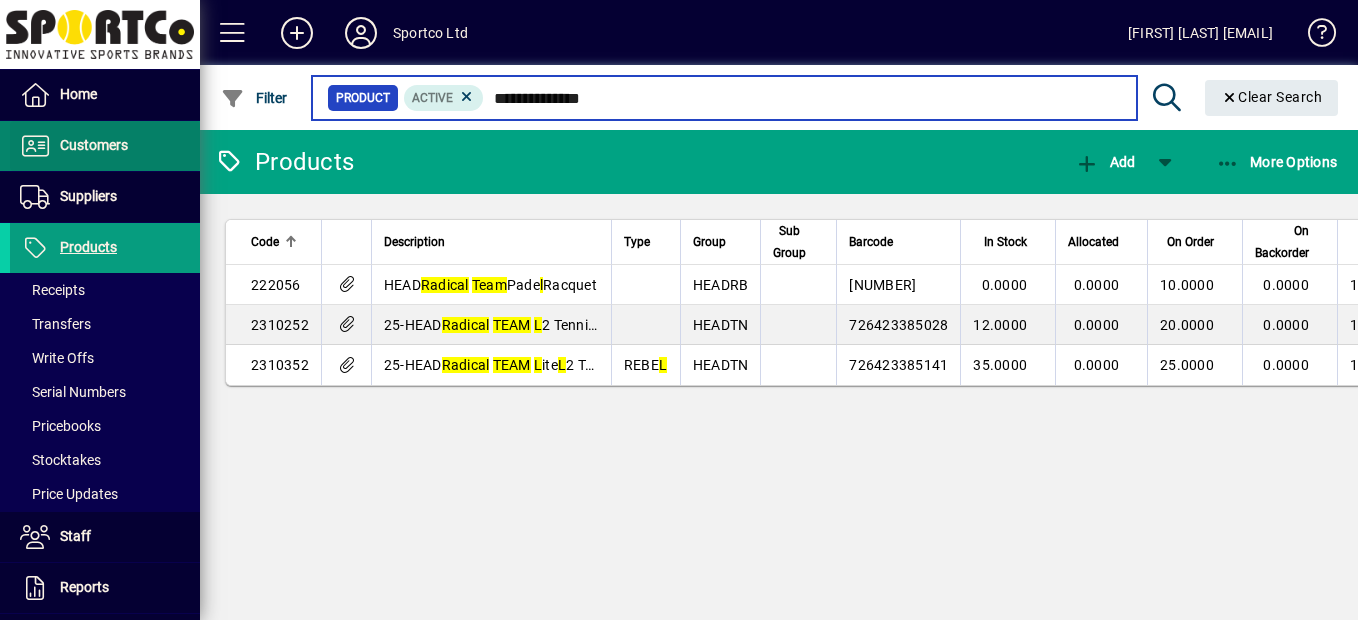 type on "**********" 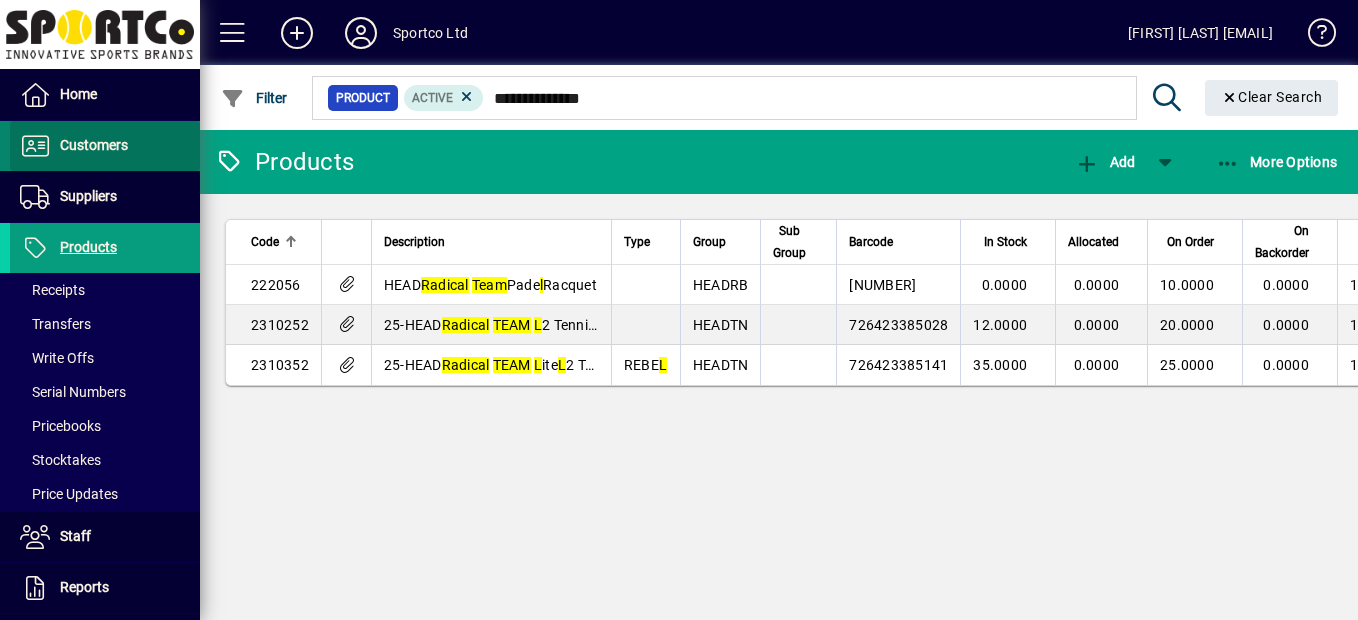 click on "Customers" at bounding box center [94, 145] 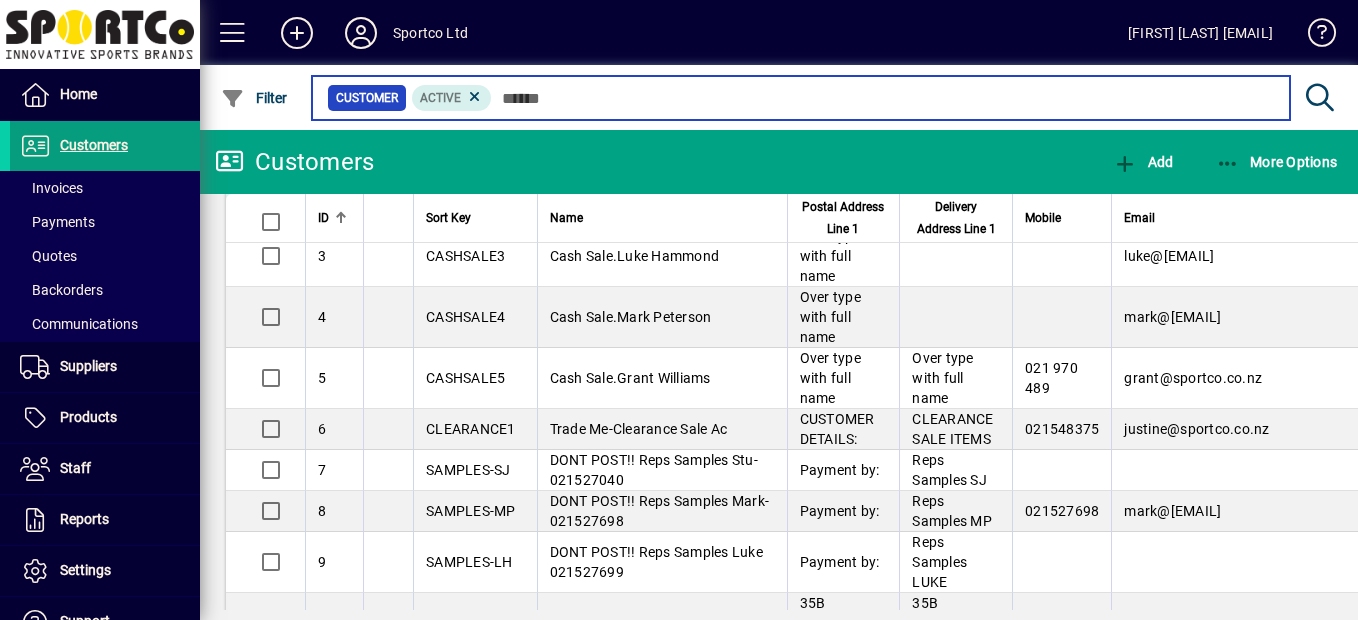 scroll, scrollTop: 200, scrollLeft: 0, axis: vertical 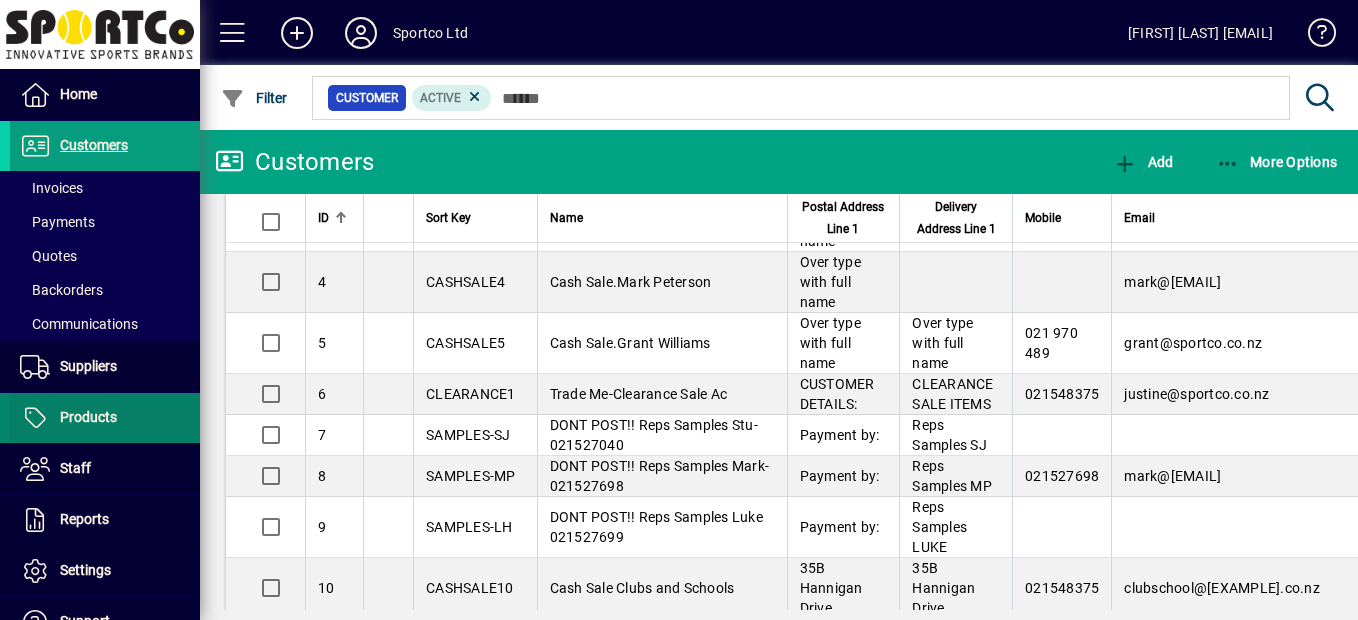 drag, startPoint x: 105, startPoint y: 413, endPoint x: 162, endPoint y: 393, distance: 60.40695 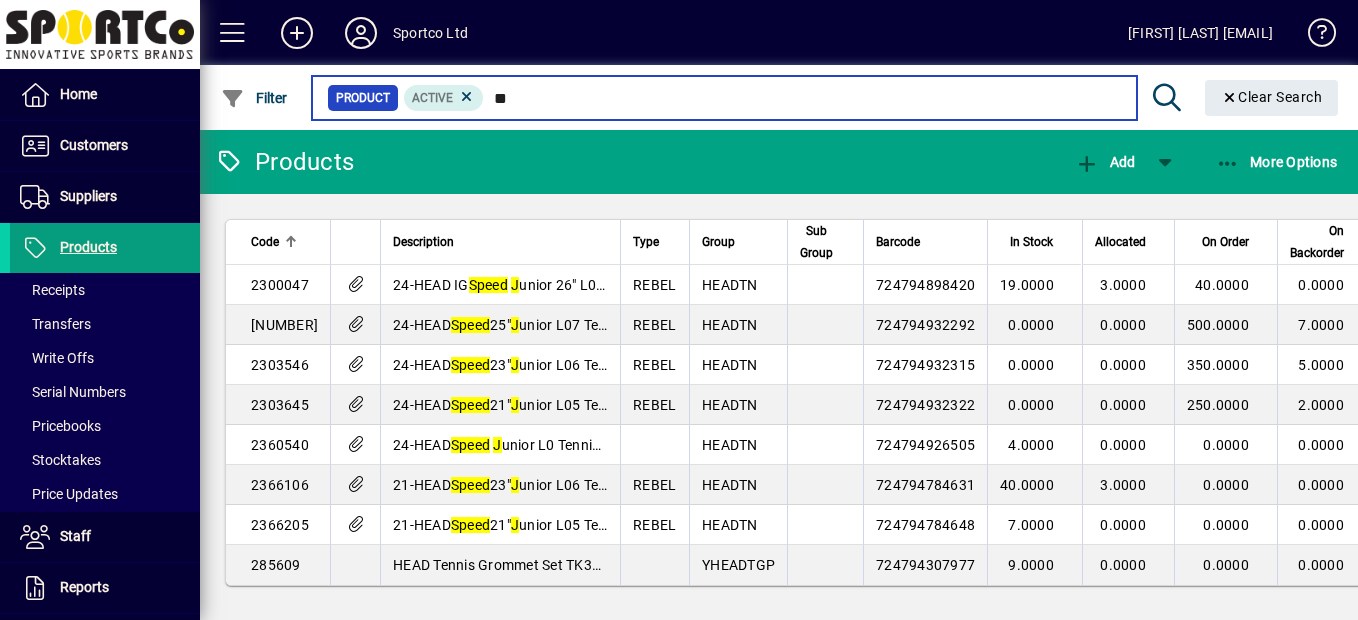 type on "*" 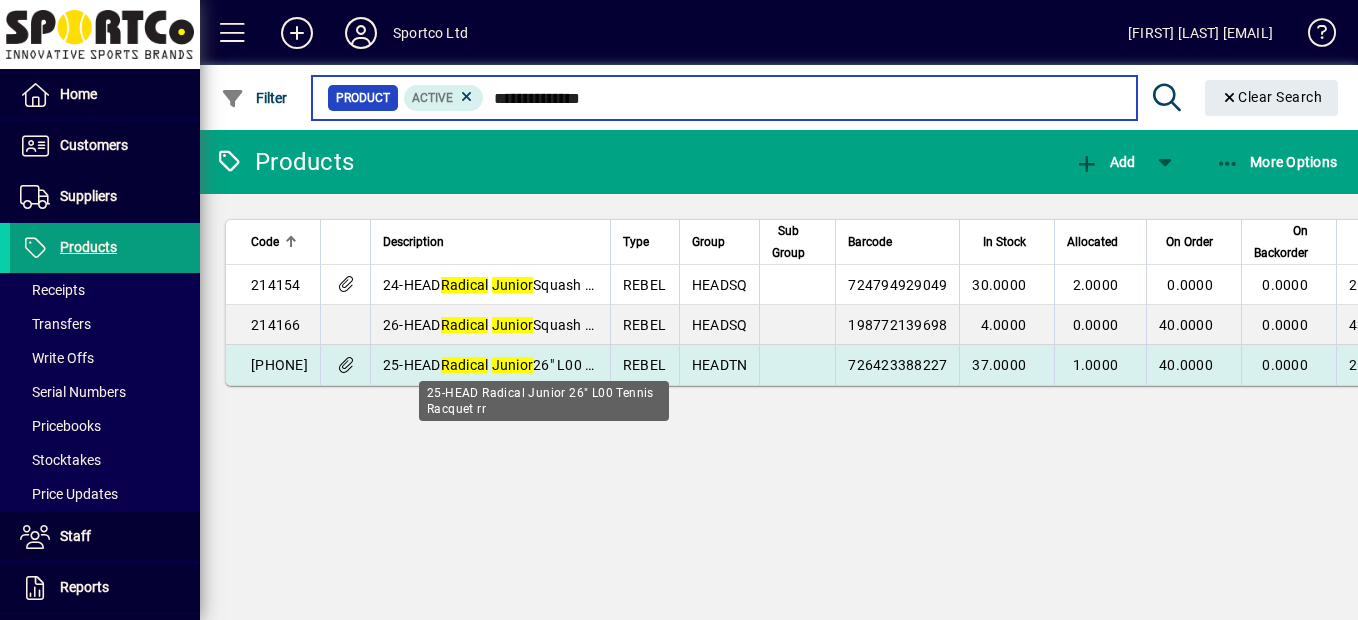 type on "**********" 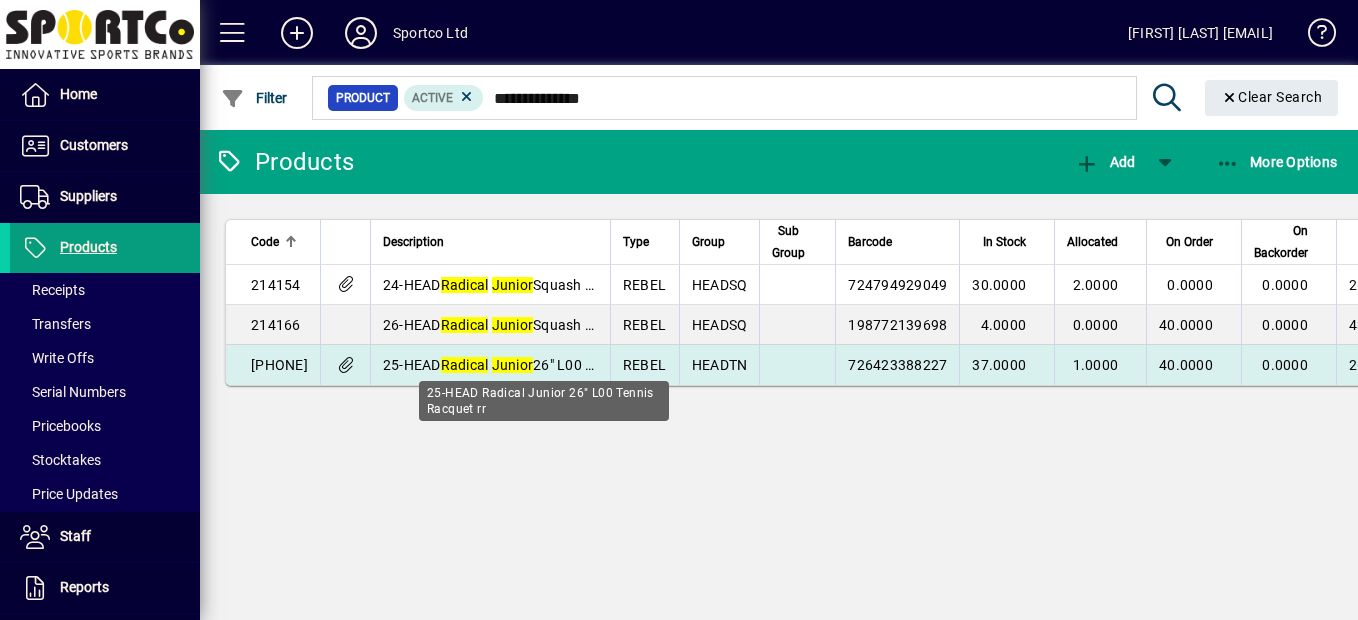 click on "25-HEAD  Radical   Junior  26" L00 Tennis Racquet rr" at bounding box center [540, 365] 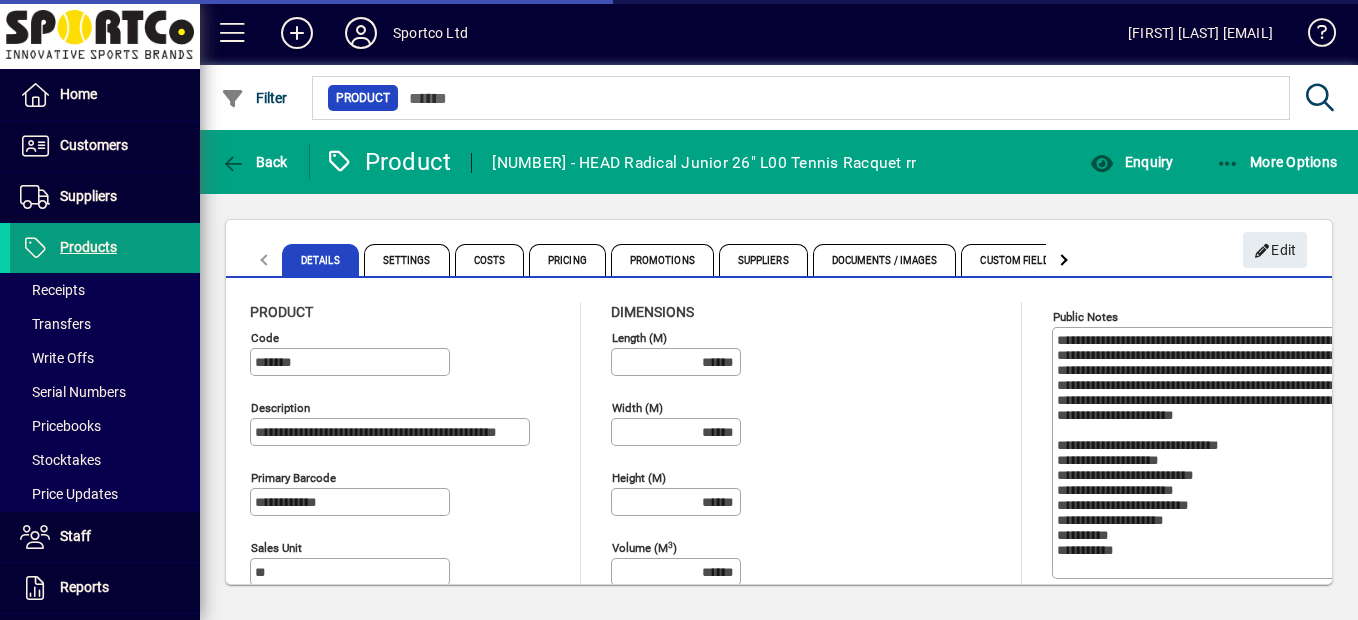type on "**********" 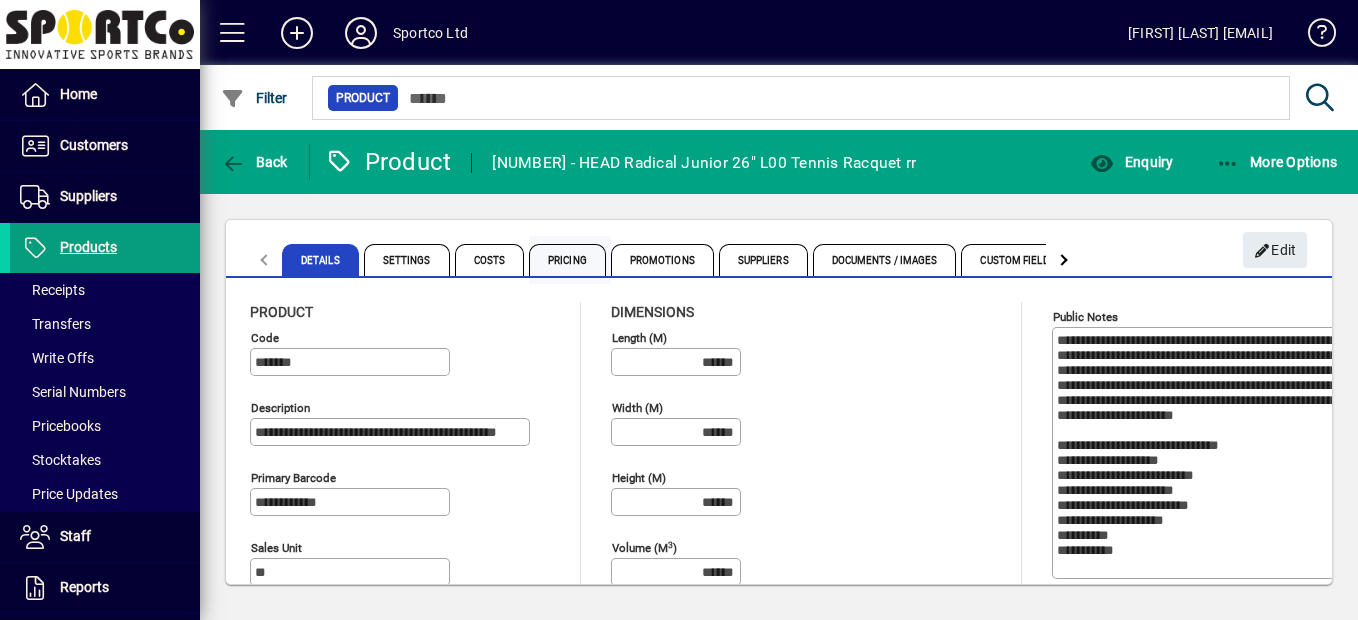 click on "Pricing" at bounding box center [567, 260] 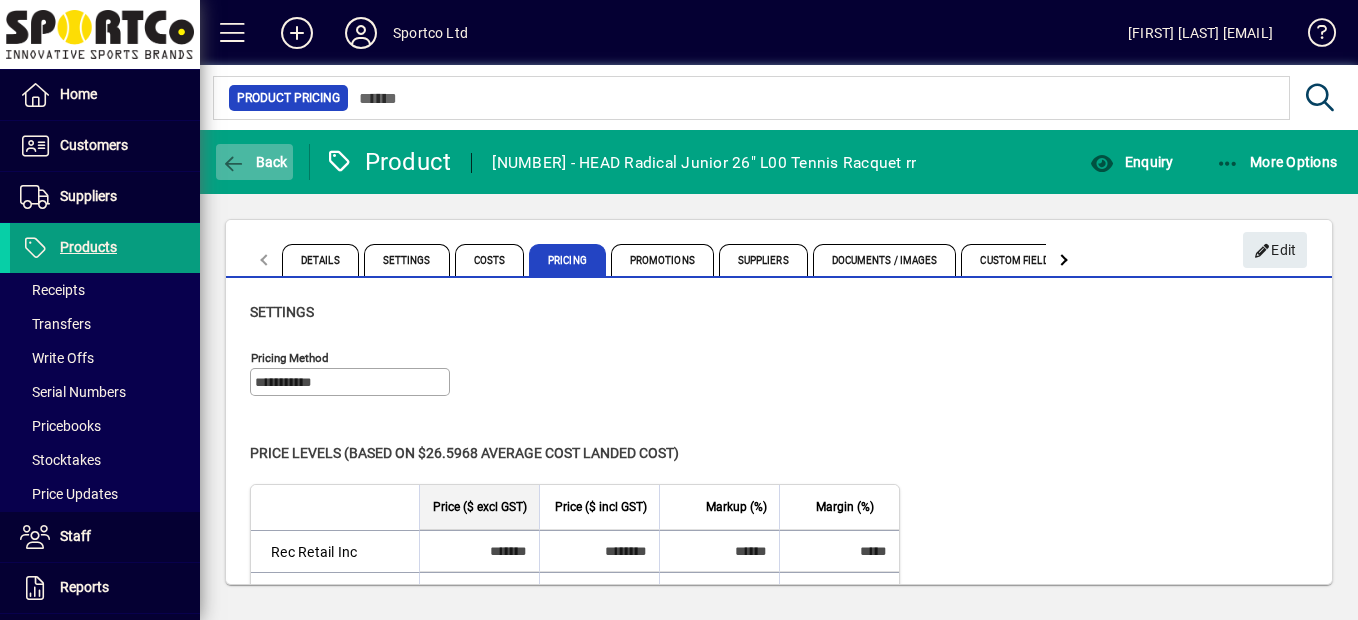 click 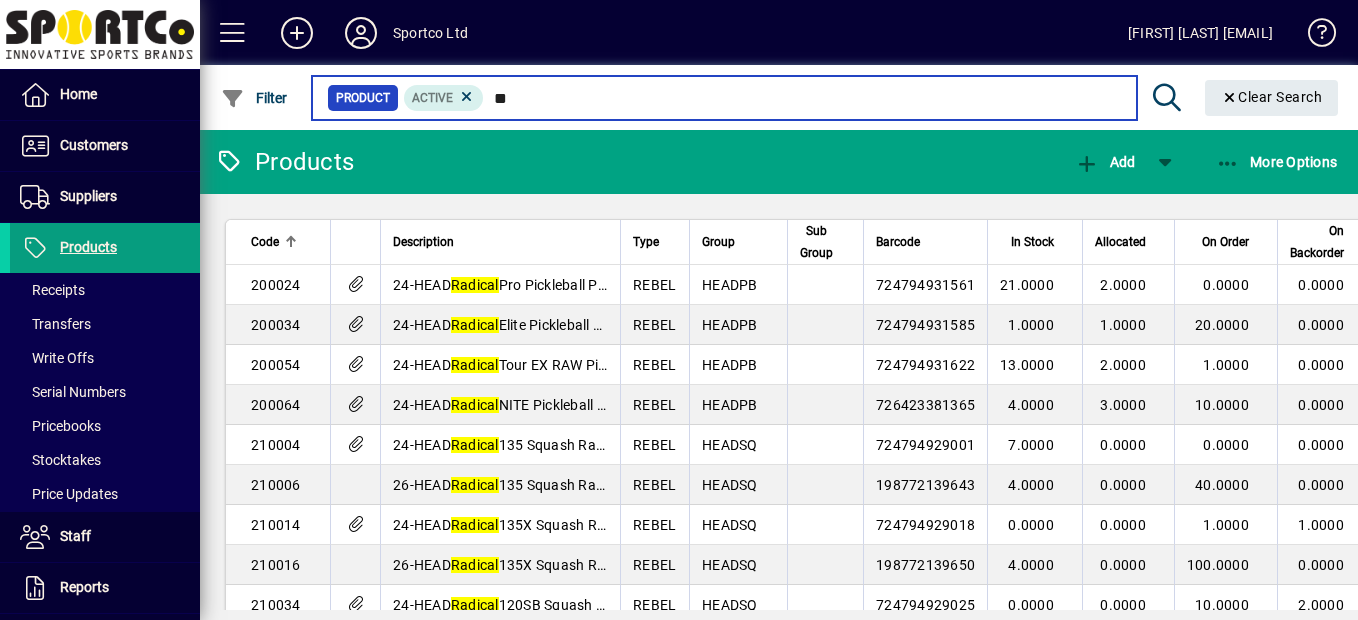 type on "*" 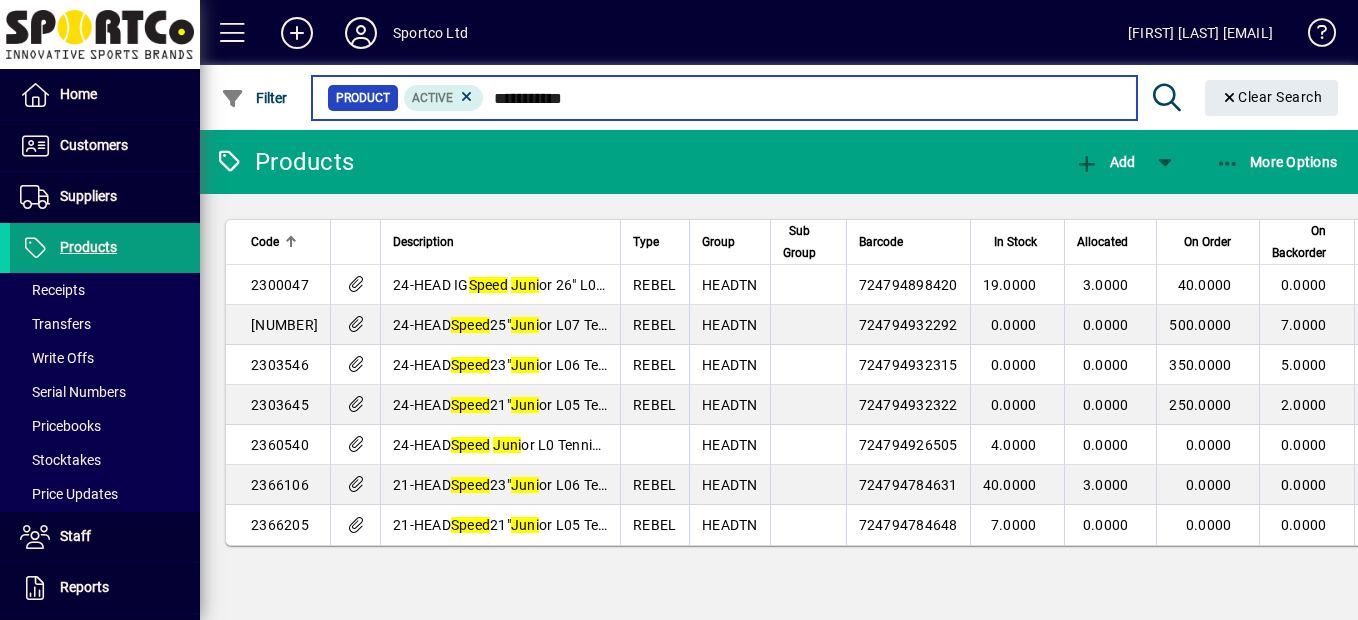 type on "**********" 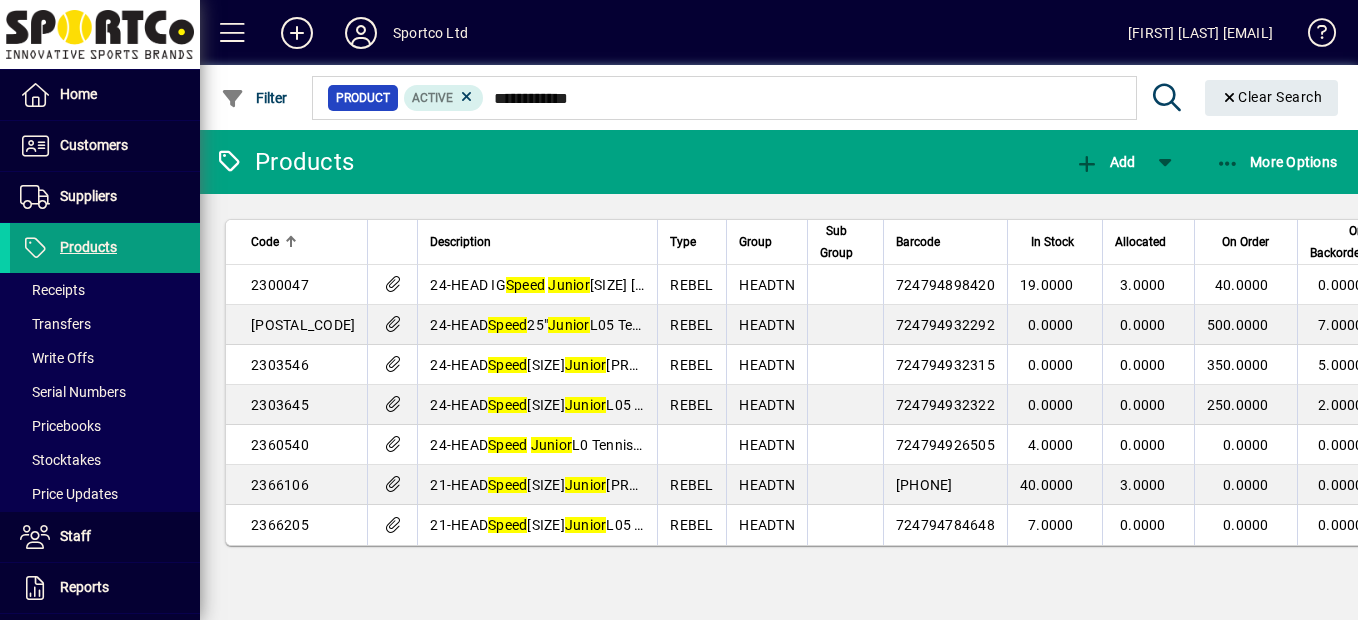 scroll, scrollTop: 0, scrollLeft: 0, axis: both 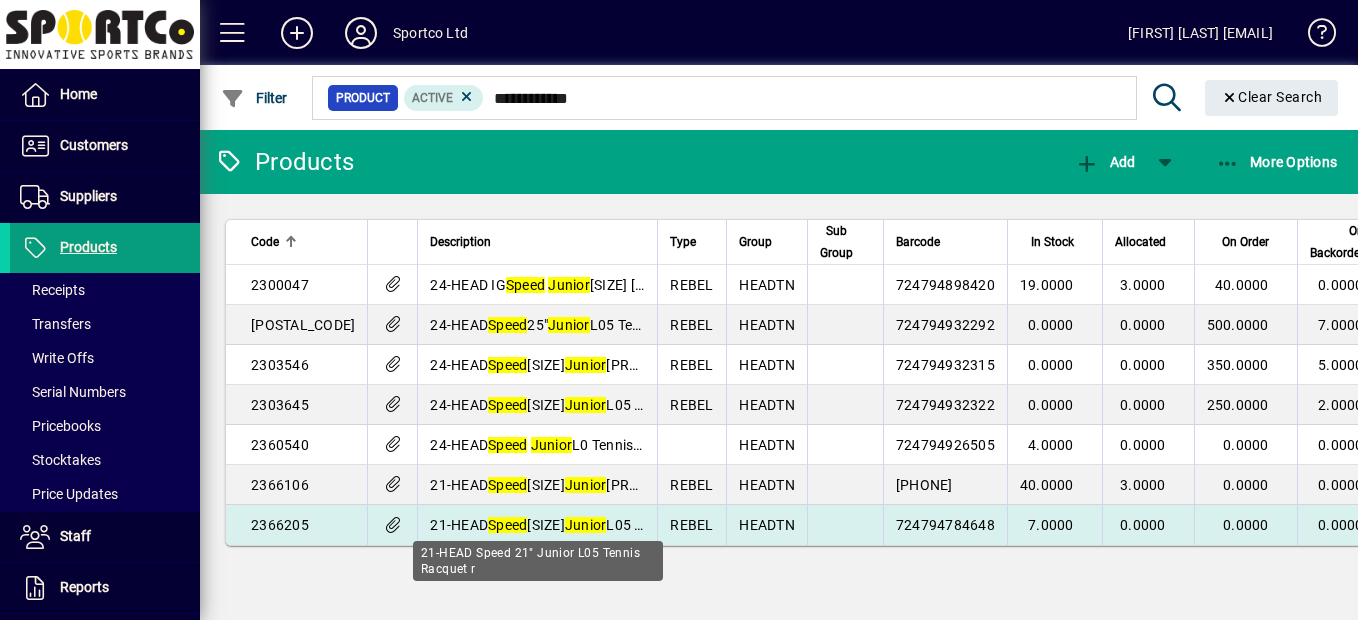 type on "**********" 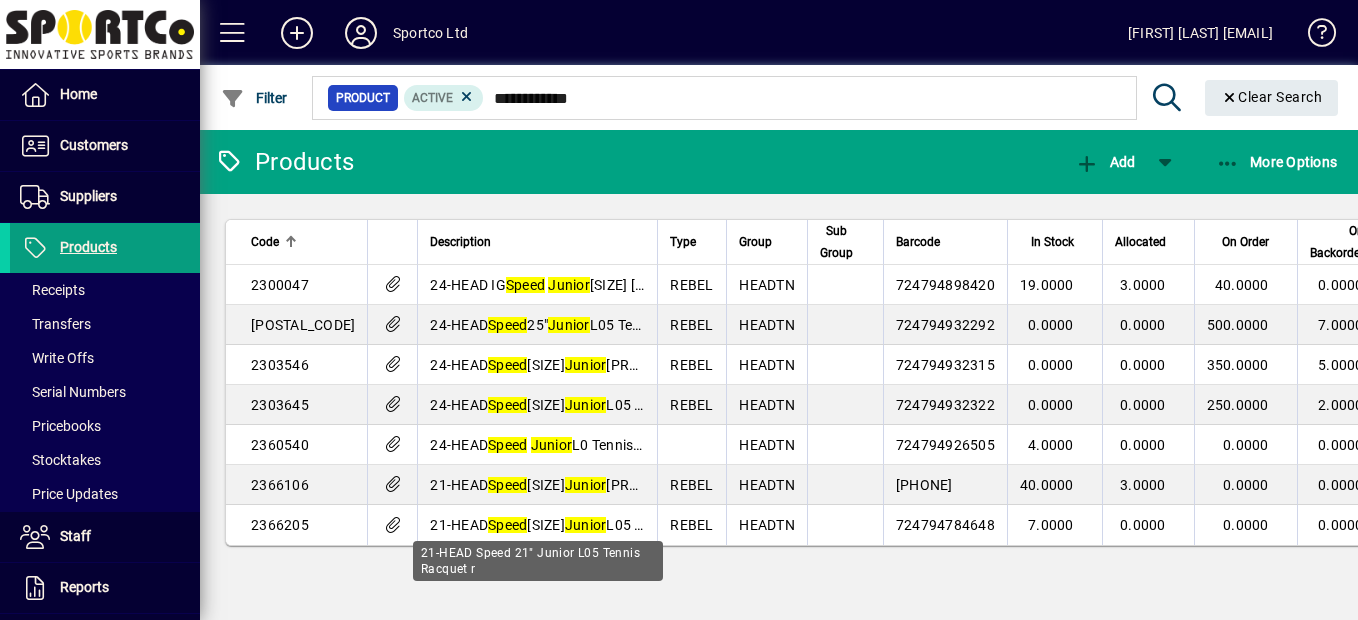 click on "[NUMBER] - [PRODUCT]" at bounding box center [585, 525] 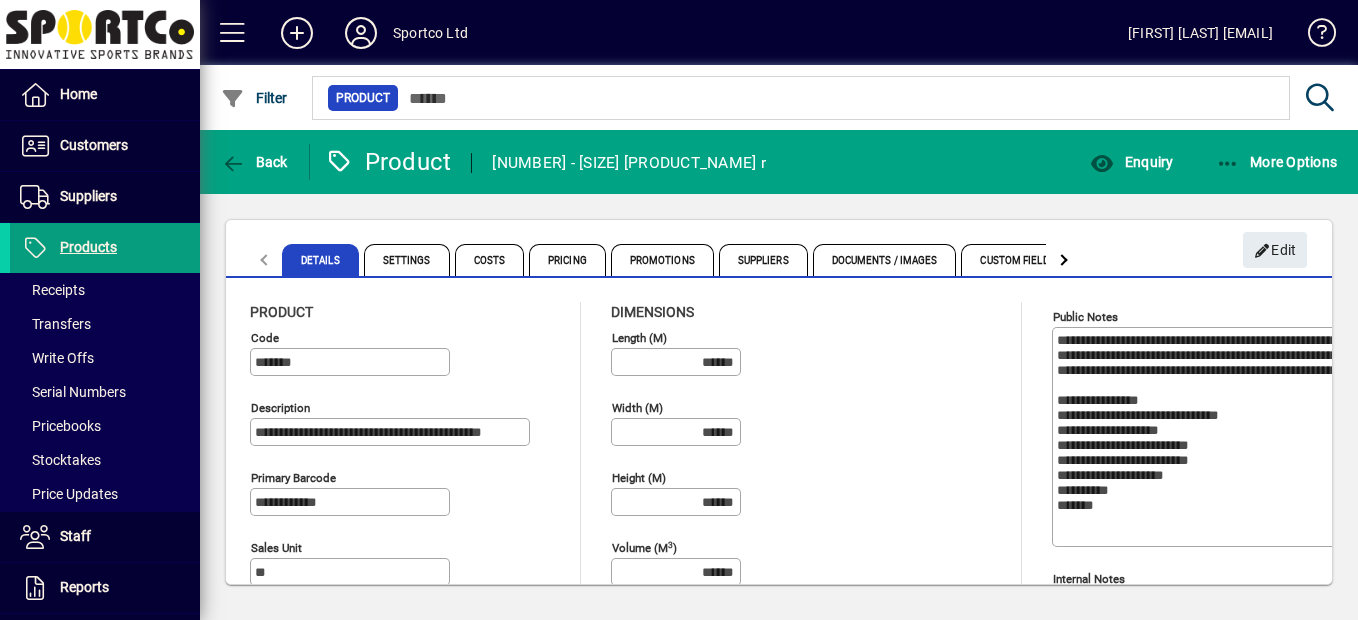 type on "**********" 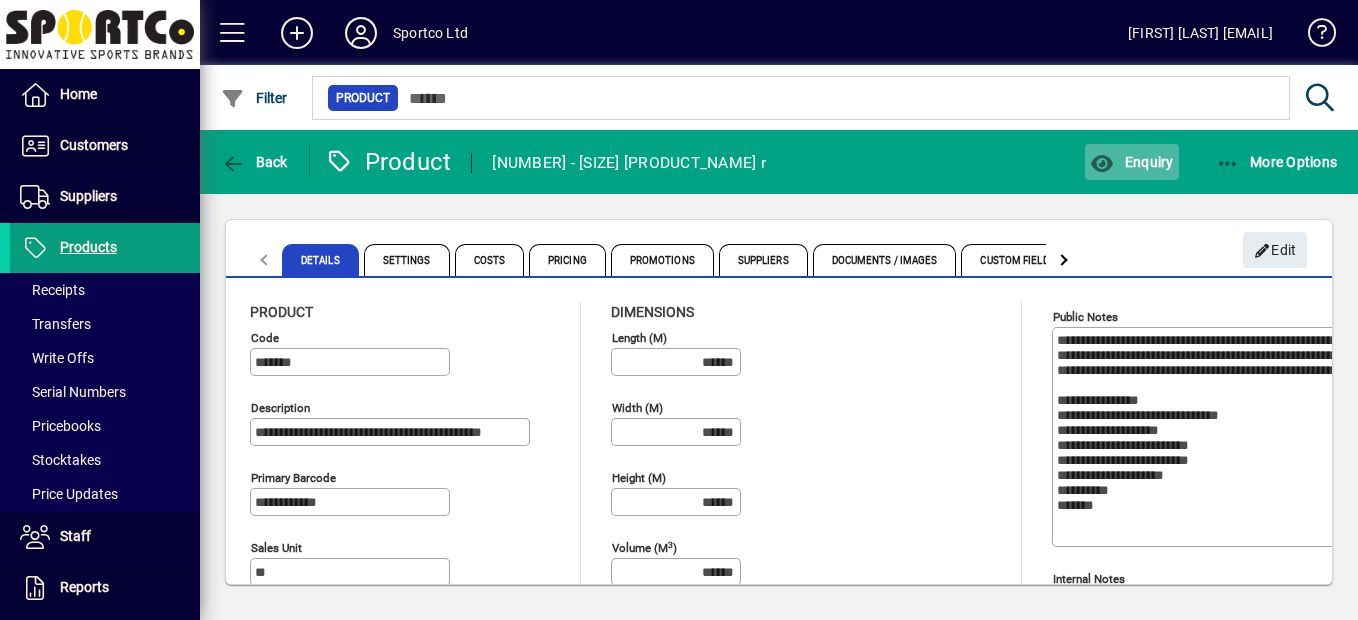 click 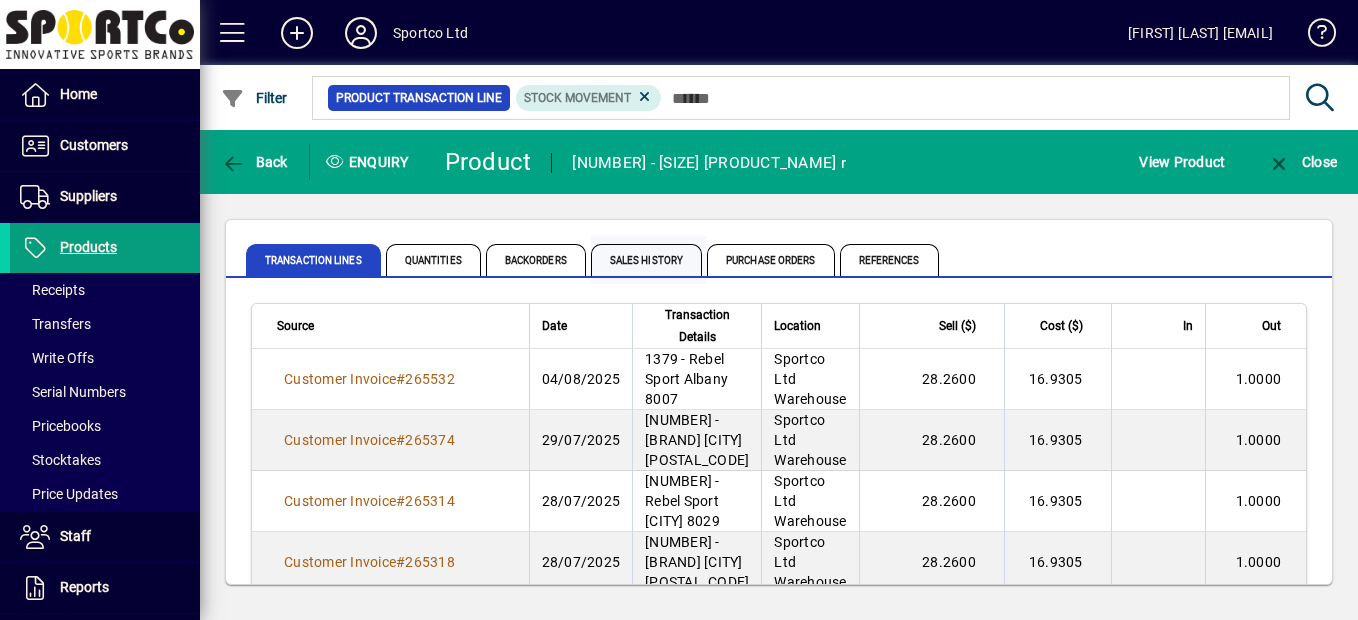 click on "Sales History" at bounding box center [646, 260] 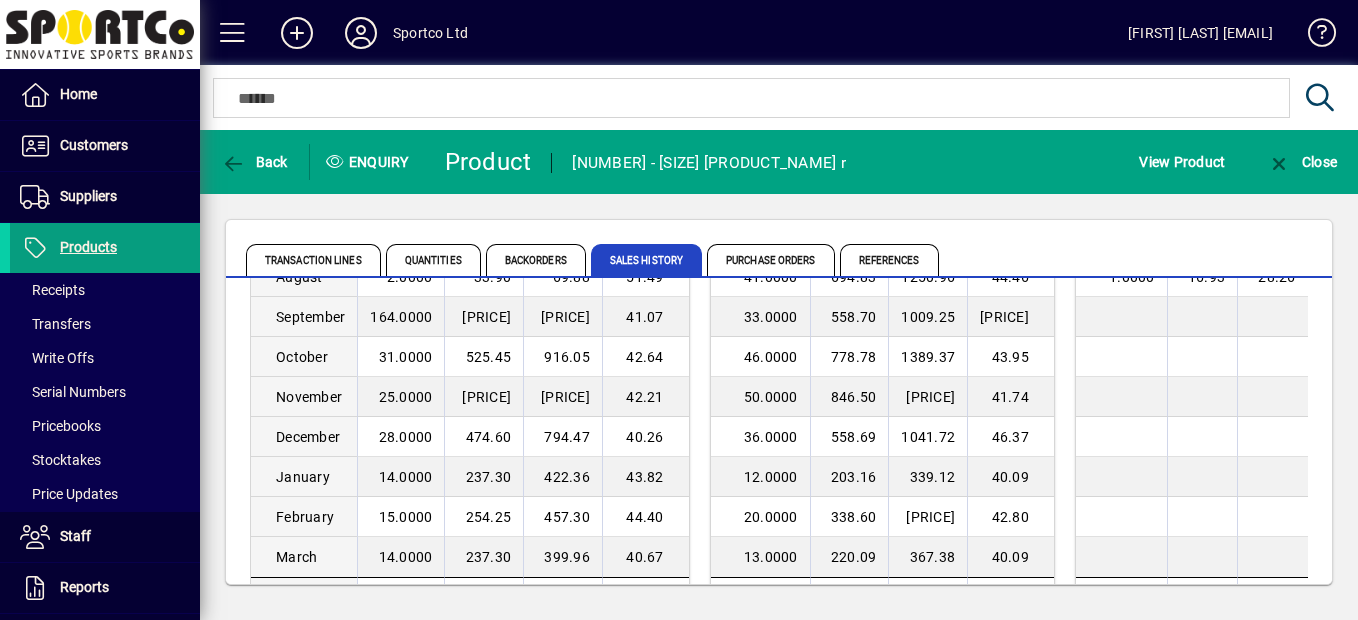scroll, scrollTop: 308, scrollLeft: 0, axis: vertical 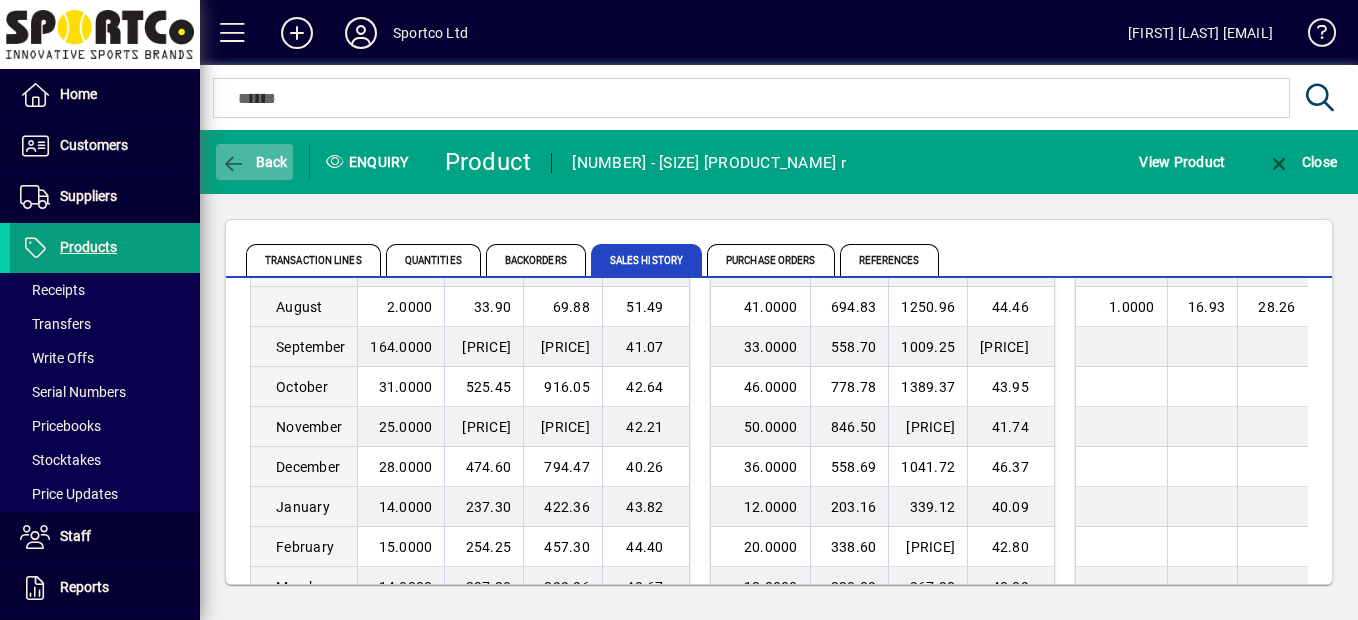 click on "Back" 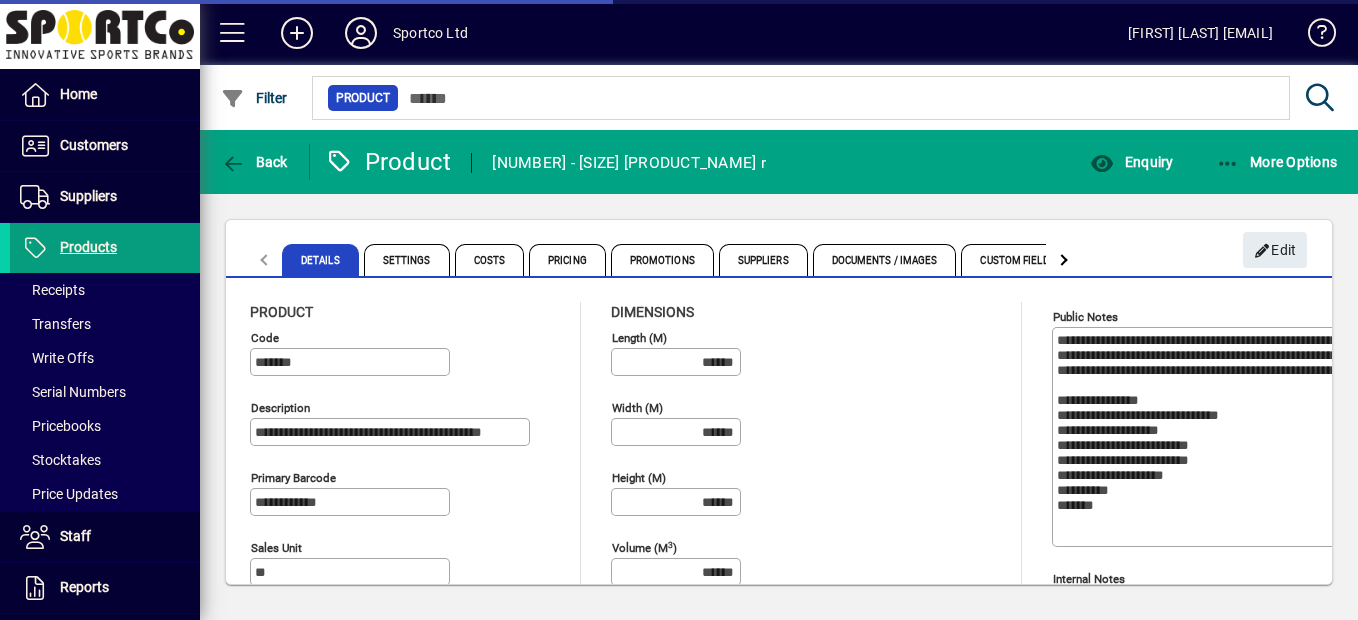 type on "**********" 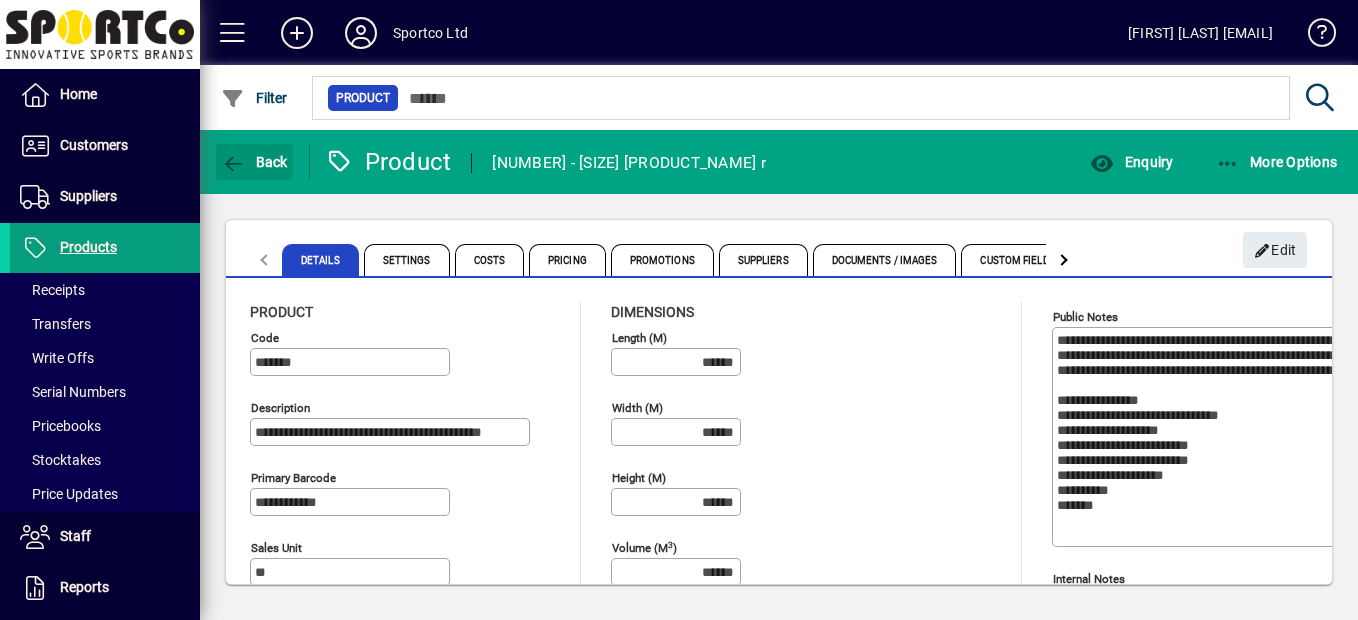 click on "Back" 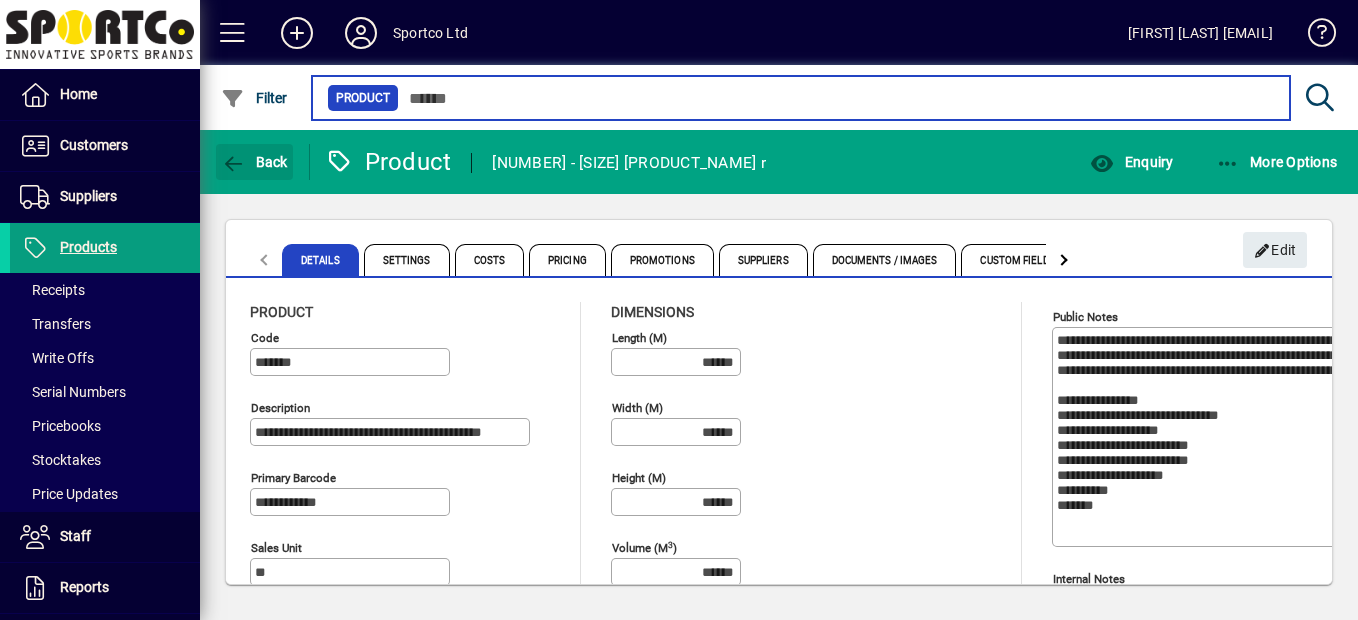 type on "**********" 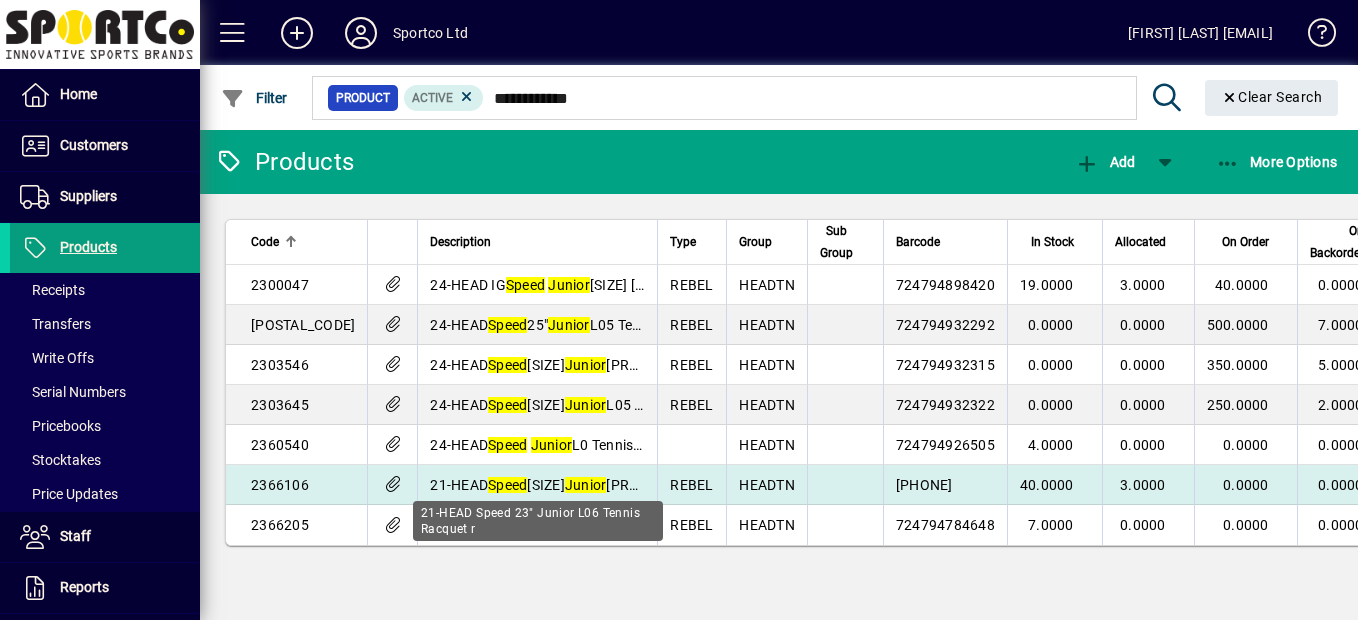 click on "Junior" at bounding box center (586, 485) 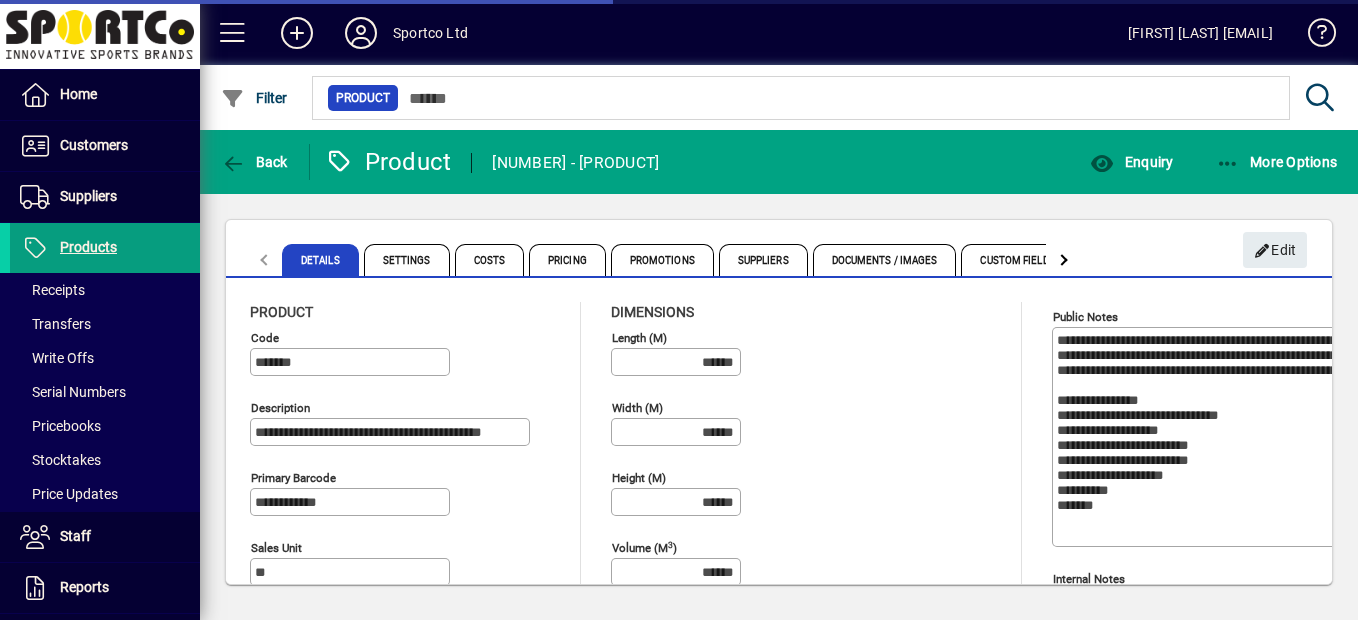 type on "**********" 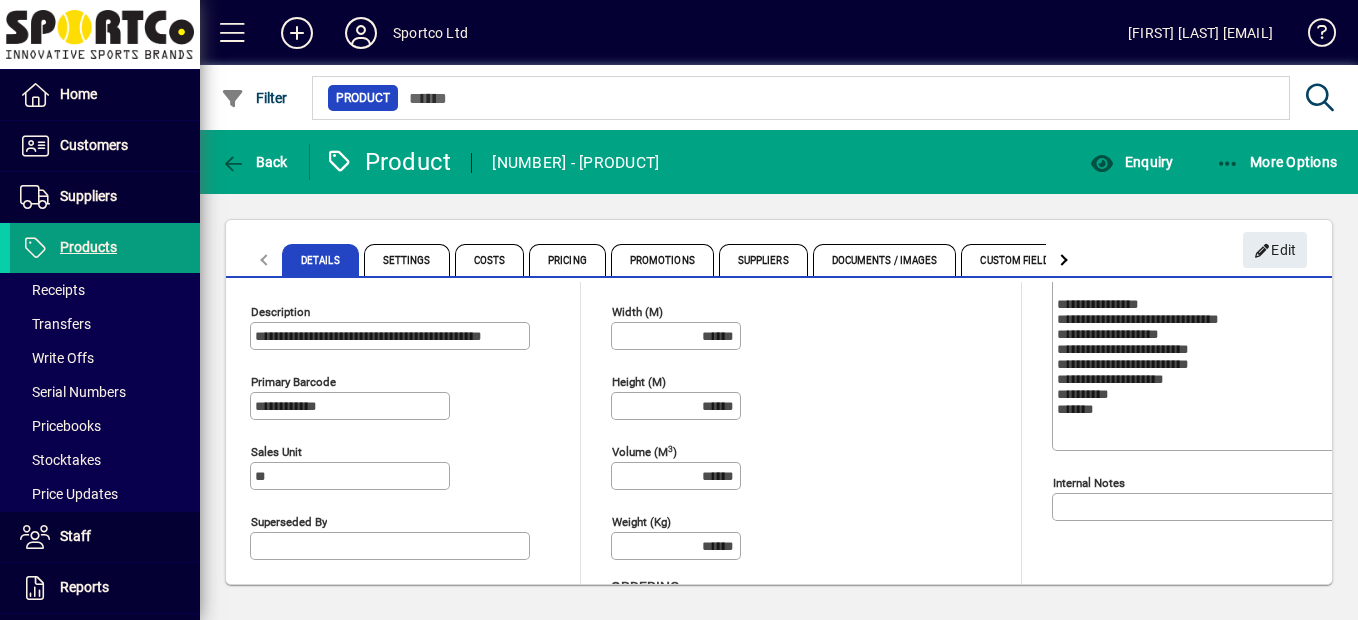 scroll, scrollTop: 0, scrollLeft: 0, axis: both 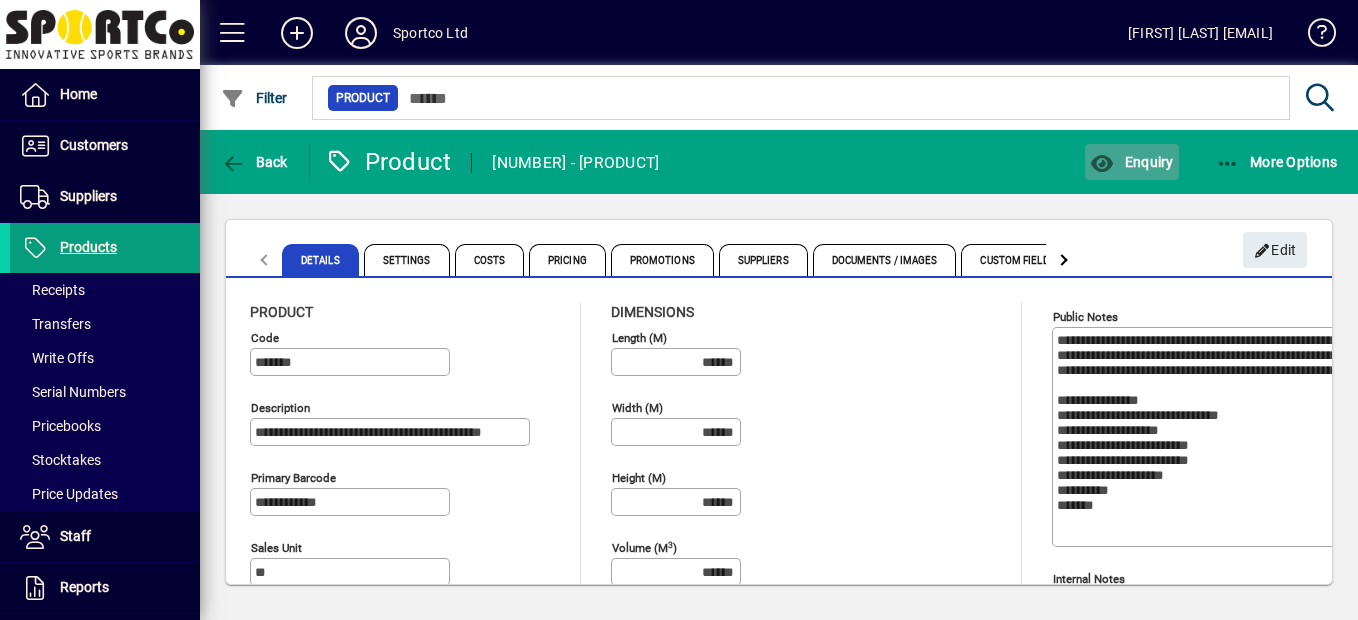 click 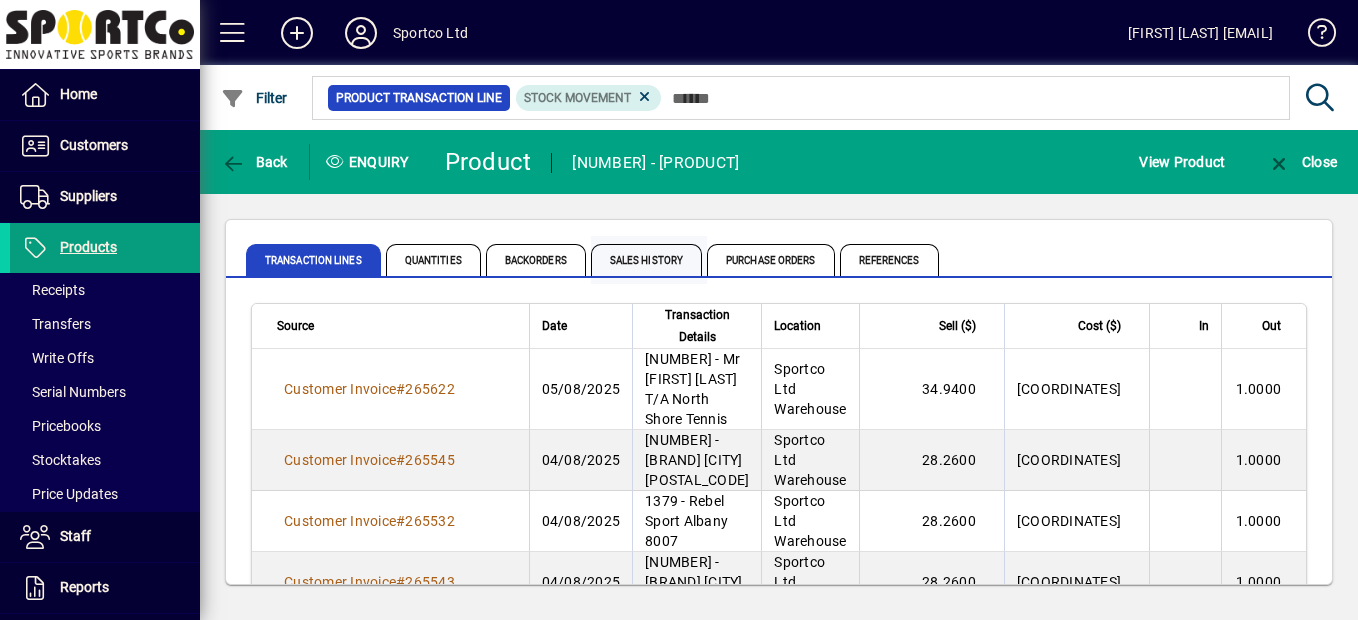 click on "Sales History" at bounding box center (646, 260) 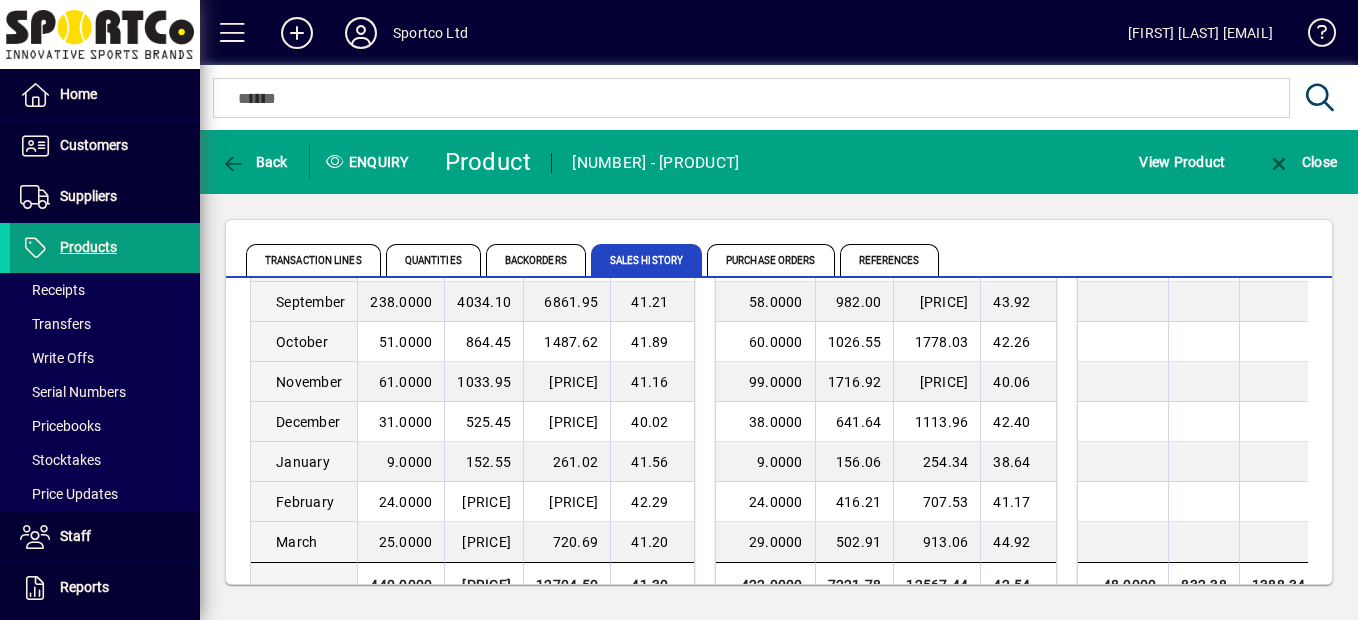 scroll, scrollTop: 400, scrollLeft: 0, axis: vertical 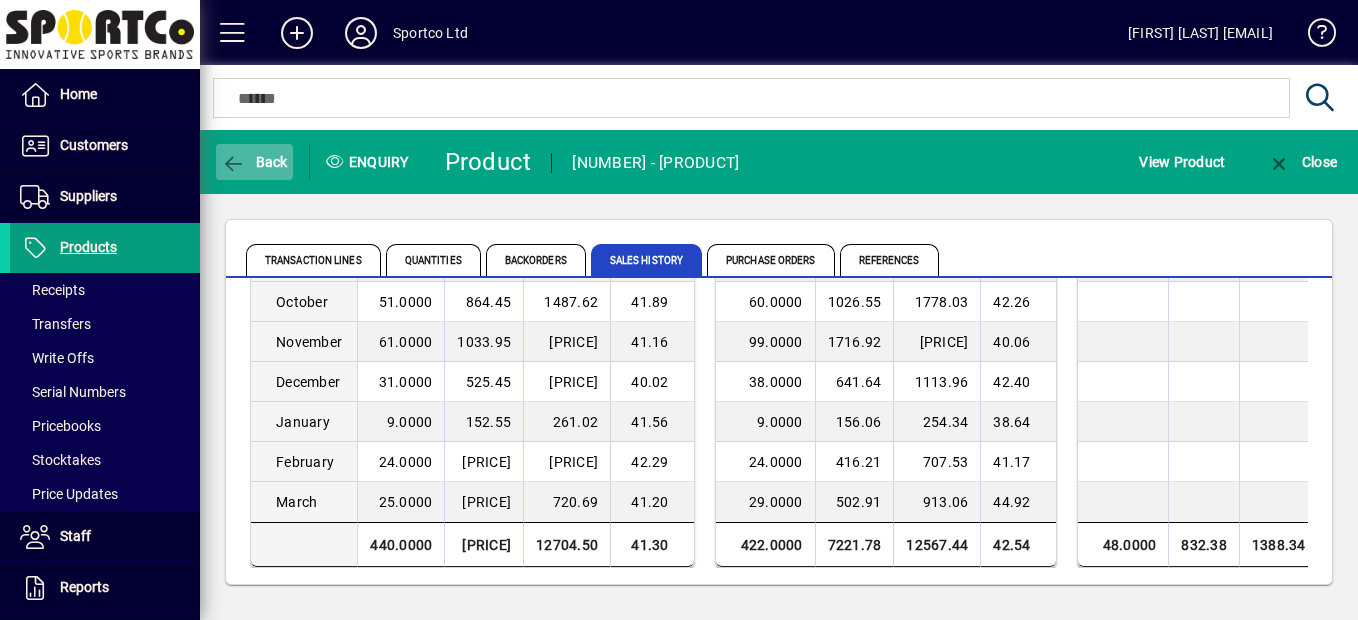 click on "Back" 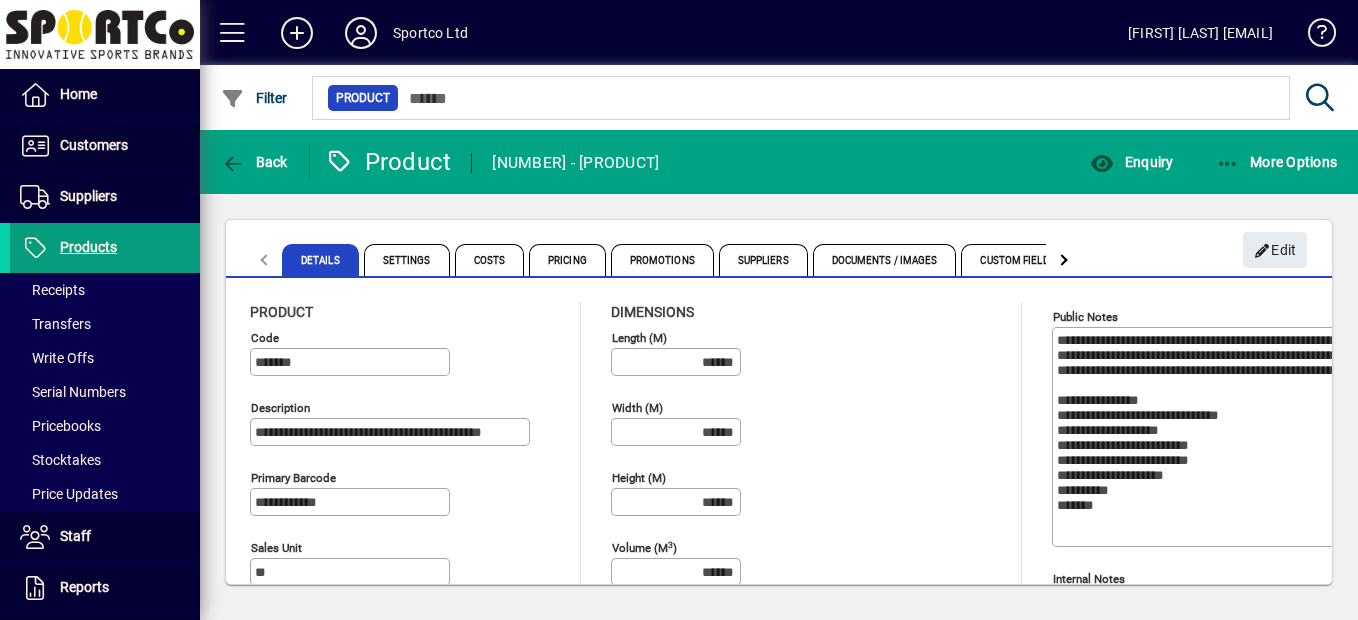 type on "**********" 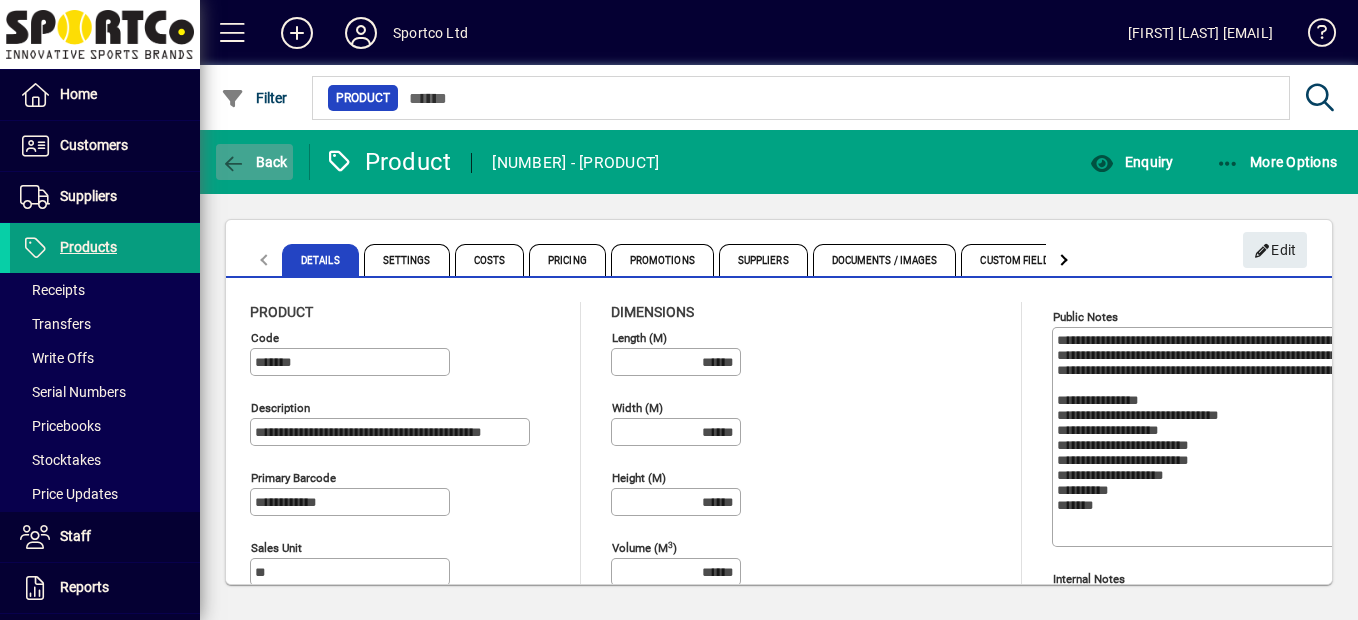 click on "Back" 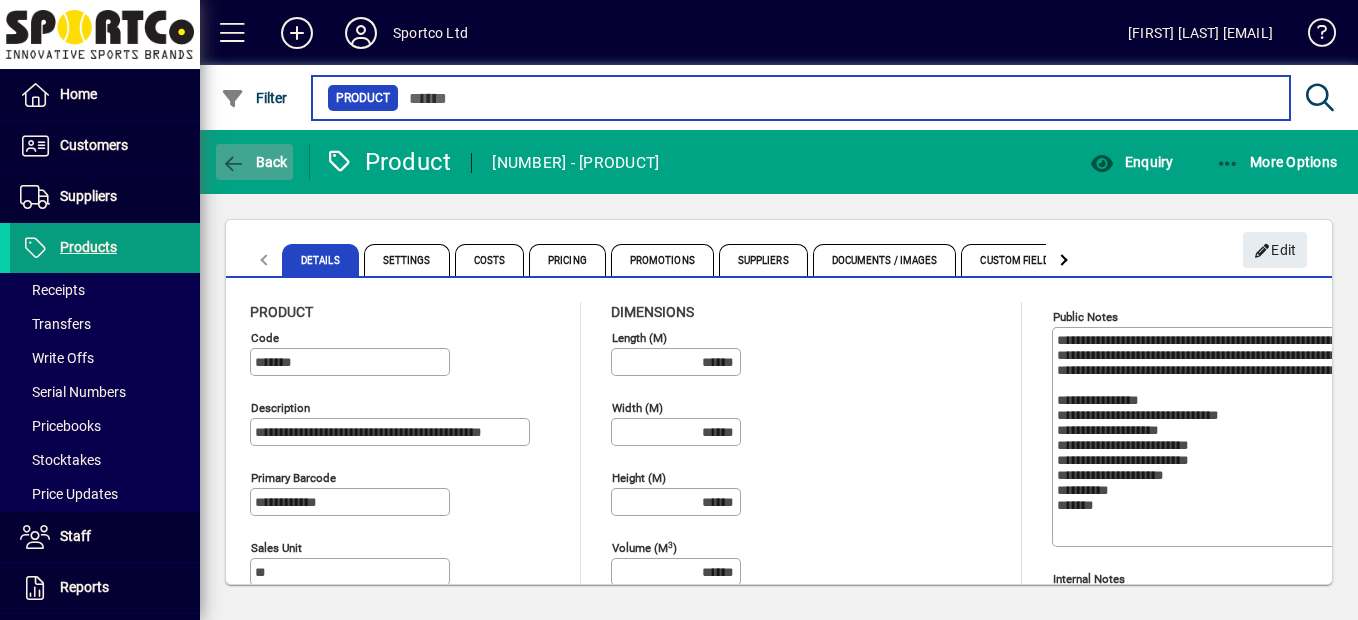 type on "**********" 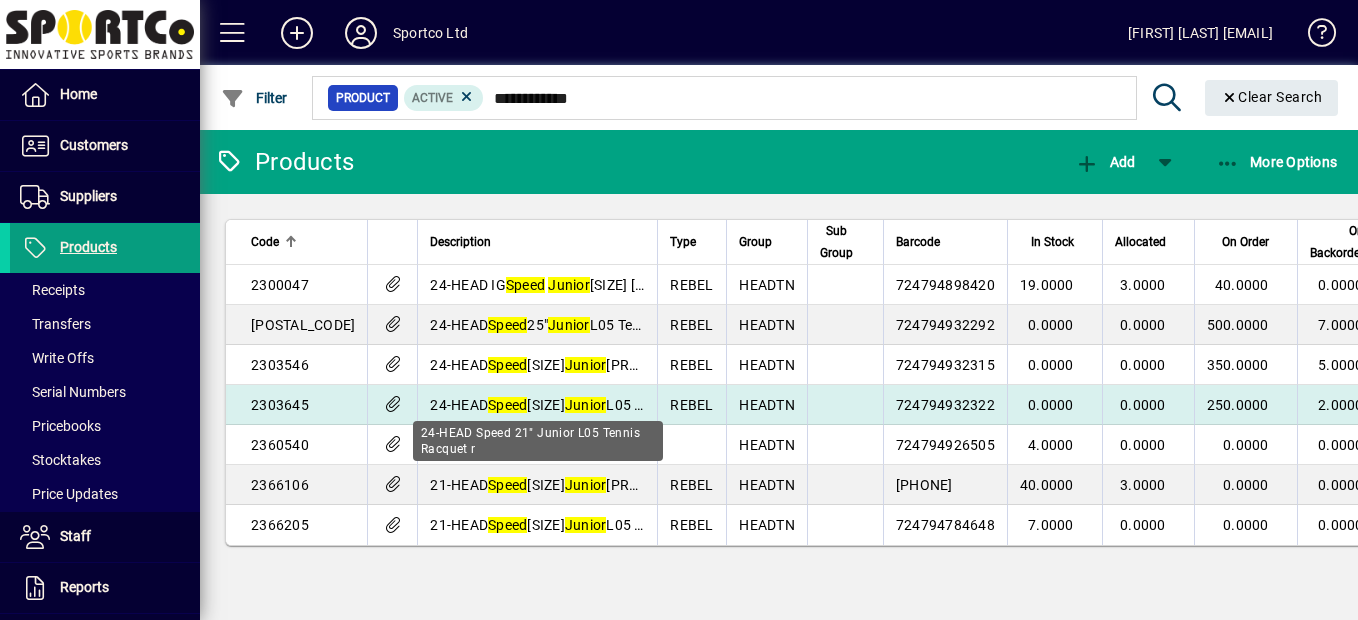 click on "24-HEAD  Speed  21"  Junior  L05 Tennis Racquet r" at bounding box center [585, 405] 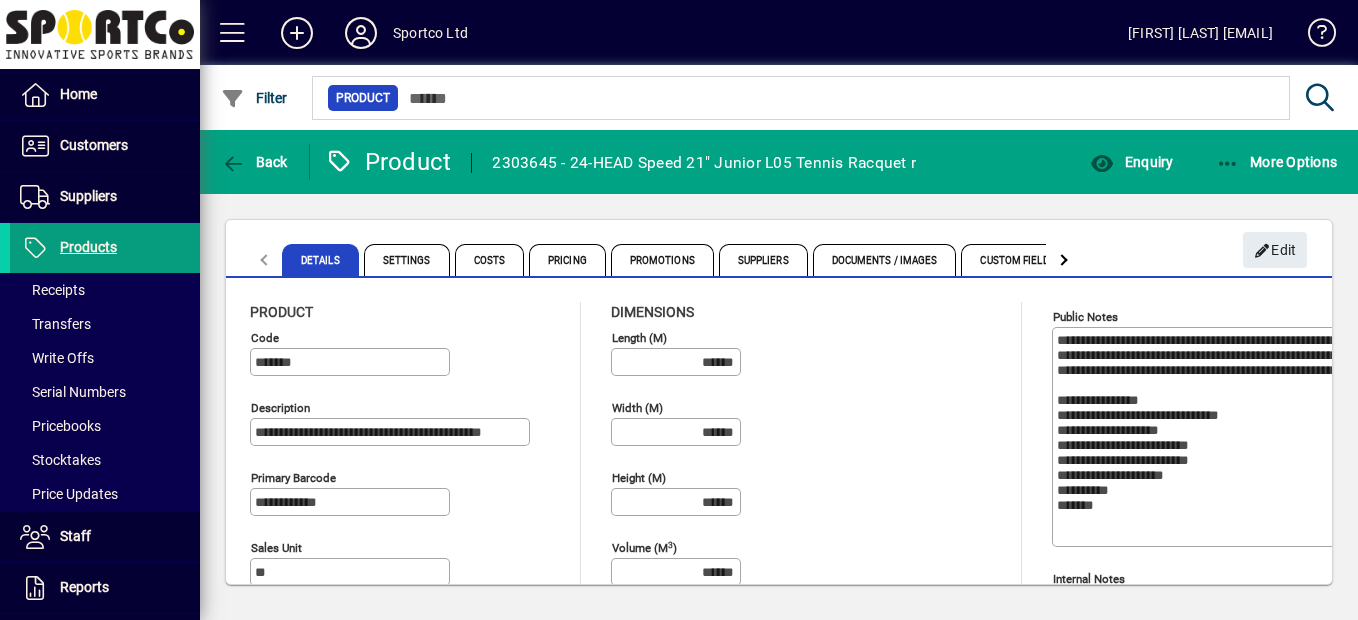 type on "**********" 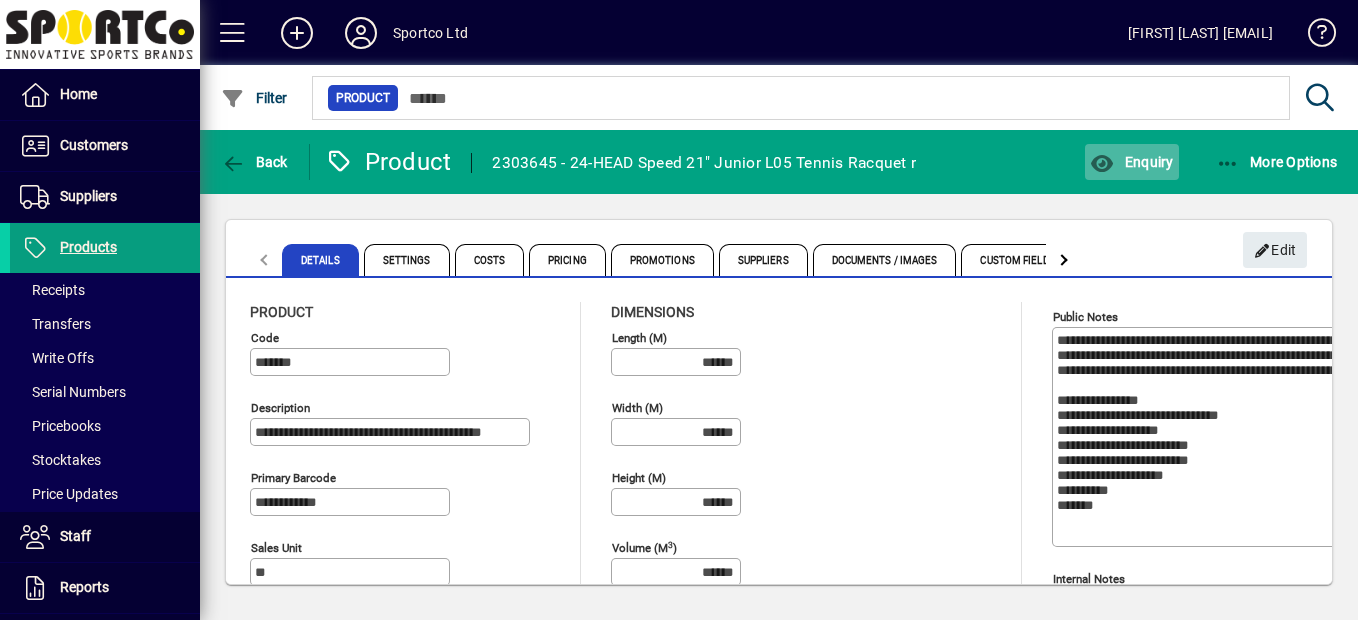 click on "Enquiry" 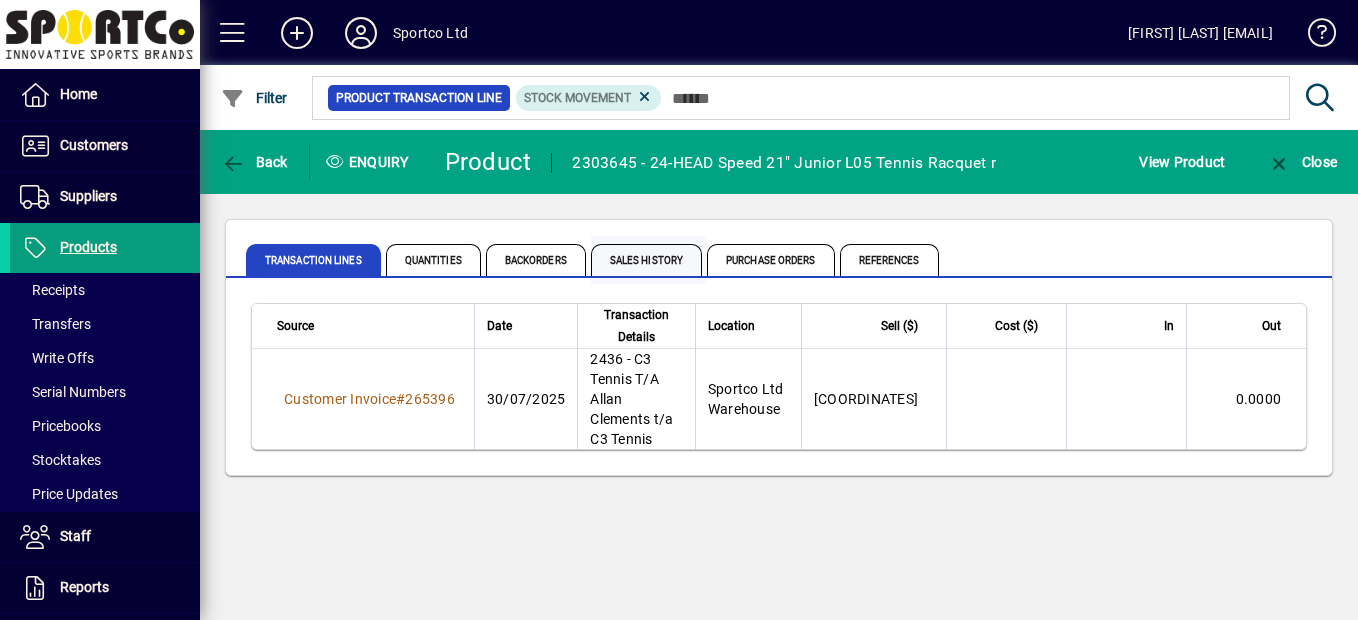 click on "Sales History" at bounding box center [646, 260] 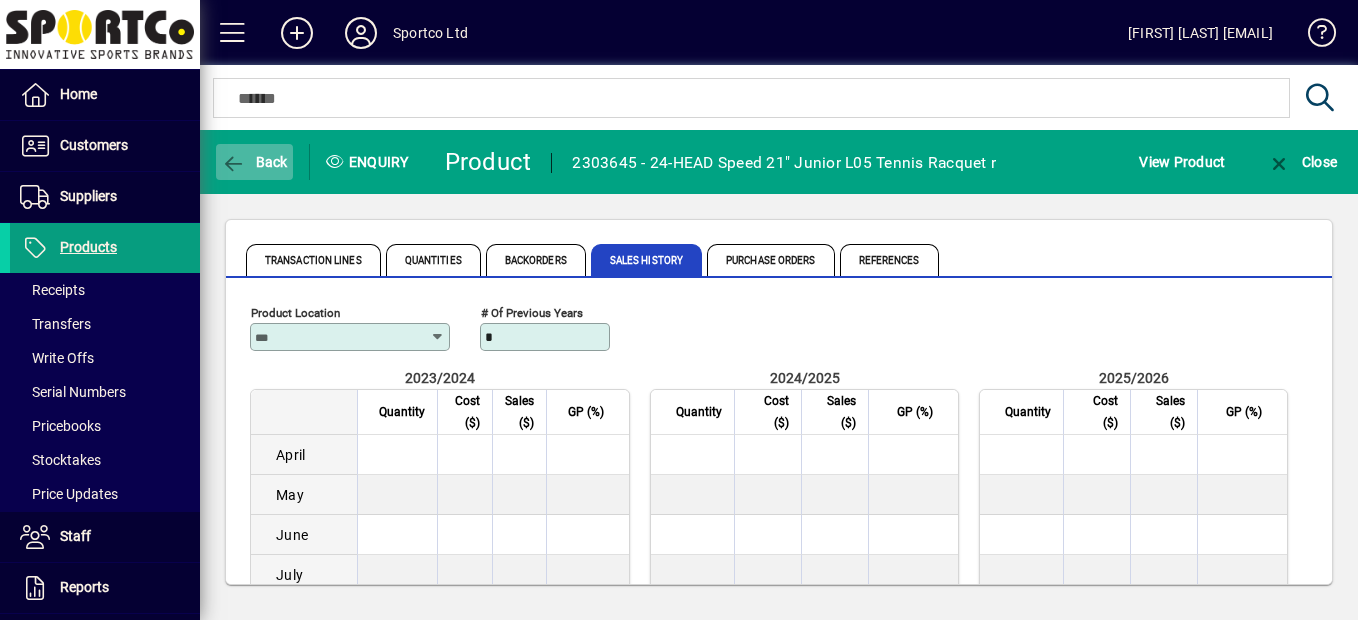 click 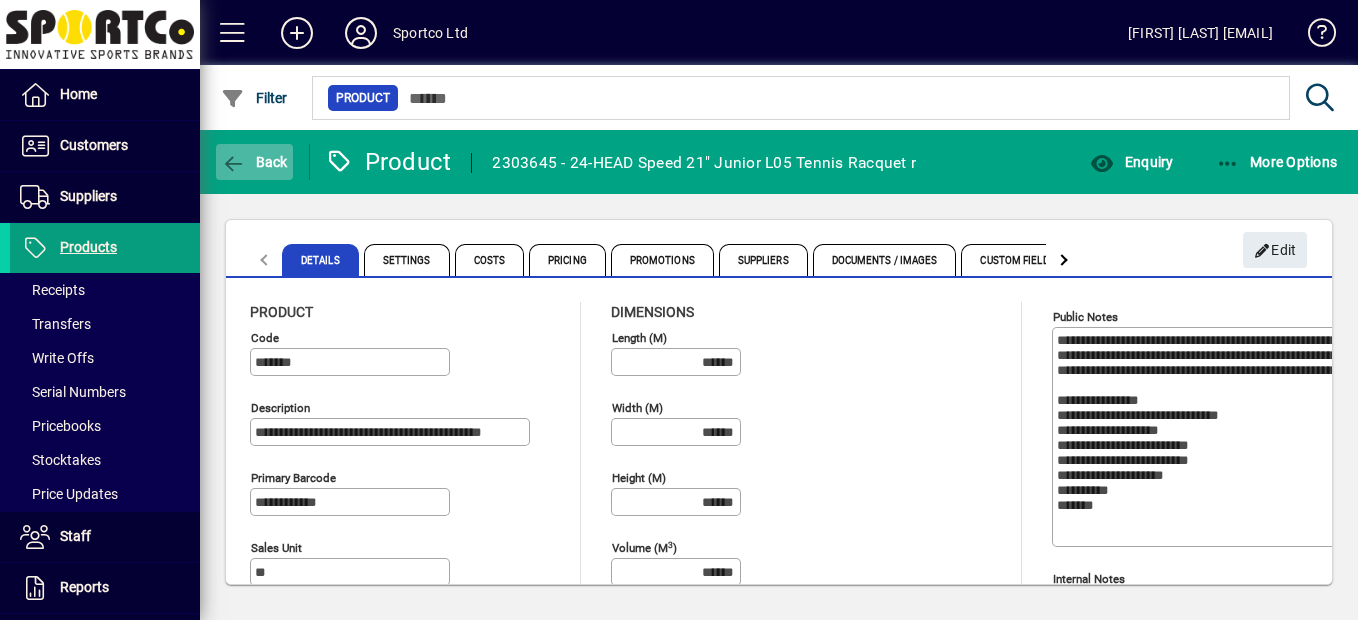 click on "Back" 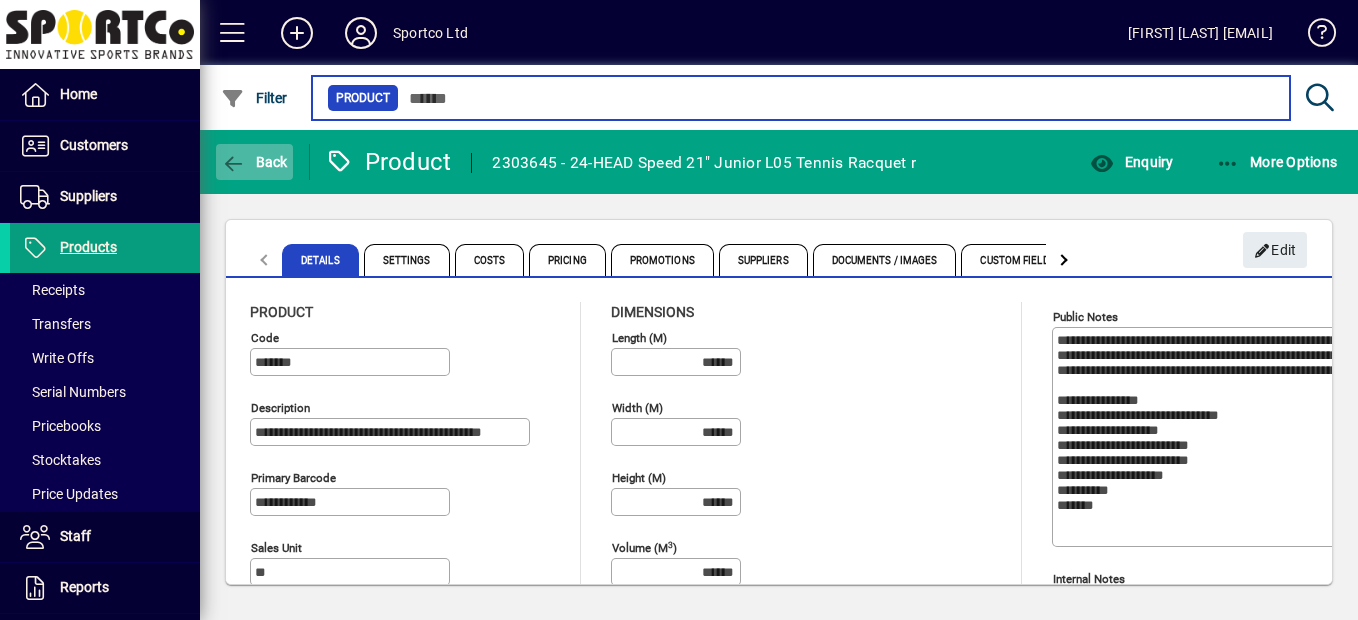 type on "**********" 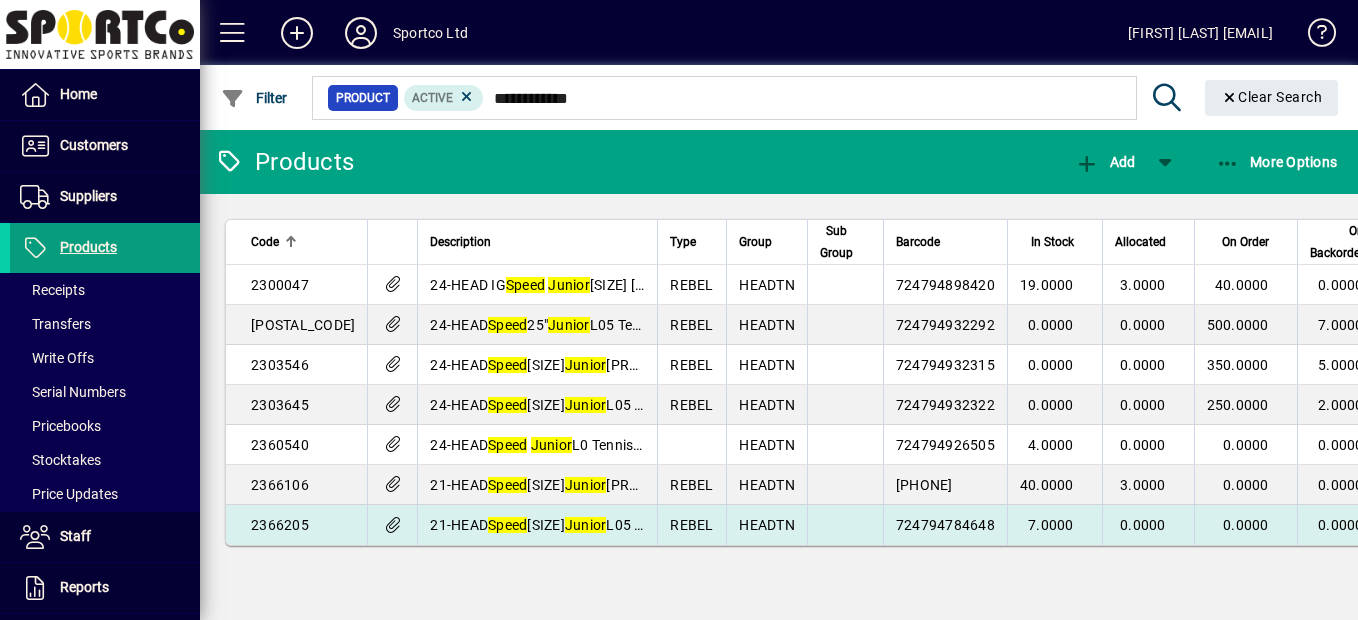 click on "21-HEAD  Speed  21"  Junior  L05 Tennis Racquet r" at bounding box center (537, 525) 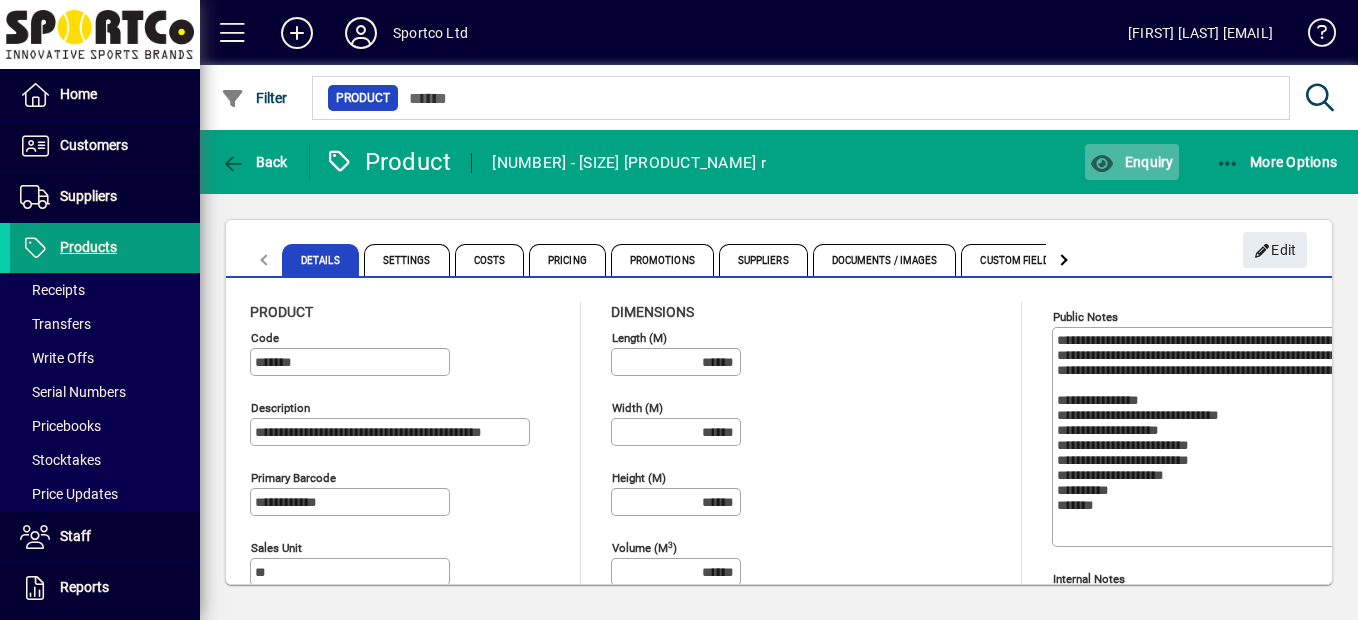 click on "Enquiry" 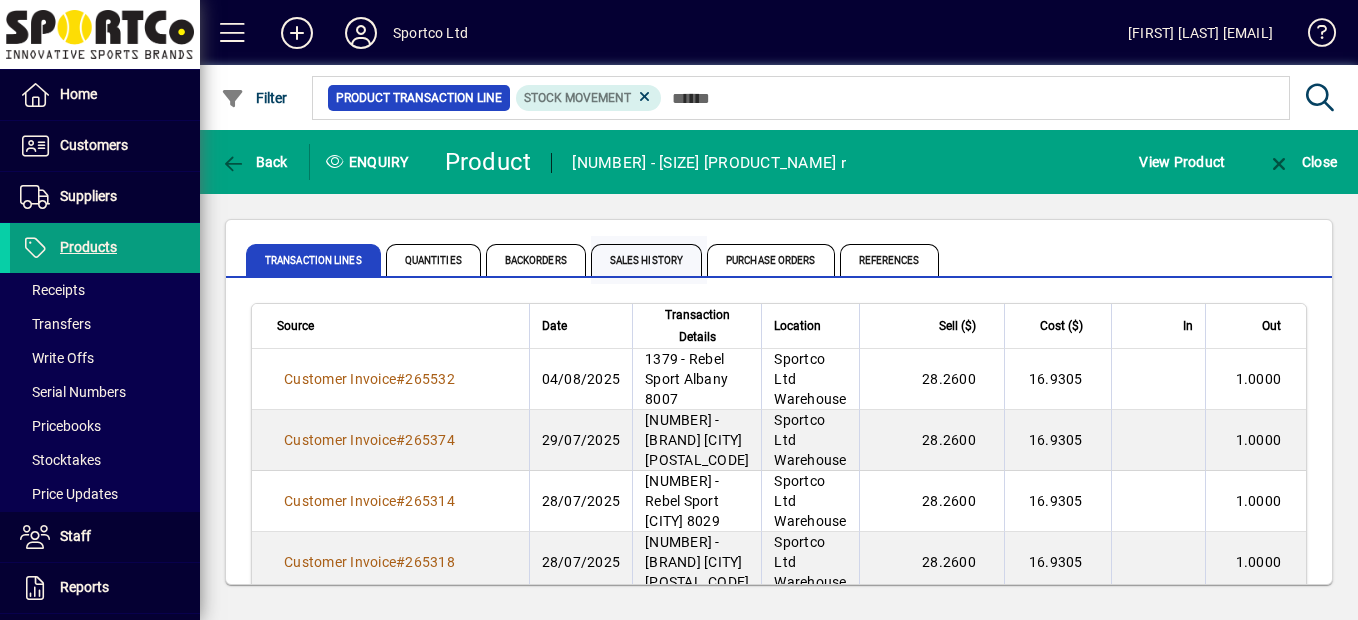 click on "Sales History" at bounding box center [646, 260] 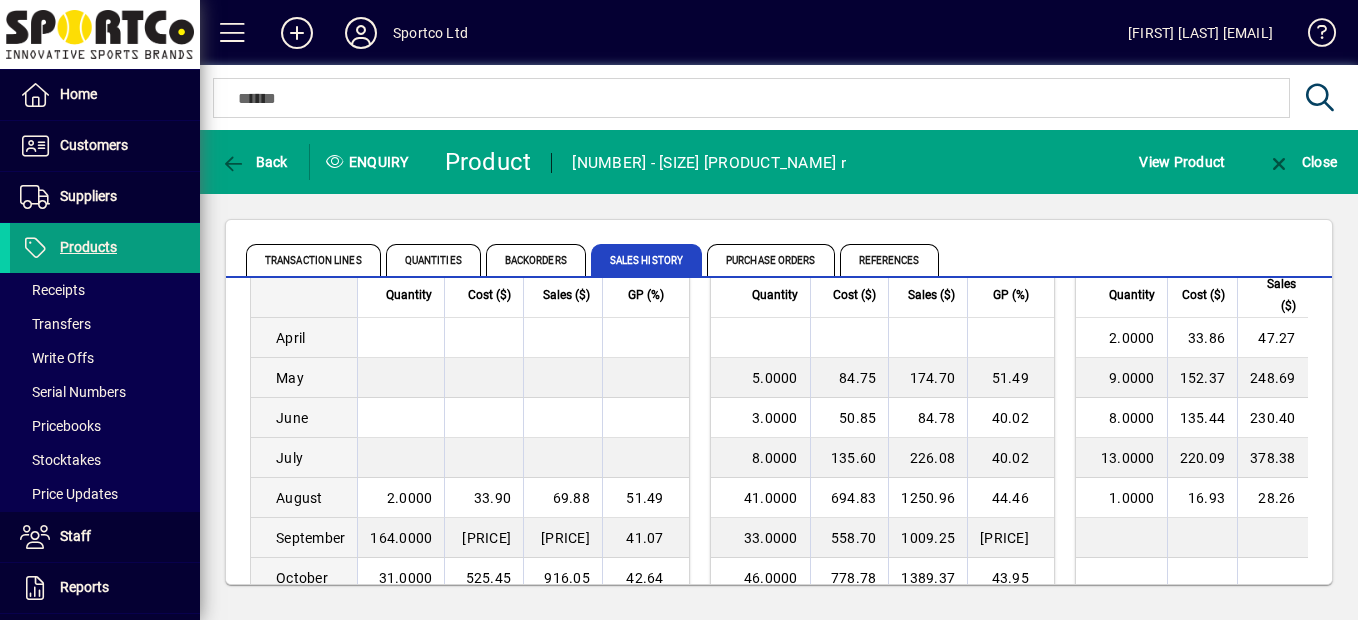 scroll, scrollTop: 108, scrollLeft: 0, axis: vertical 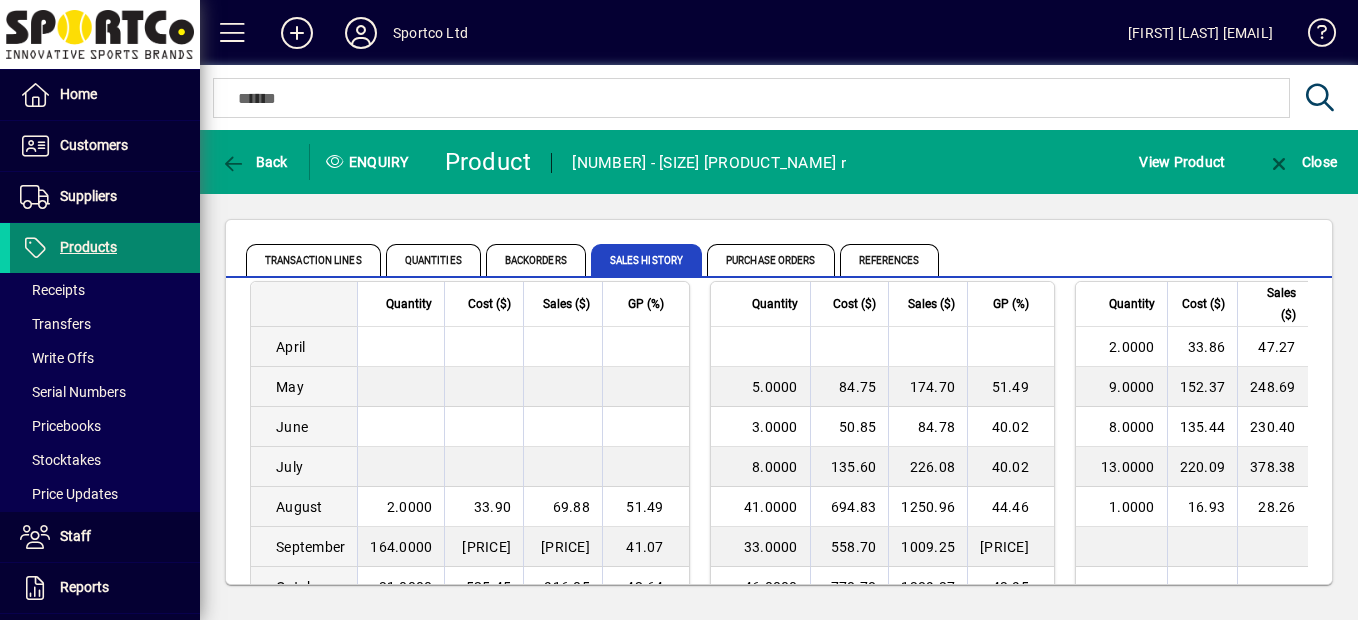 click on "Products" at bounding box center (88, 247) 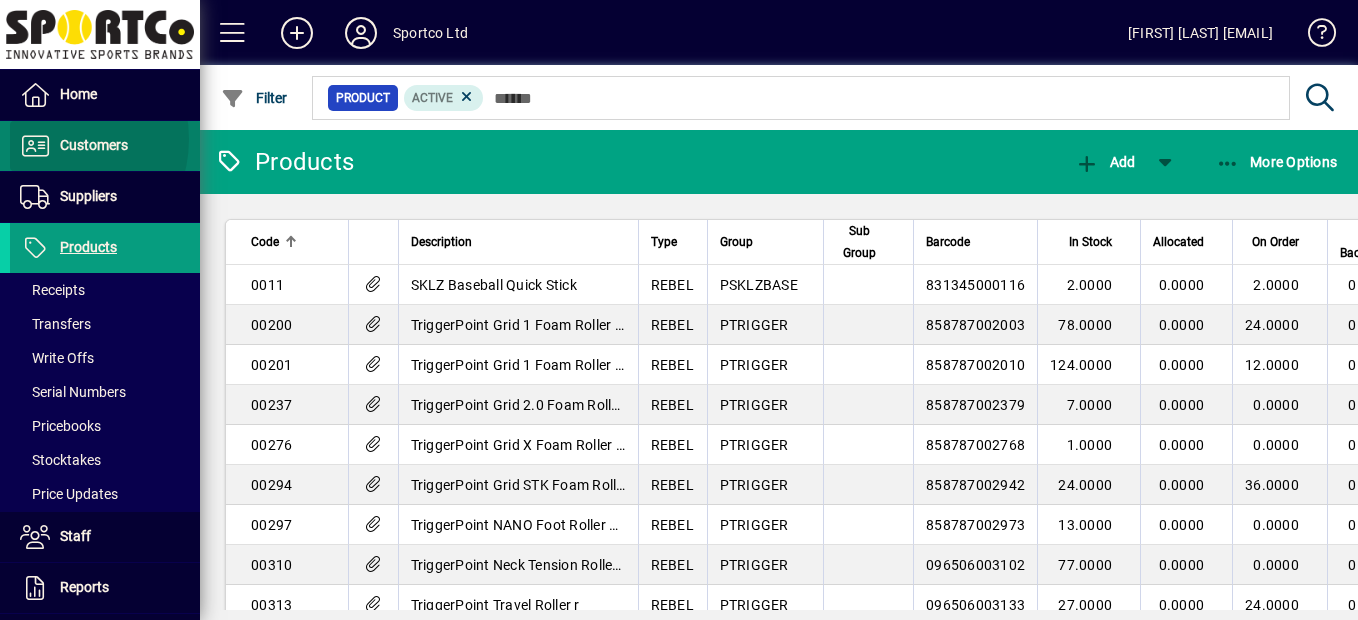 click on "Customers" at bounding box center [69, 146] 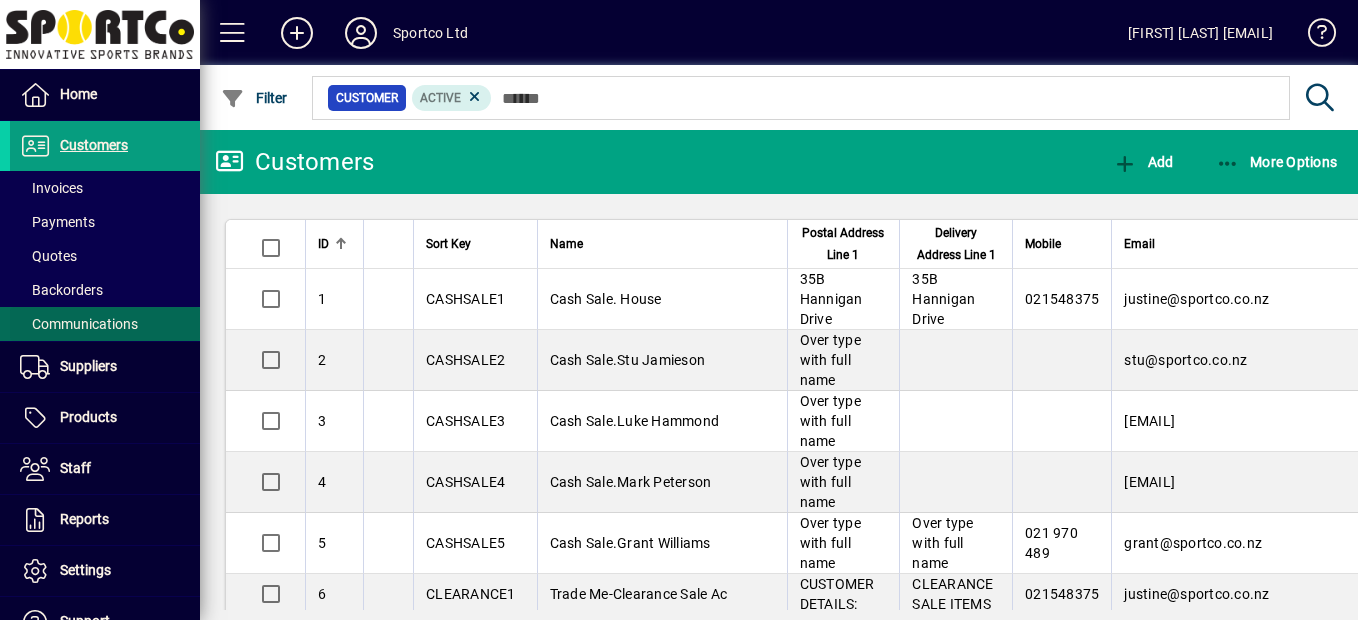 click on "Communications" at bounding box center (79, 324) 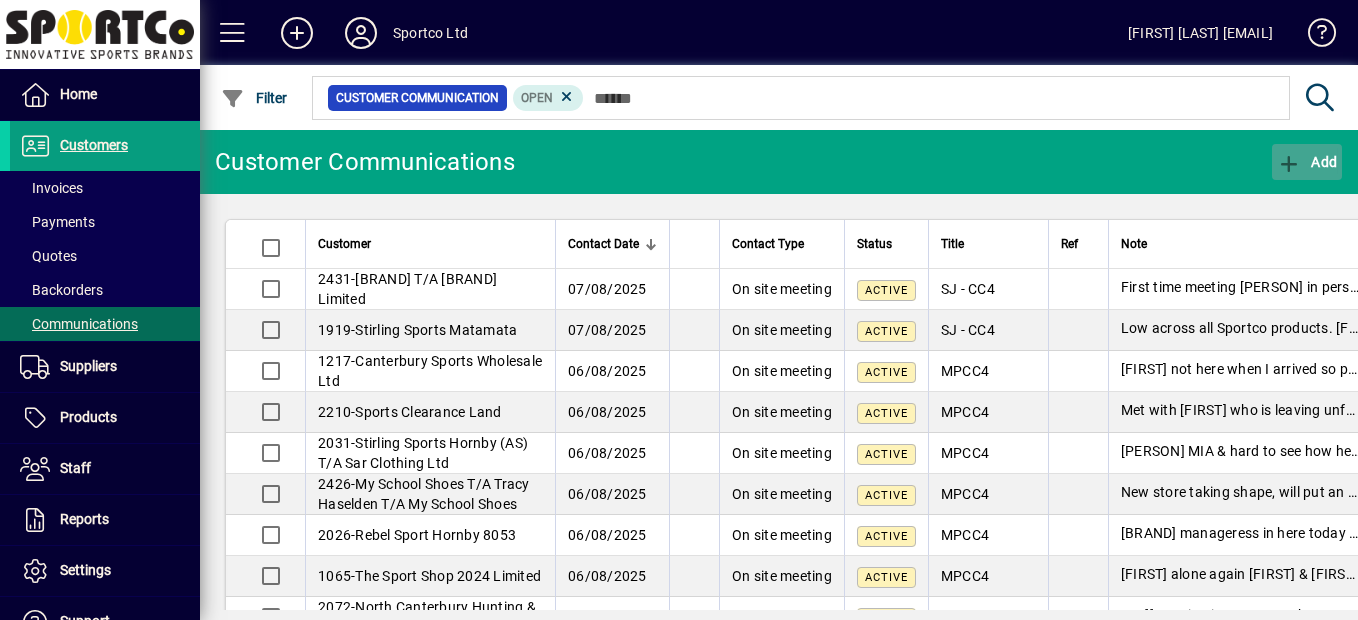 click 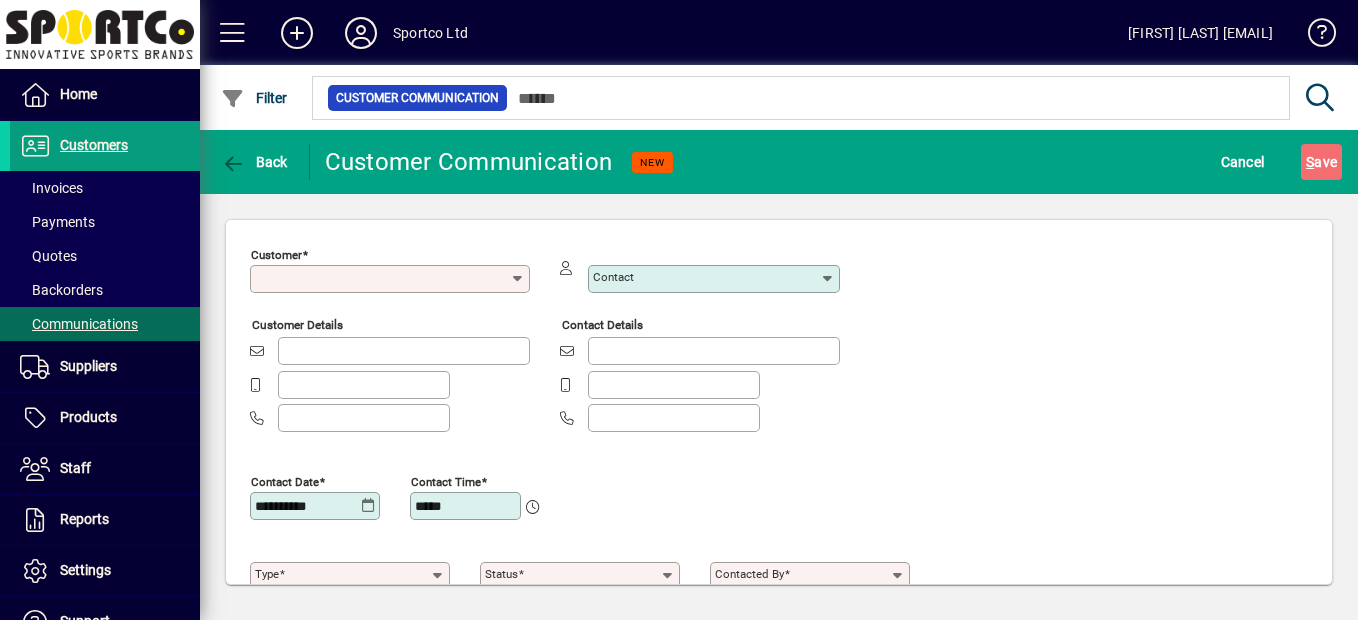 type on "**********" 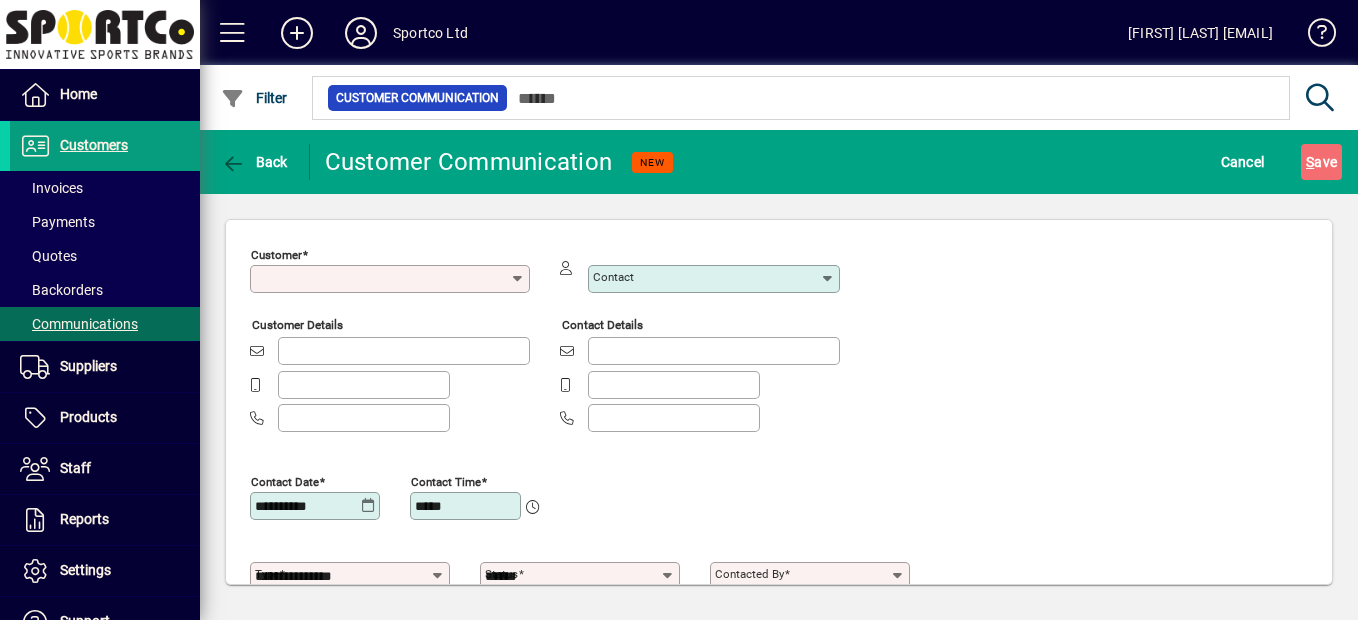 type on "**********" 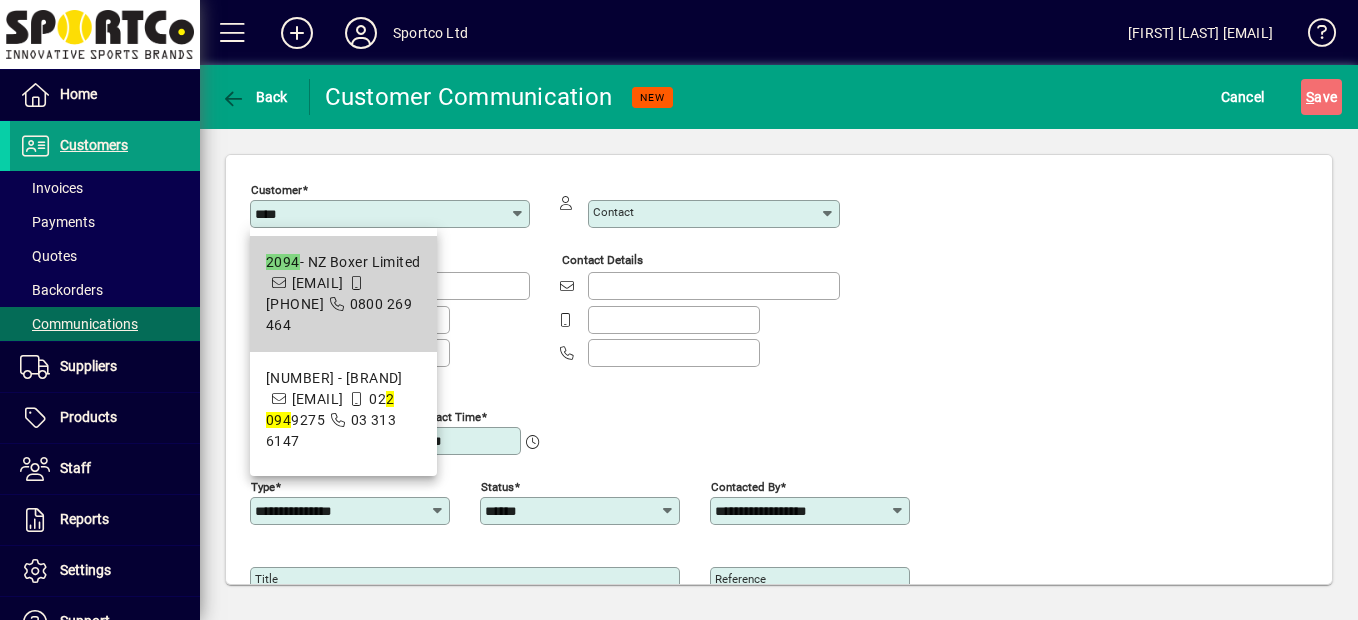 click at bounding box center (279, 283) 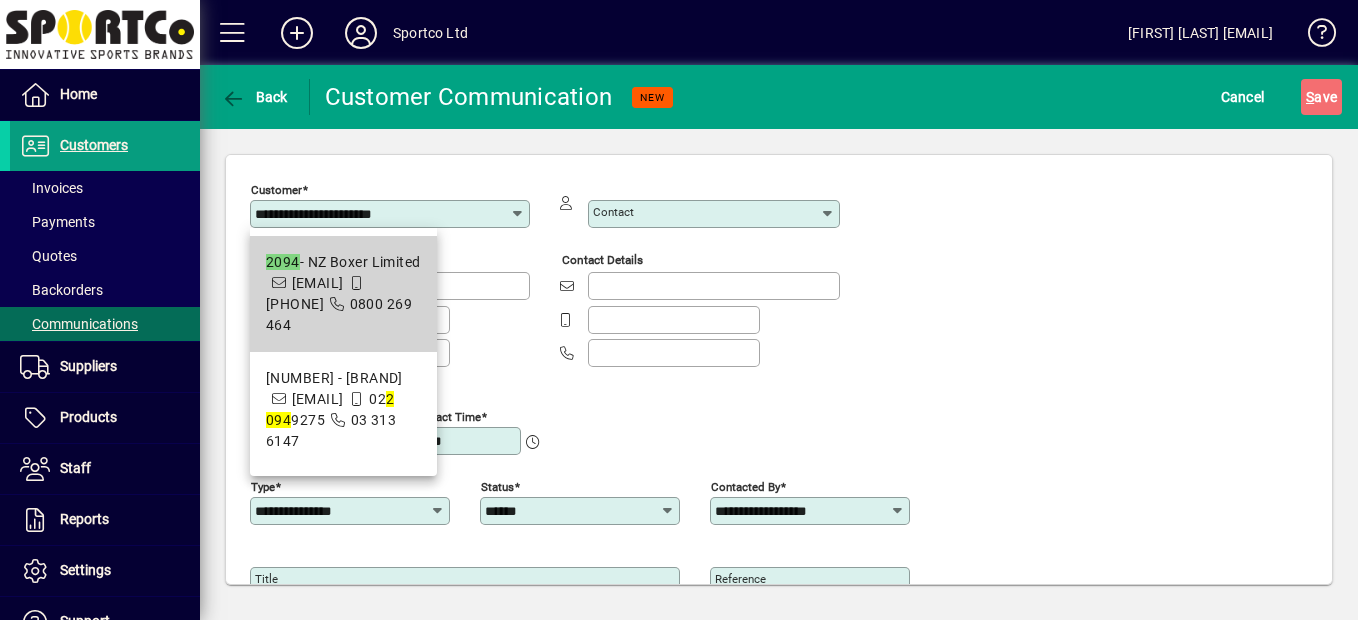 type on "**********" 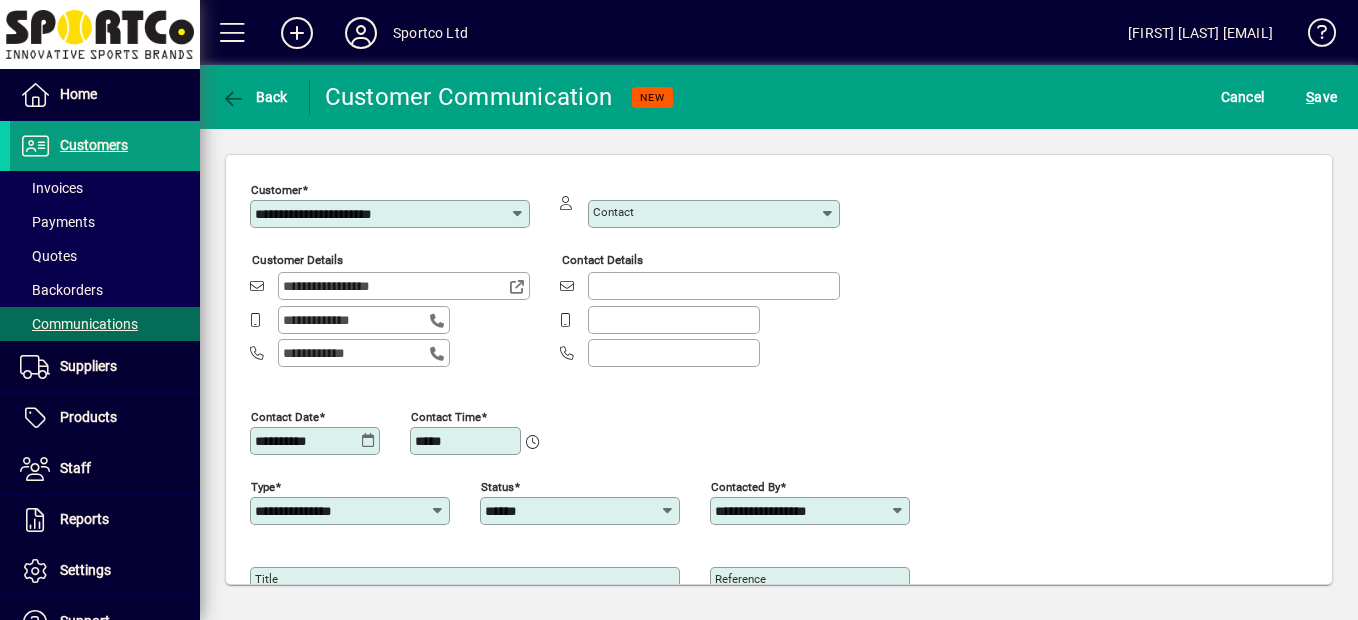 scroll, scrollTop: 178, scrollLeft: 0, axis: vertical 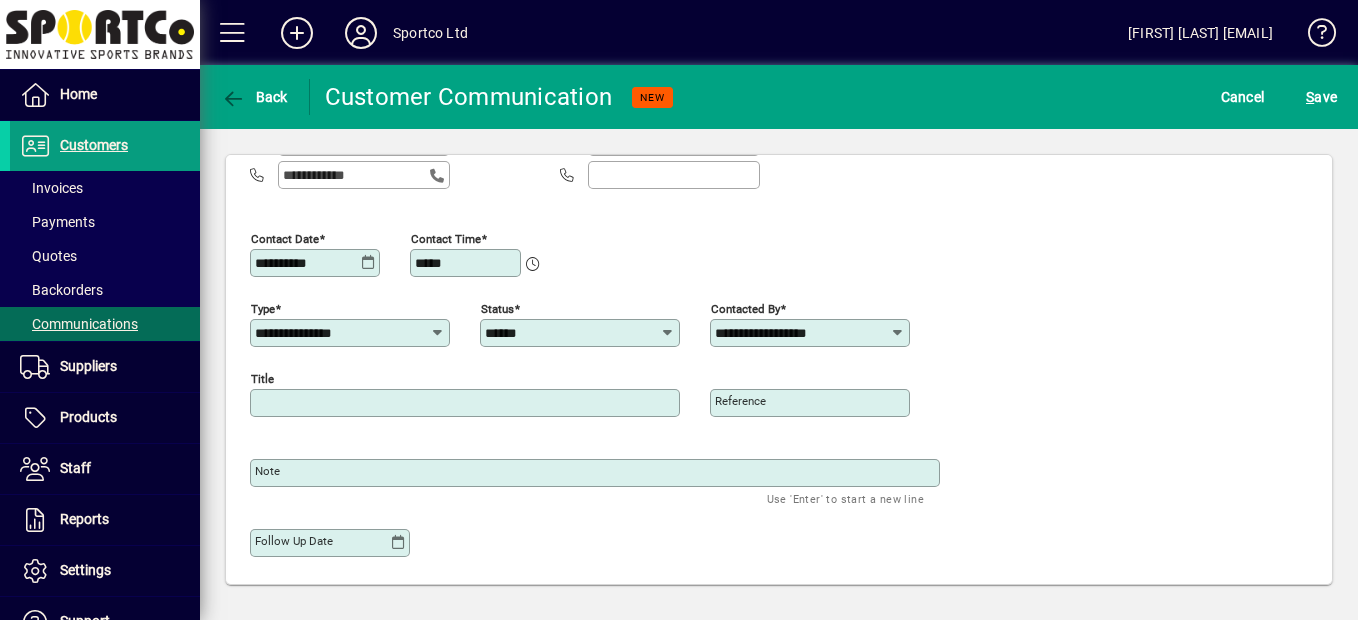 click on "Title" at bounding box center [467, 403] 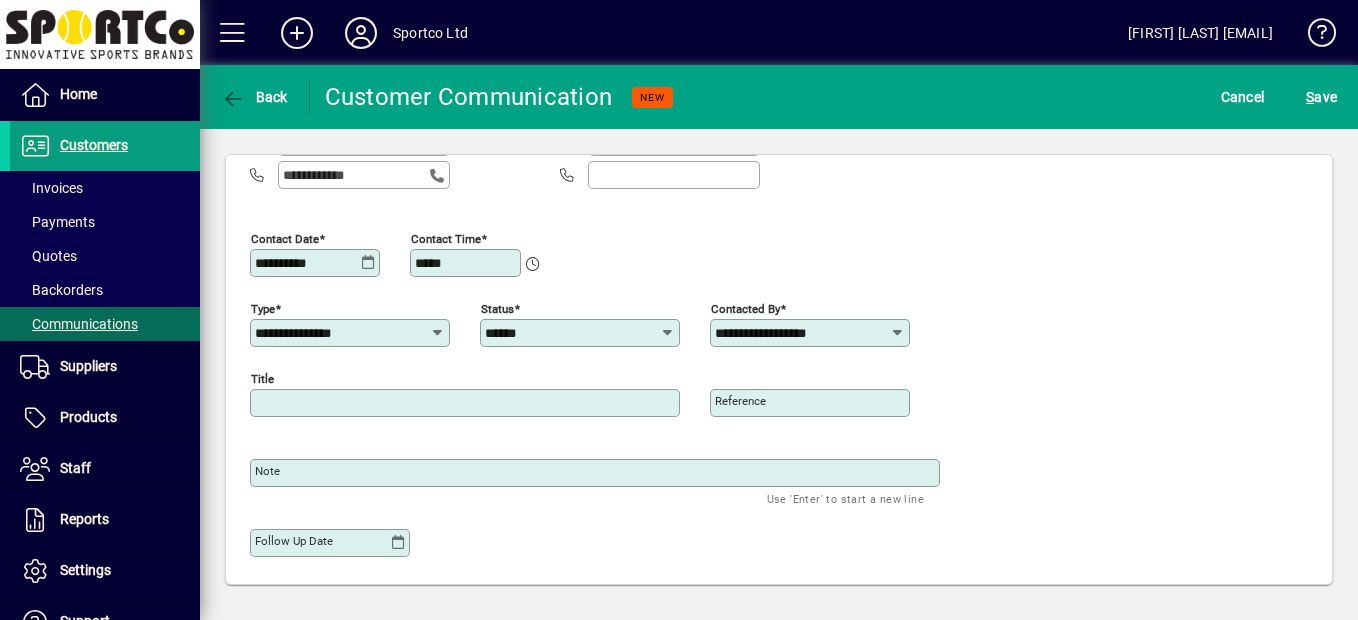 type on "********" 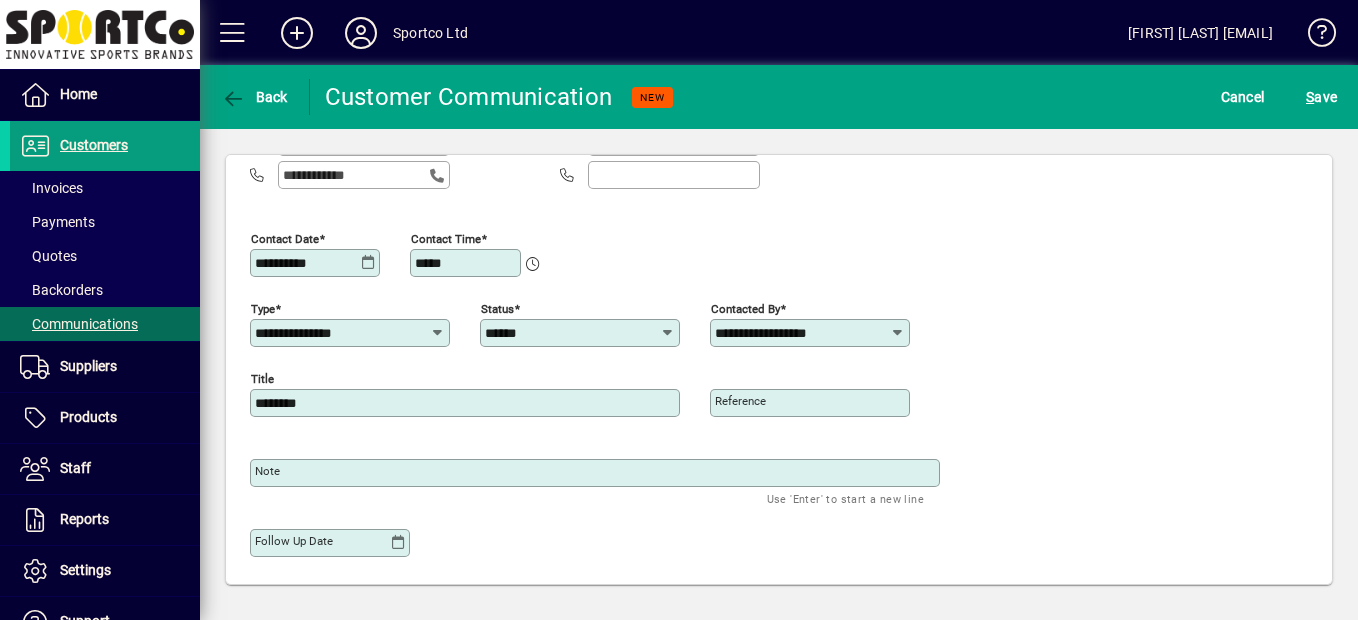 click on "Note" 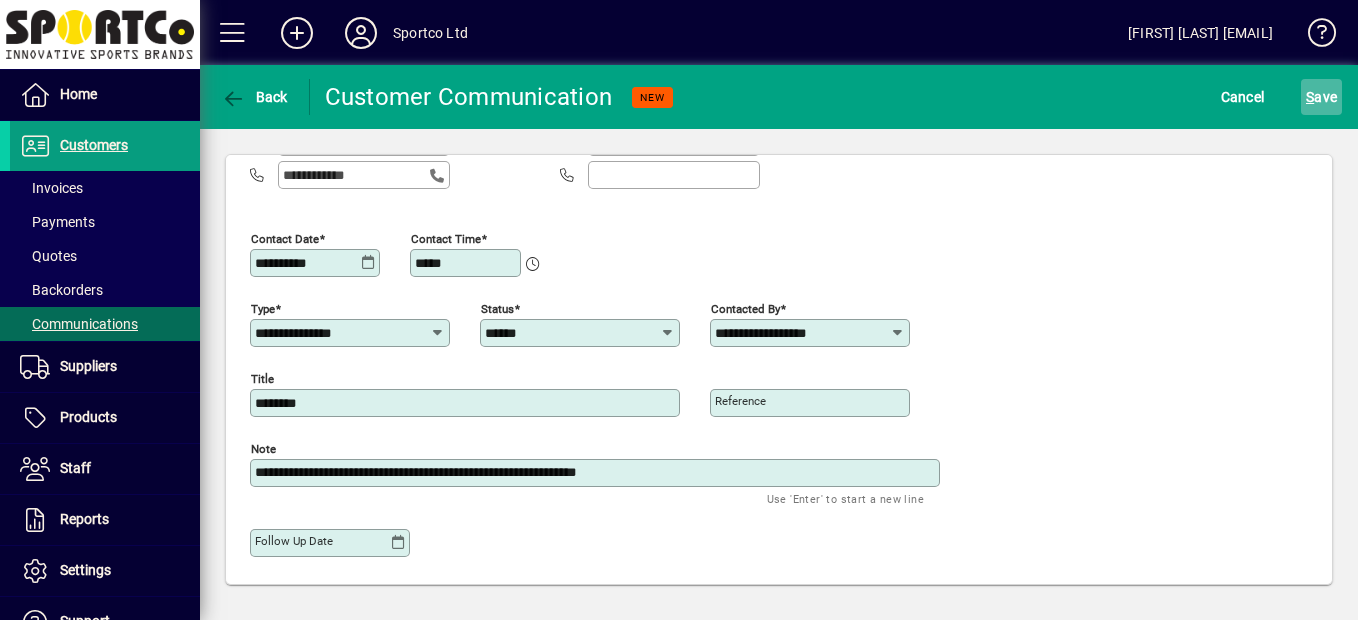type on "**********" 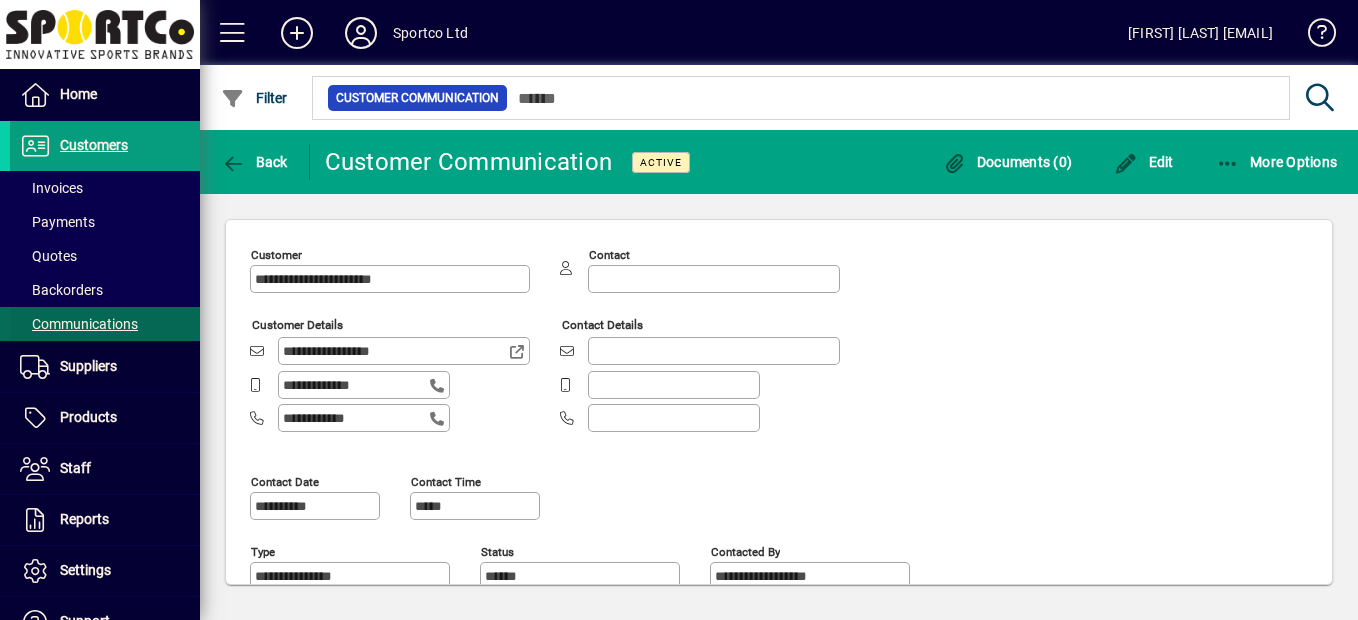 click on "Communications" at bounding box center [79, 324] 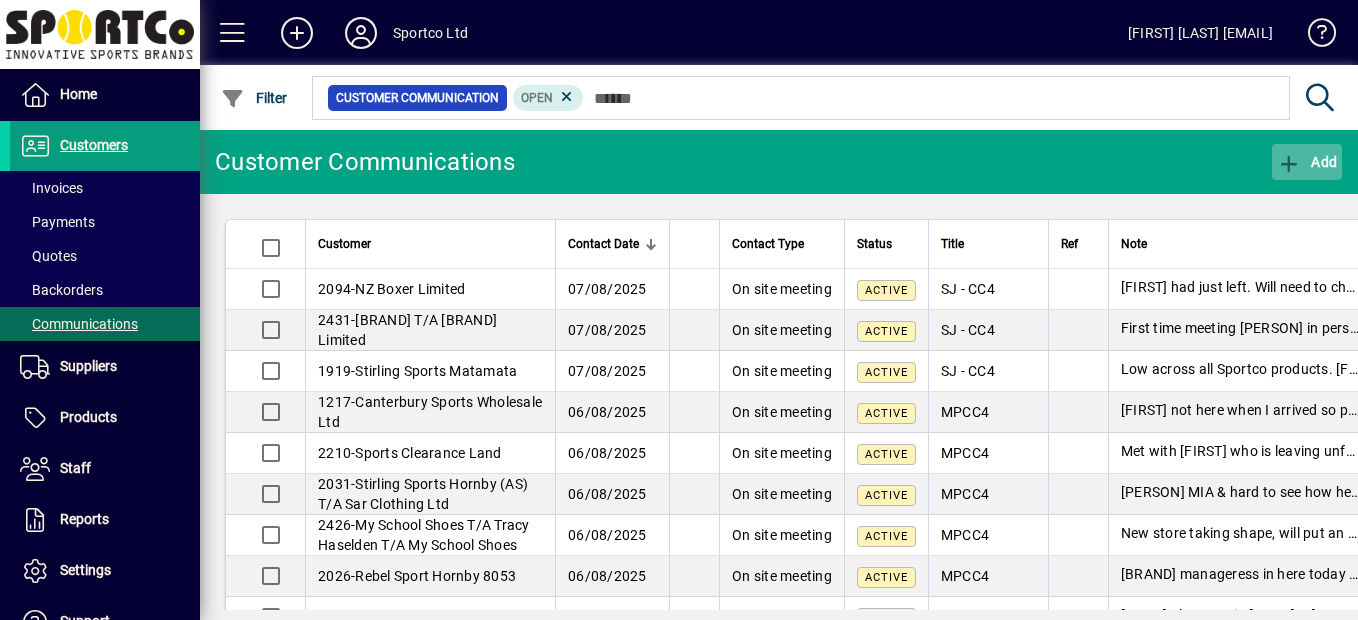 click 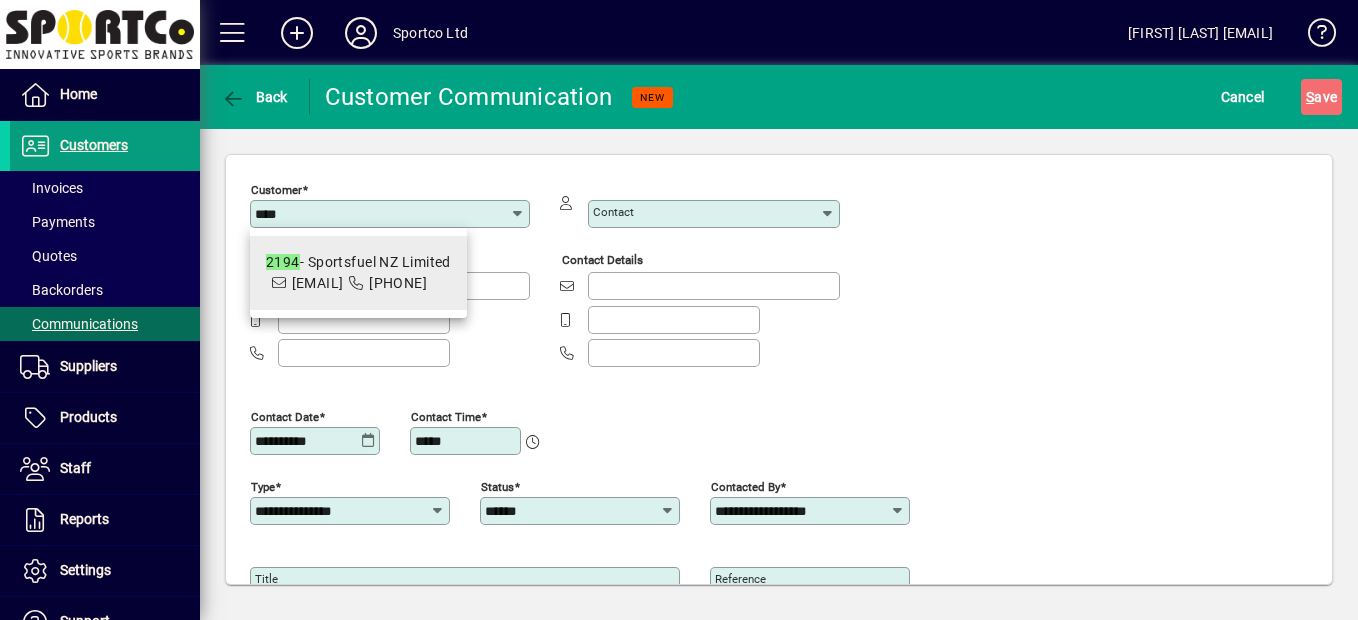 click on "office@sportsfuel.co.nz" at bounding box center [318, 283] 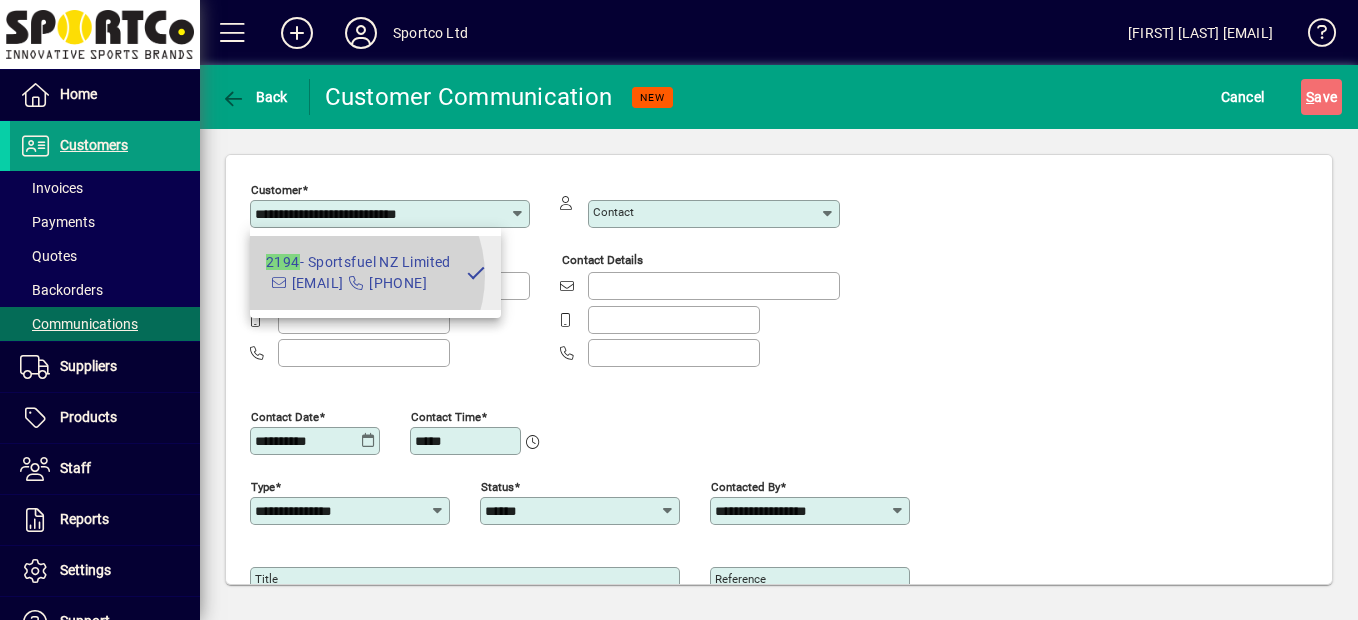 type on "**********" 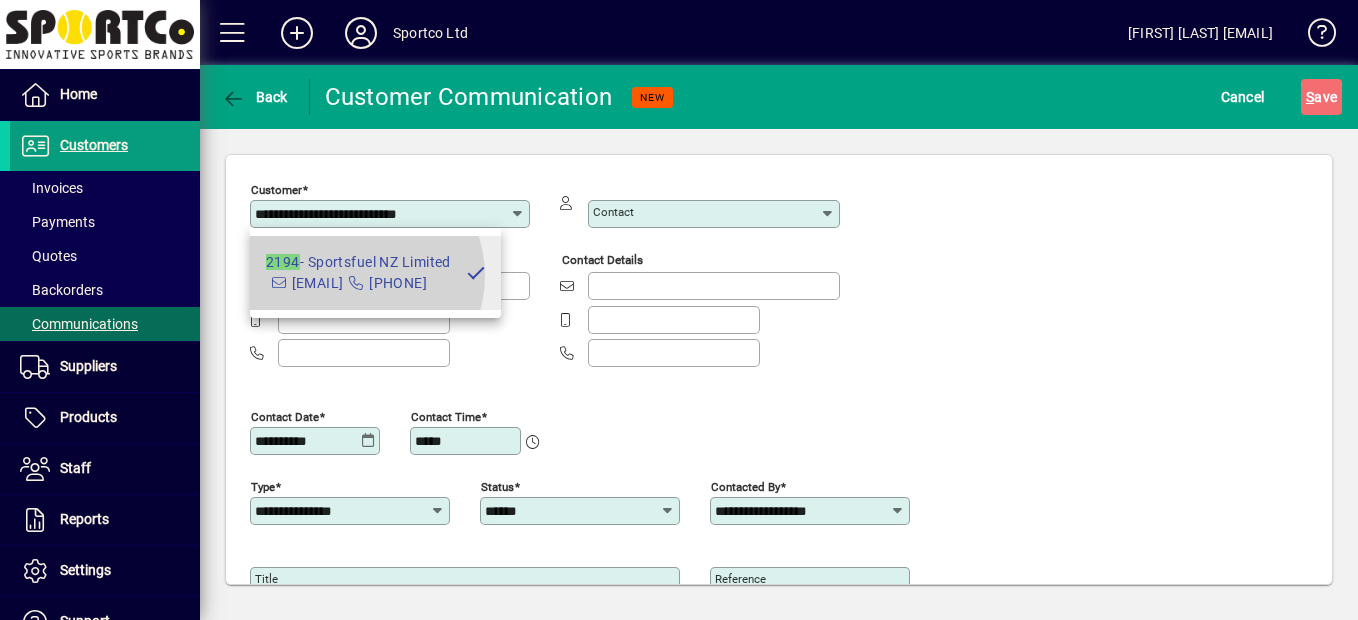 type on "**********" 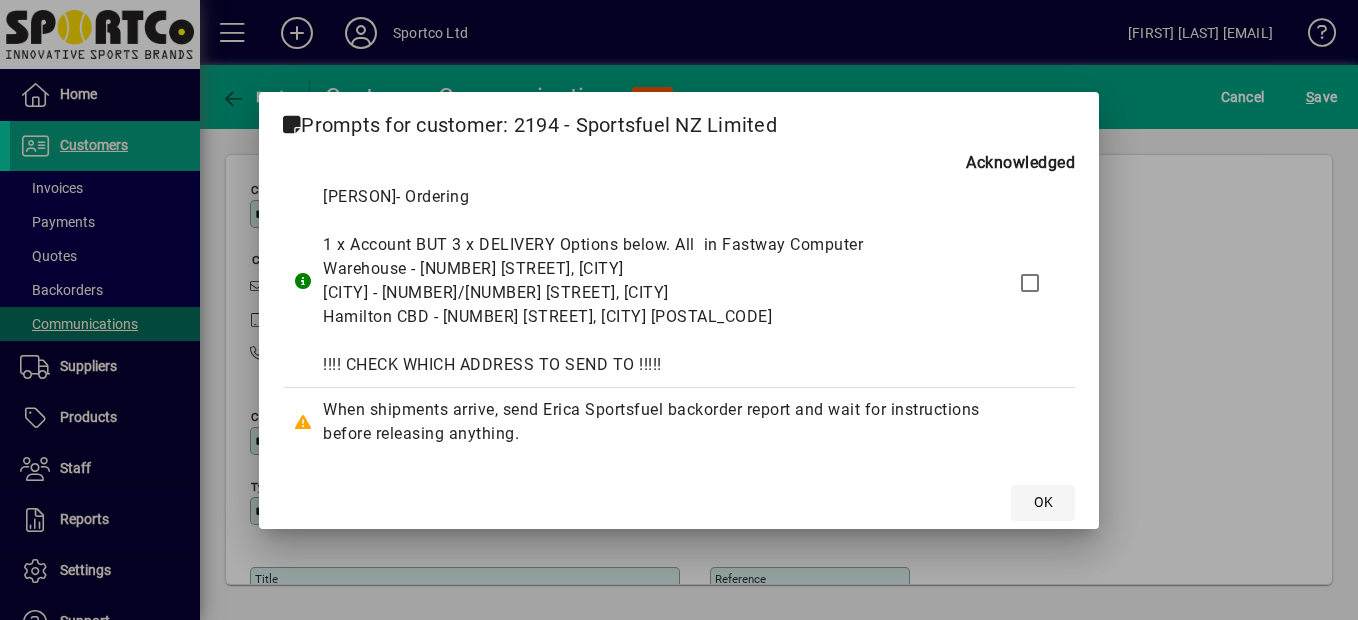 click on "OK" 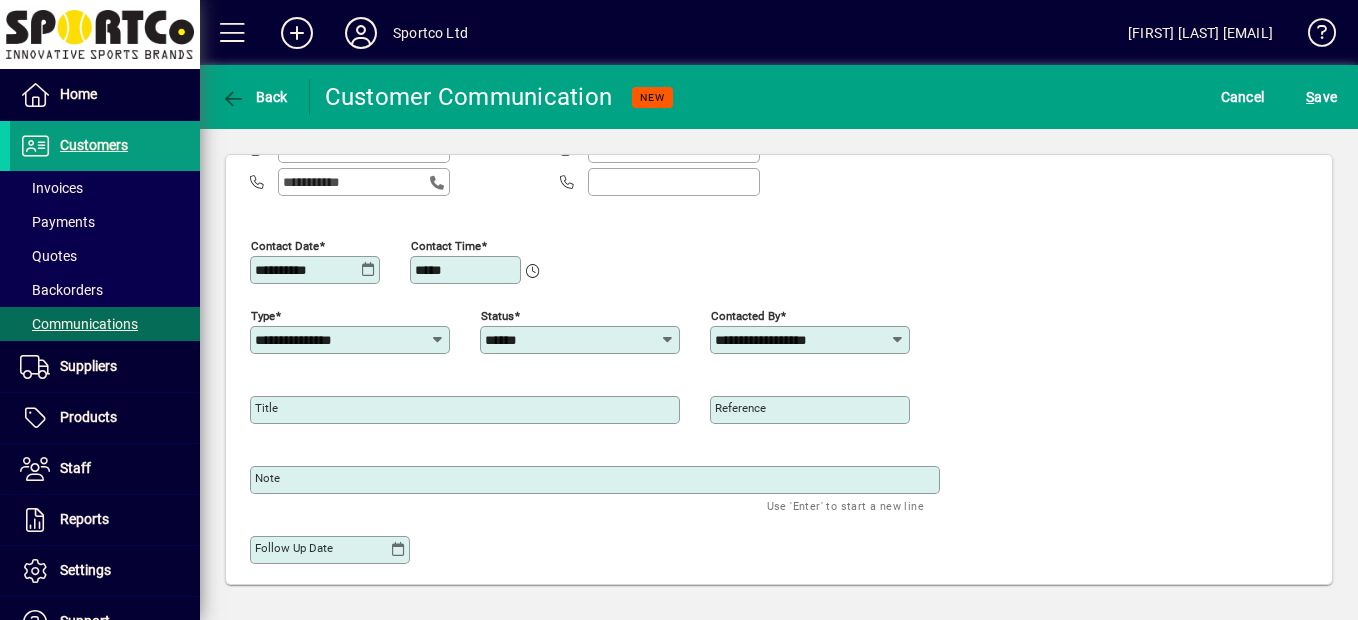 scroll, scrollTop: 178, scrollLeft: 0, axis: vertical 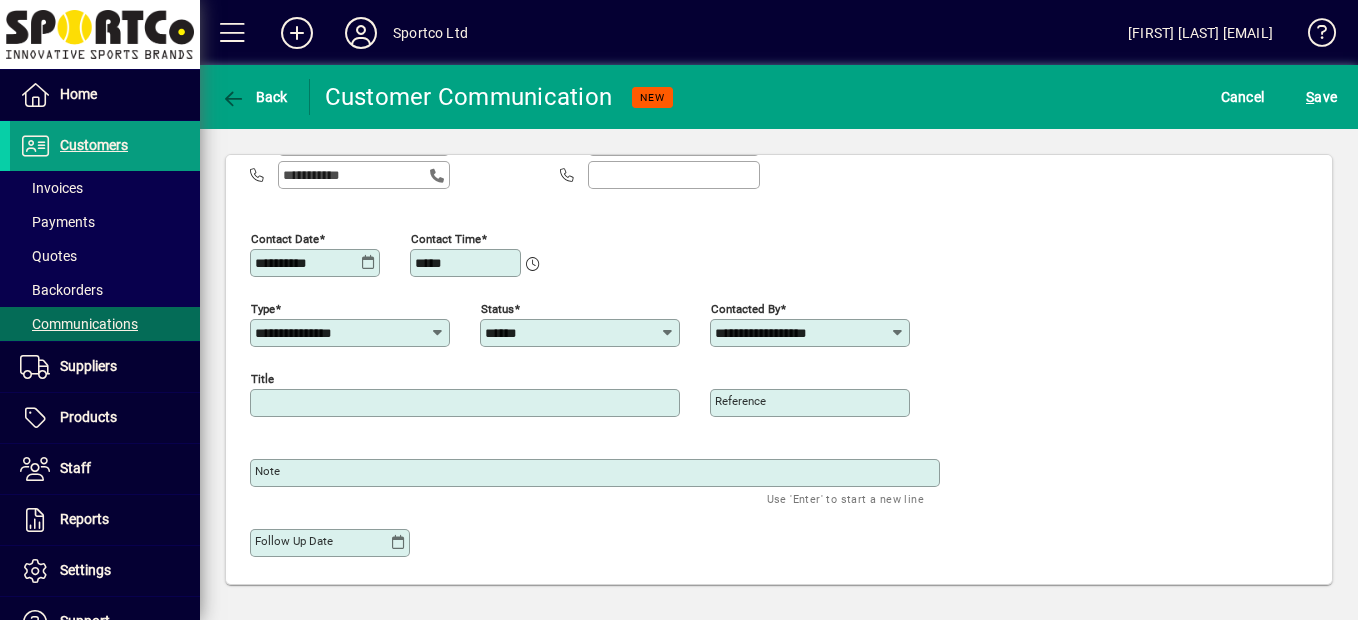click on "Title" at bounding box center [467, 403] 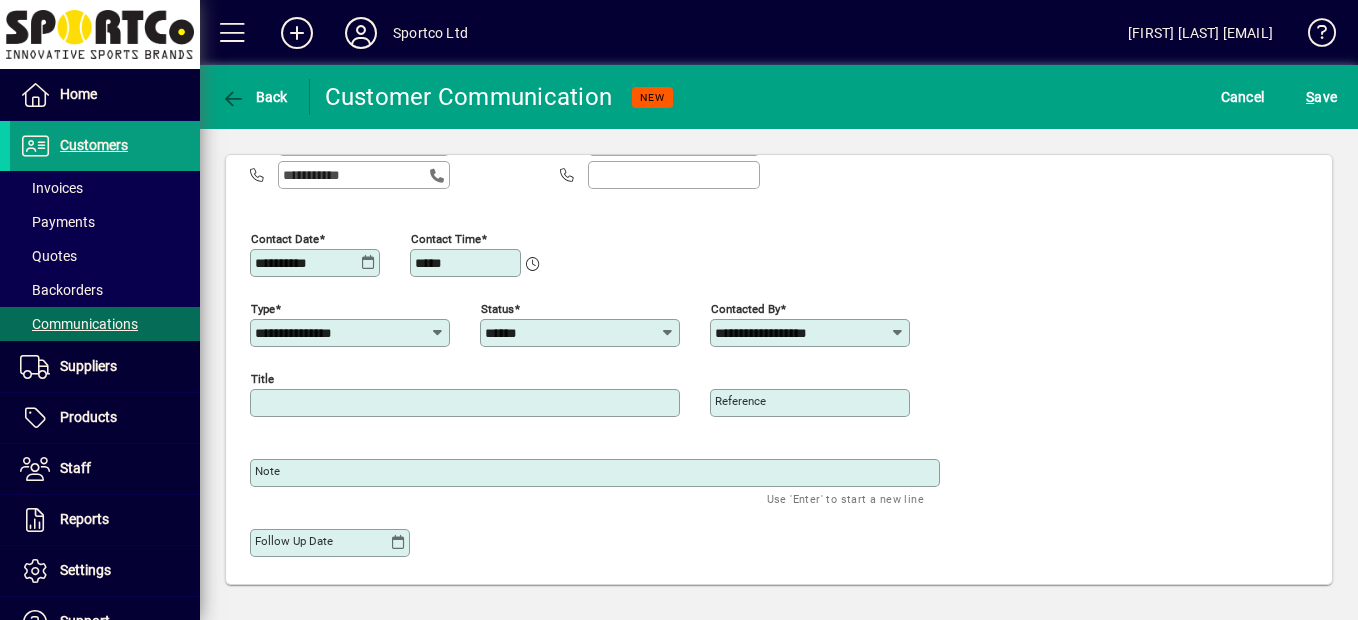 type on "********" 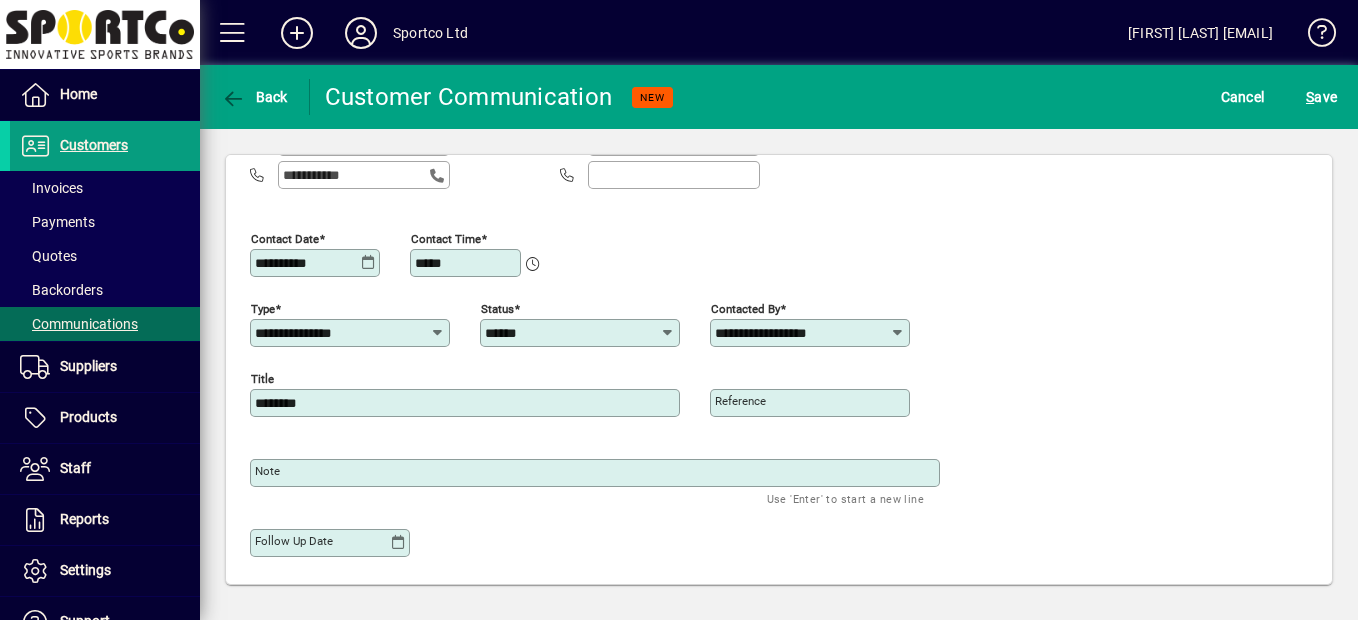 click on "Note" at bounding box center (597, 473) 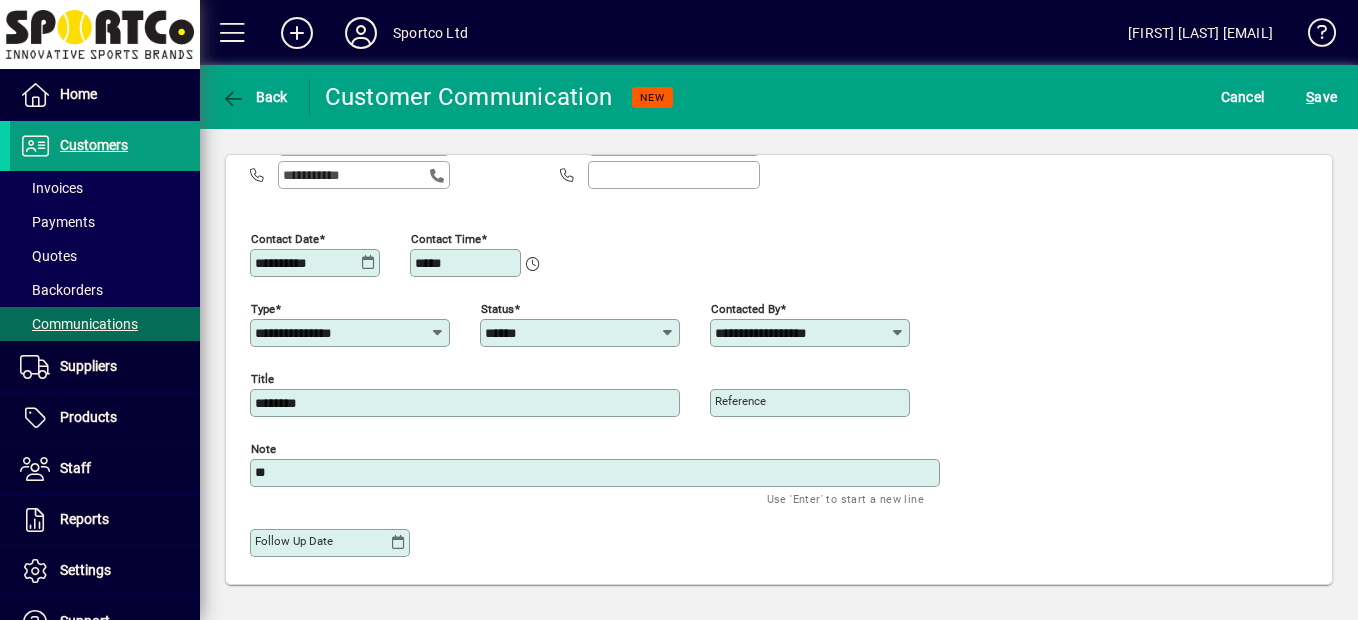 type on "*" 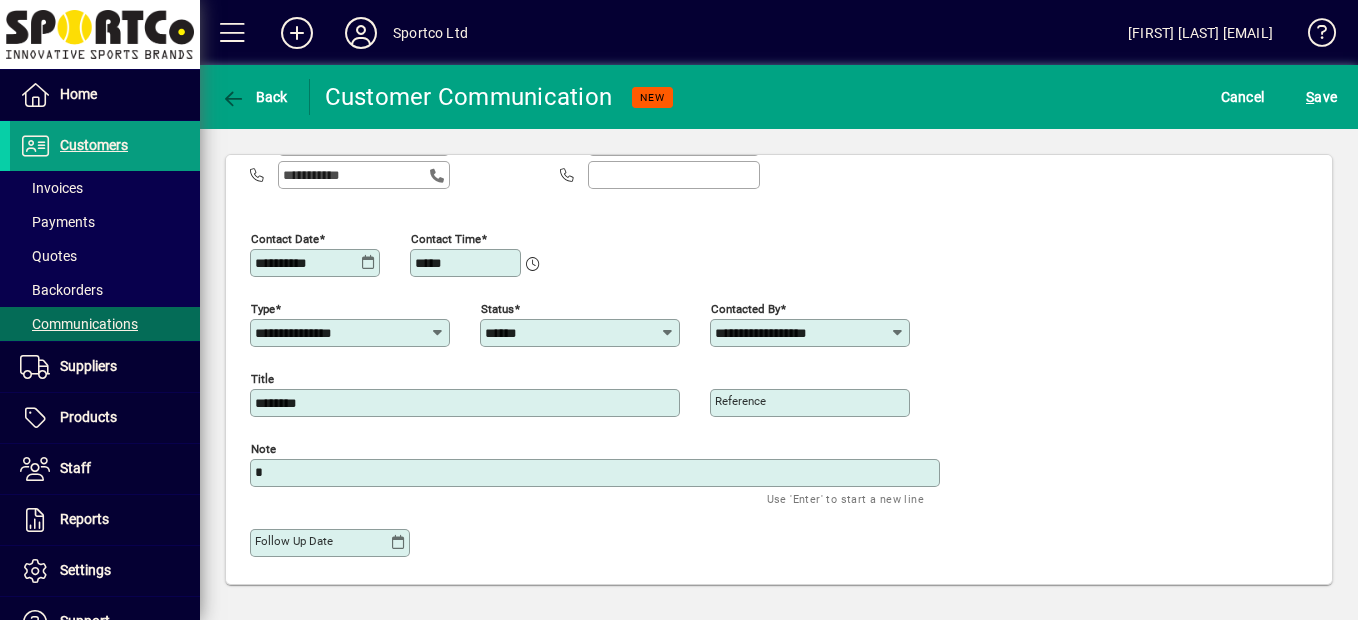 type 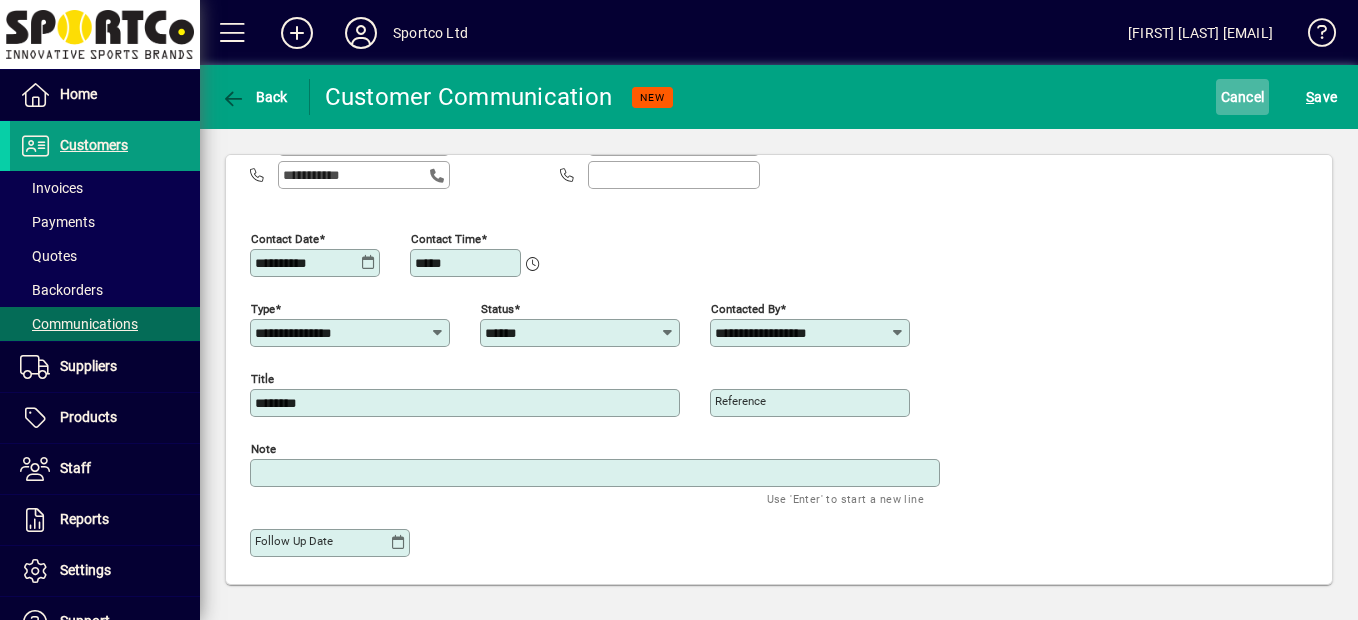 click on "Cancel" 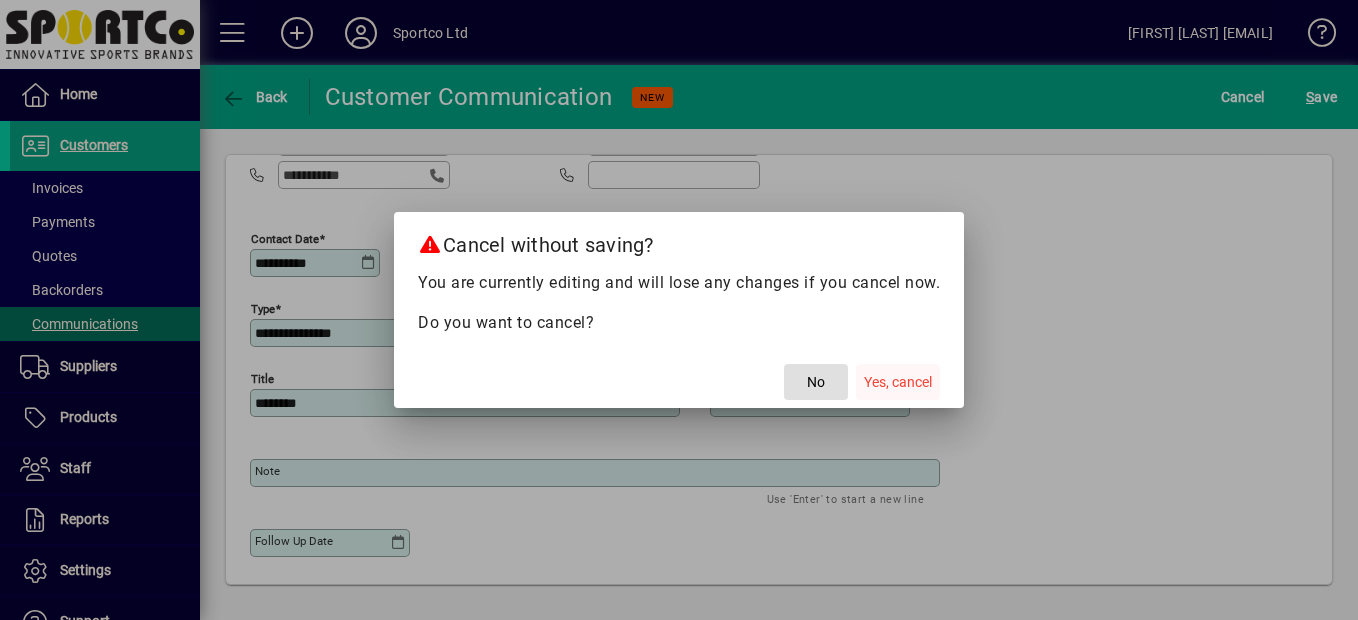 click on "Yes, cancel" 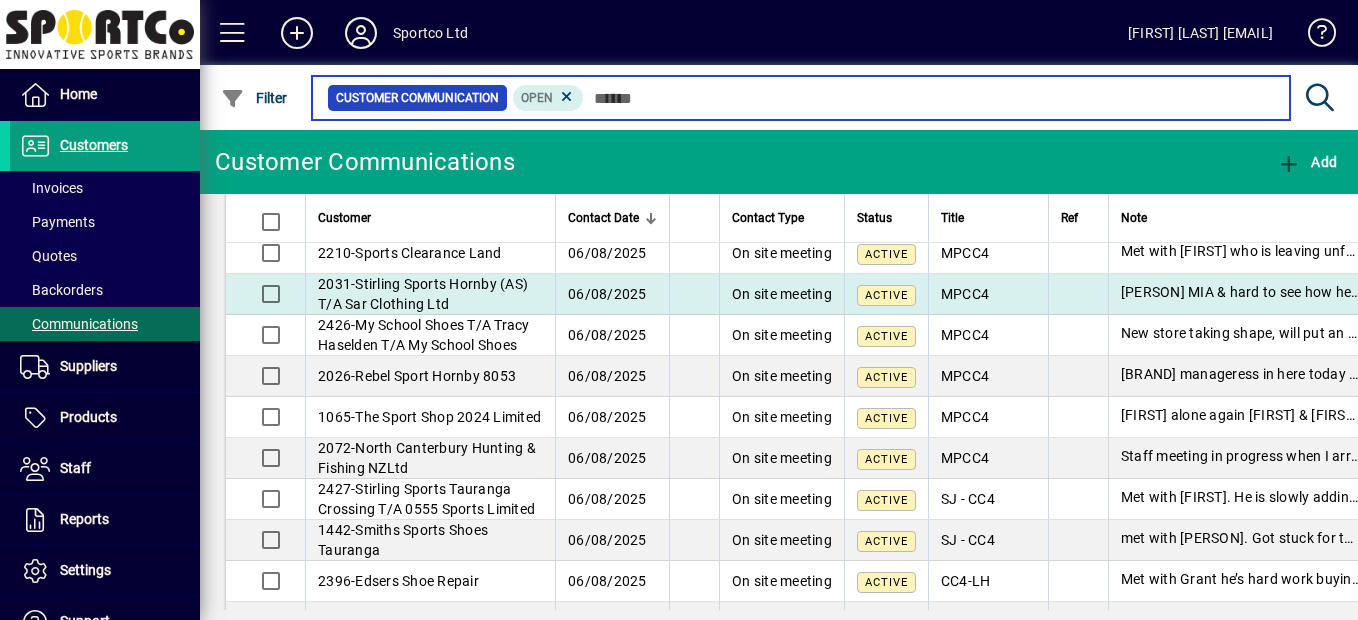 scroll, scrollTop: 0, scrollLeft: 0, axis: both 